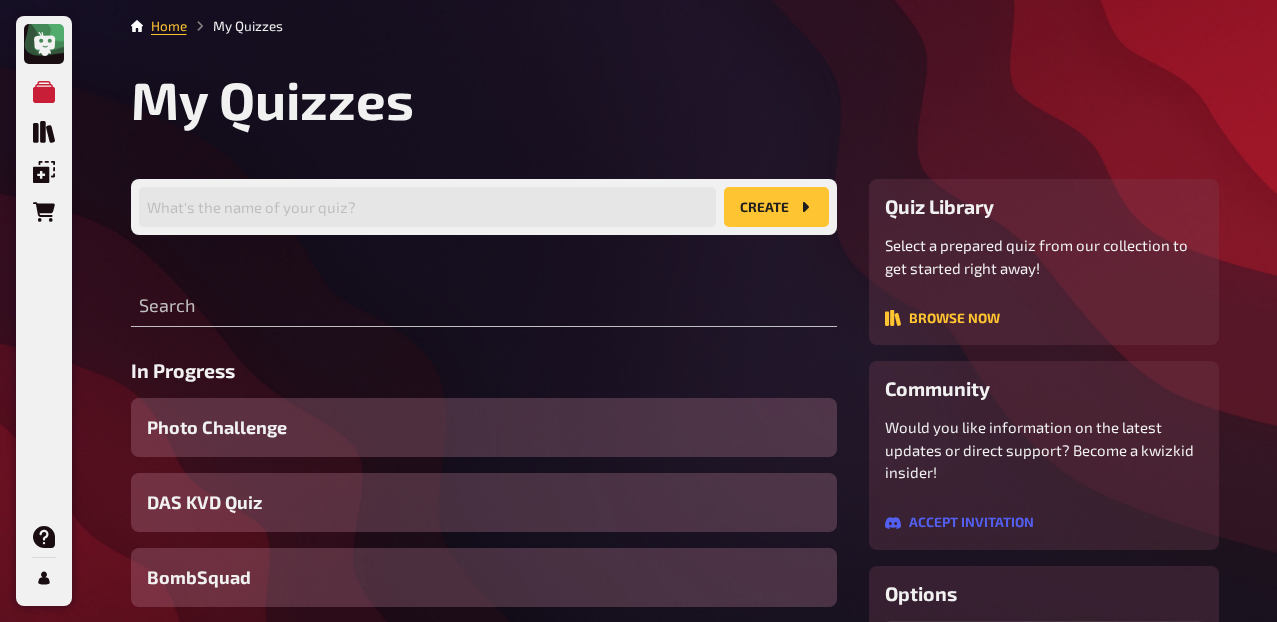 scroll, scrollTop: 0, scrollLeft: 0, axis: both 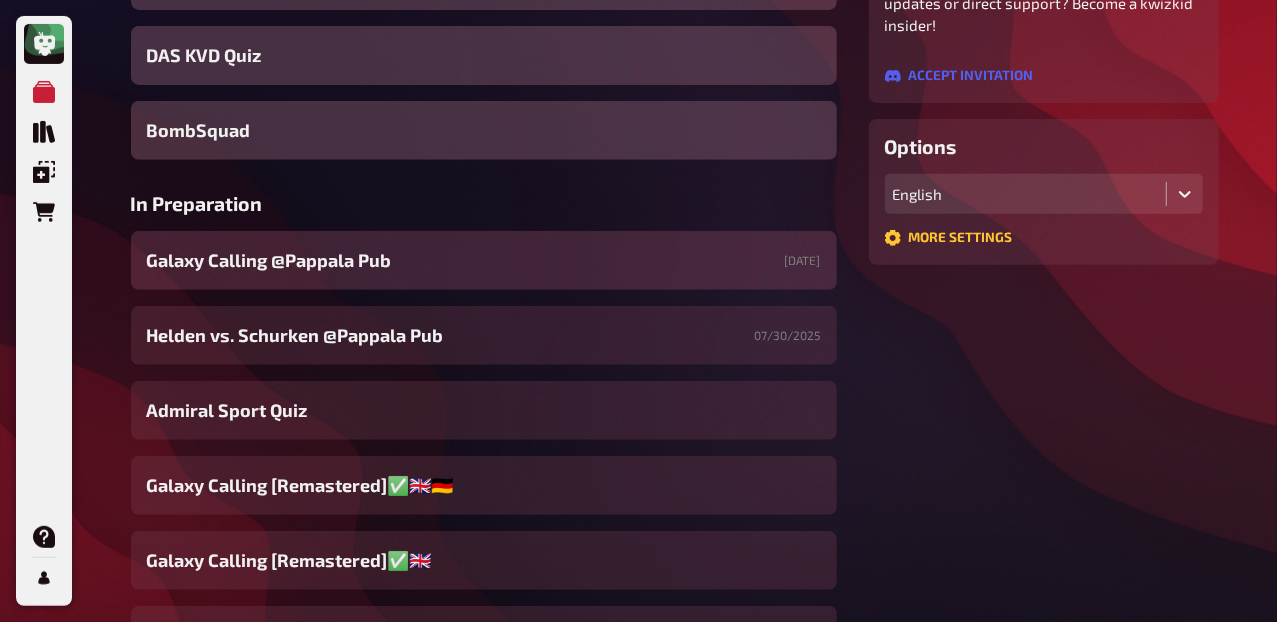 click on "Galaxy Calling @Pappala Pub" at bounding box center [269, 260] 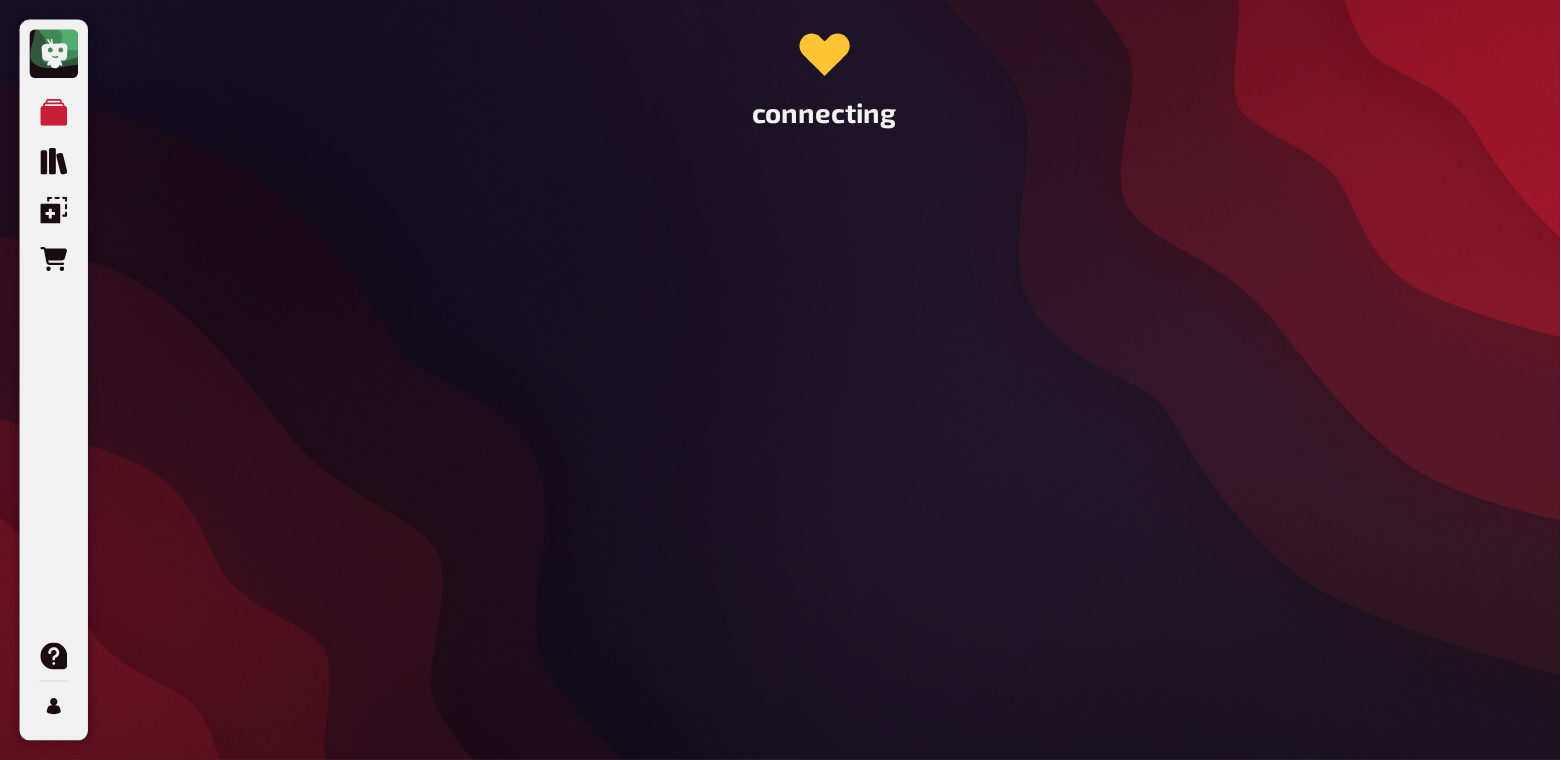 scroll, scrollTop: 0, scrollLeft: 0, axis: both 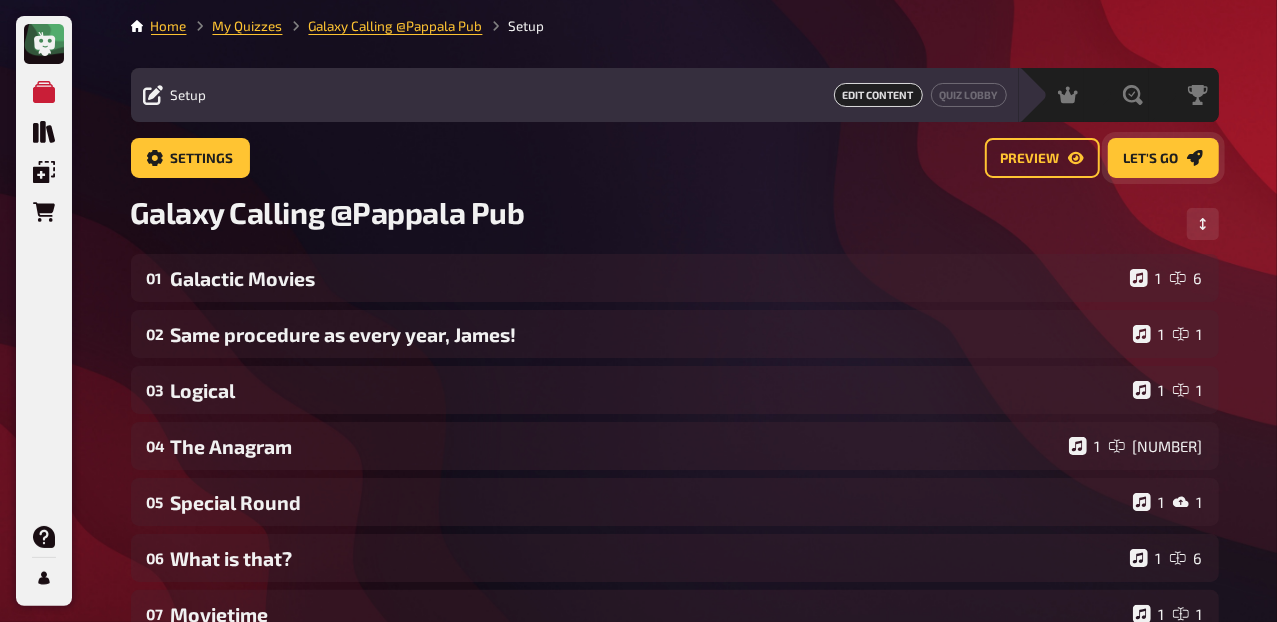 click on "Let's go" at bounding box center (1151, 159) 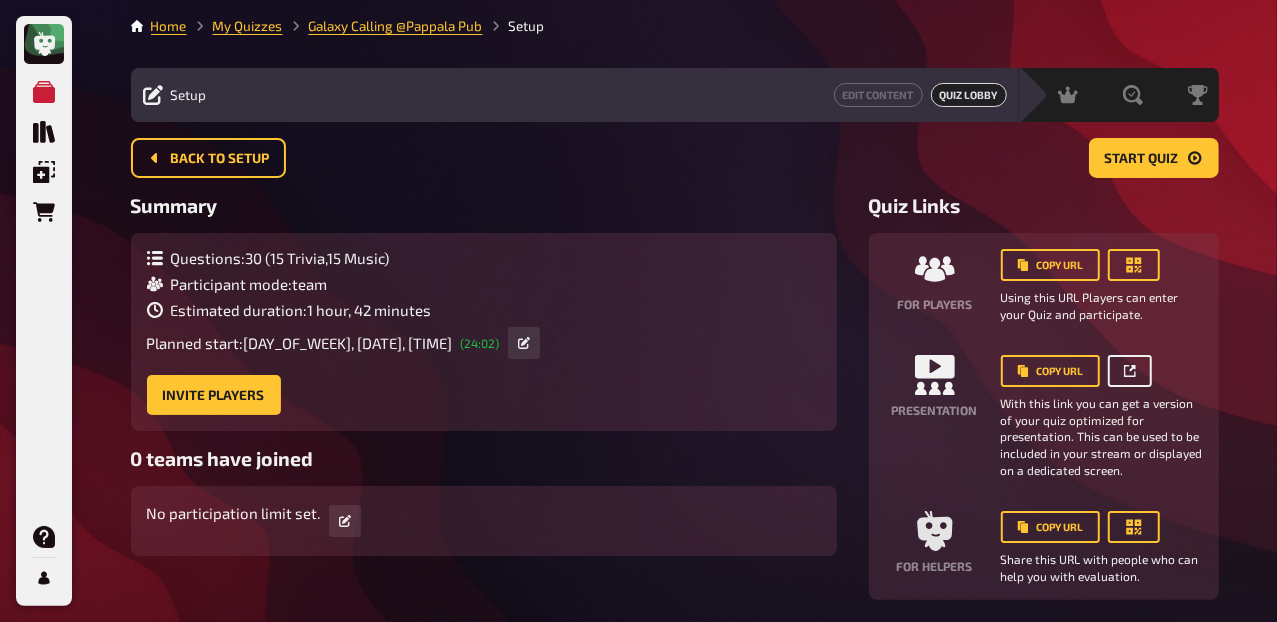 click 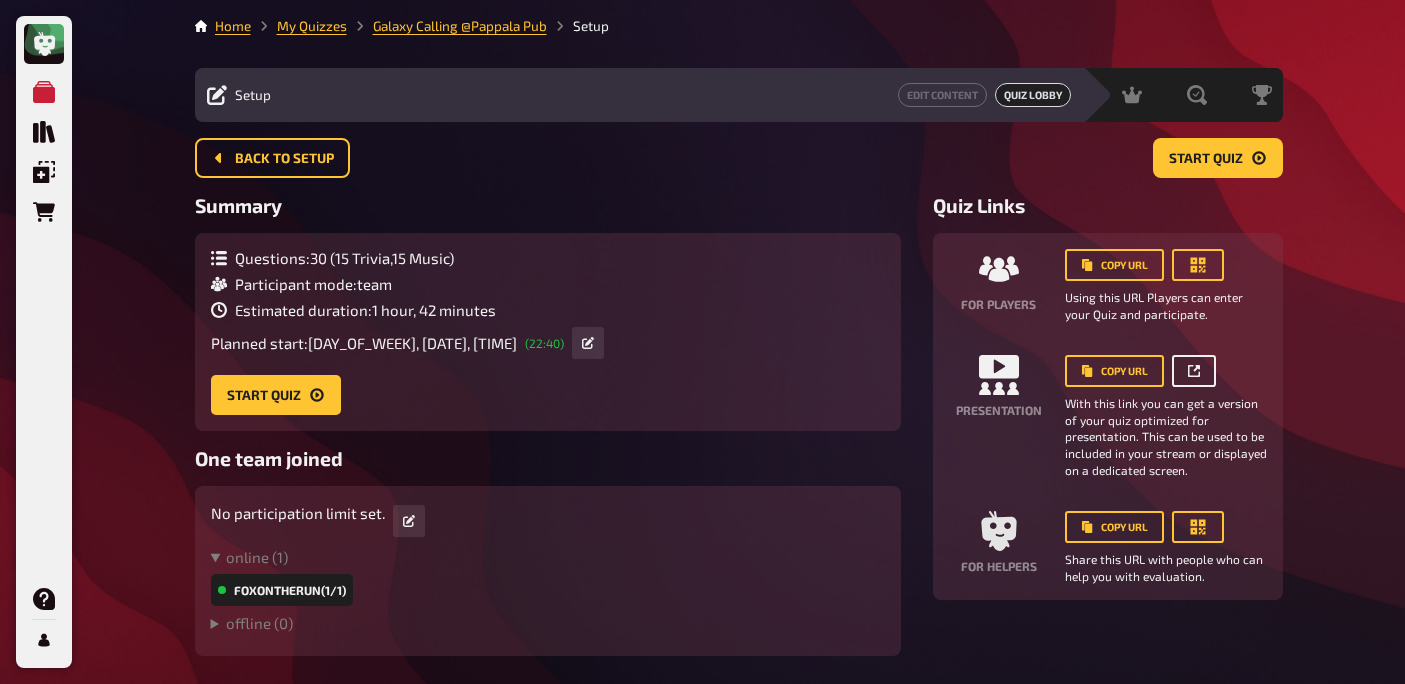 click 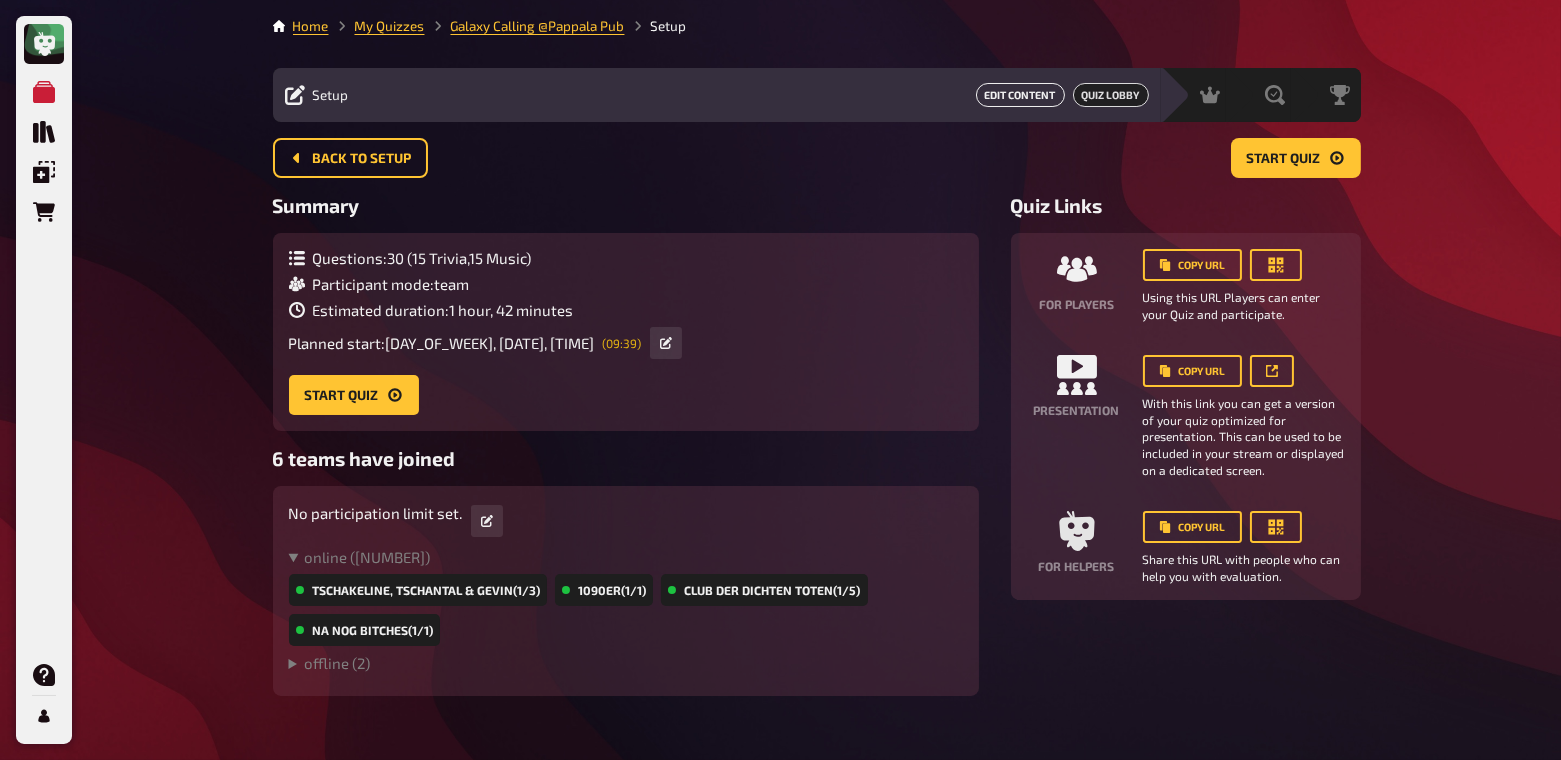 click on "Edit Content" at bounding box center [1020, 95] 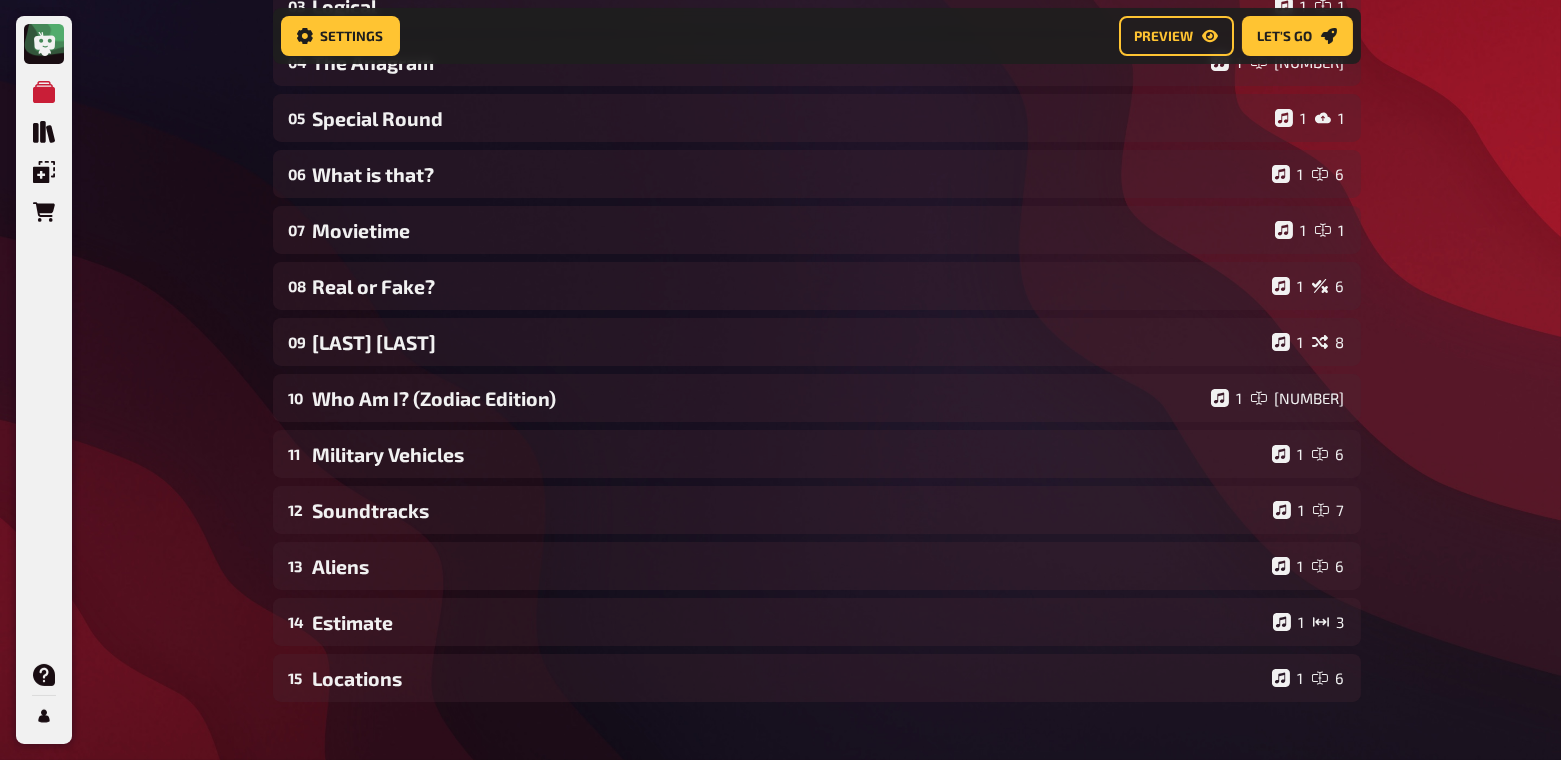 scroll, scrollTop: 401, scrollLeft: 0, axis: vertical 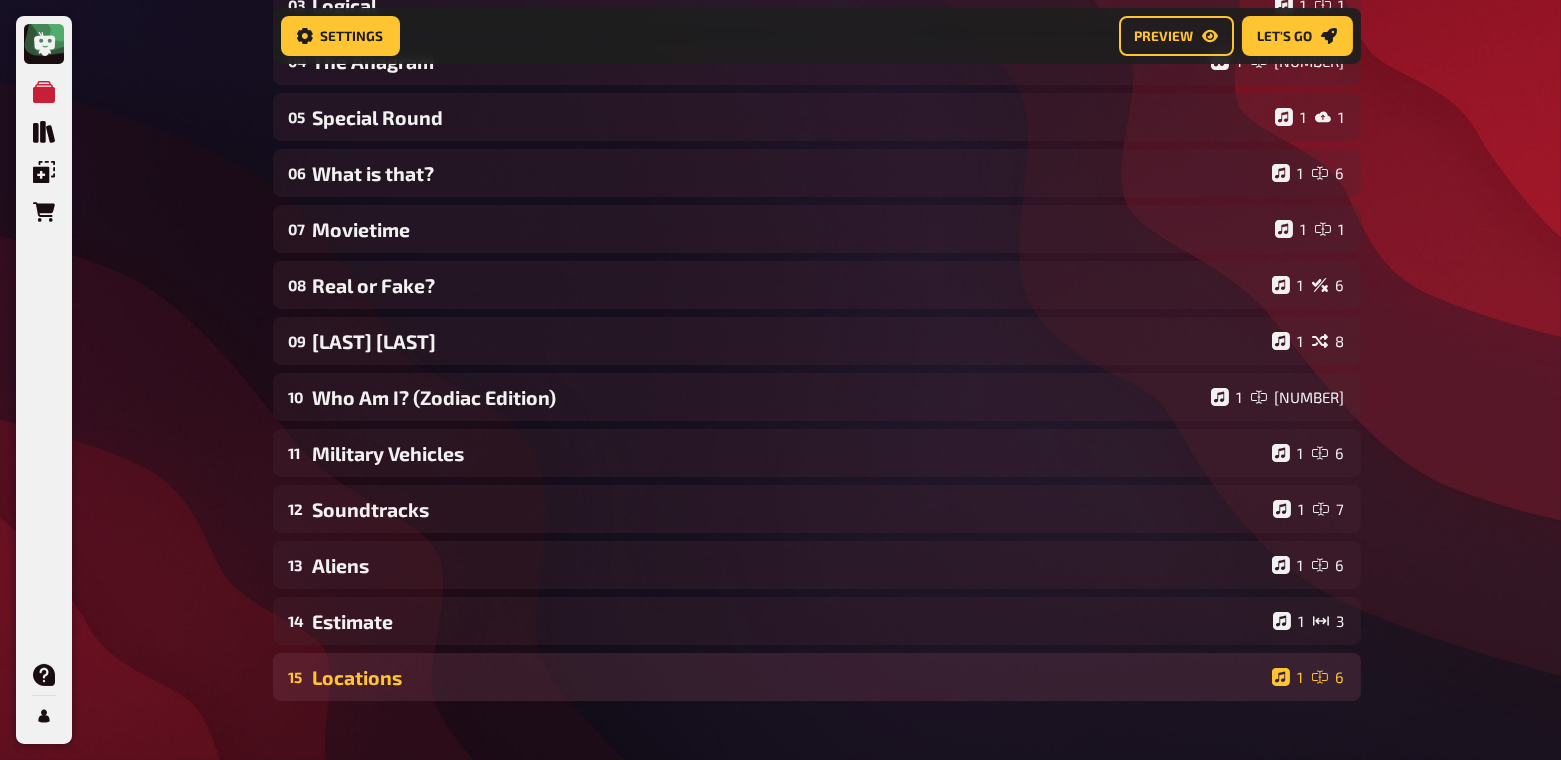 click on "Locations" at bounding box center (788, 677) 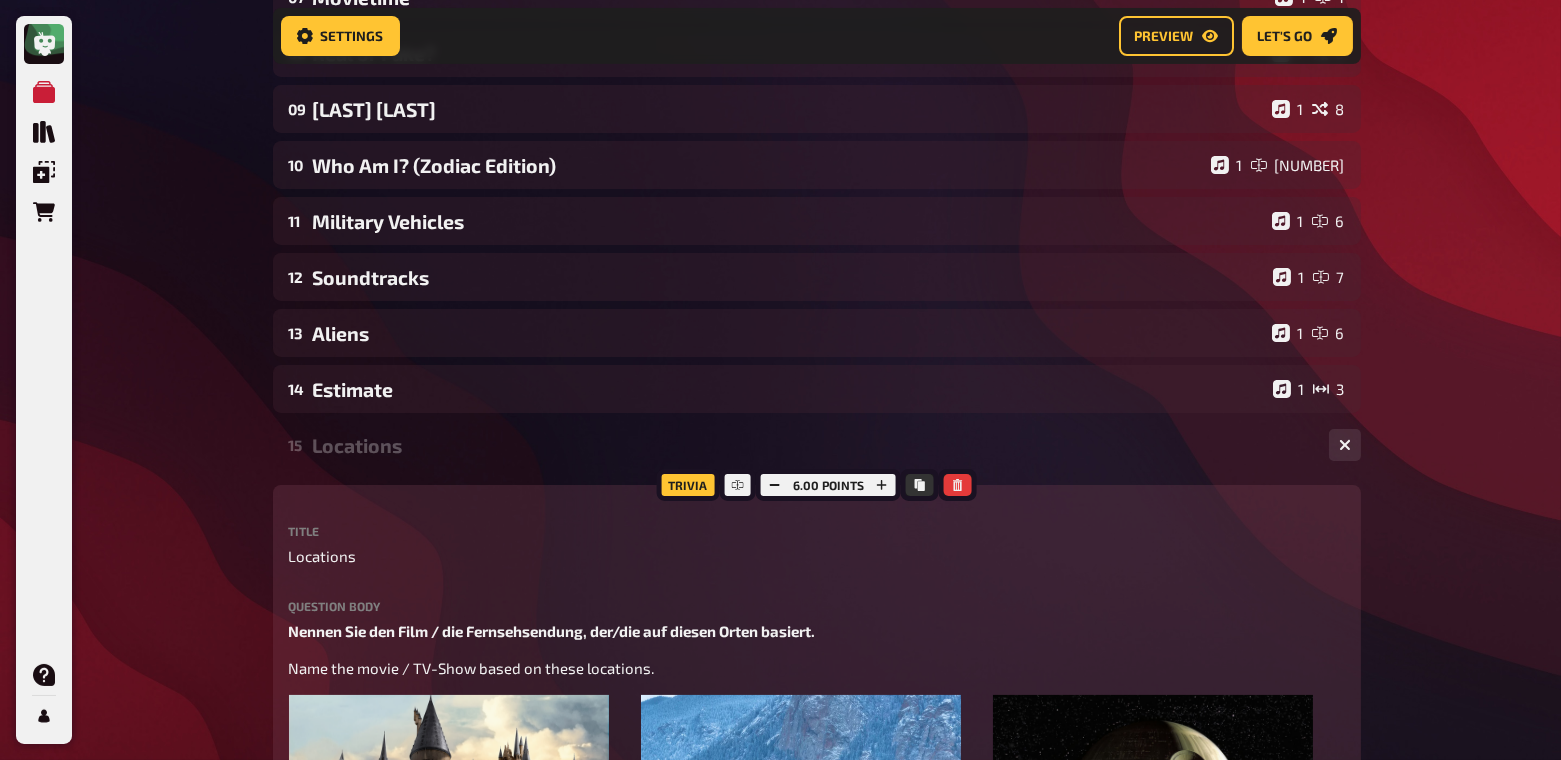 scroll, scrollTop: 926, scrollLeft: 0, axis: vertical 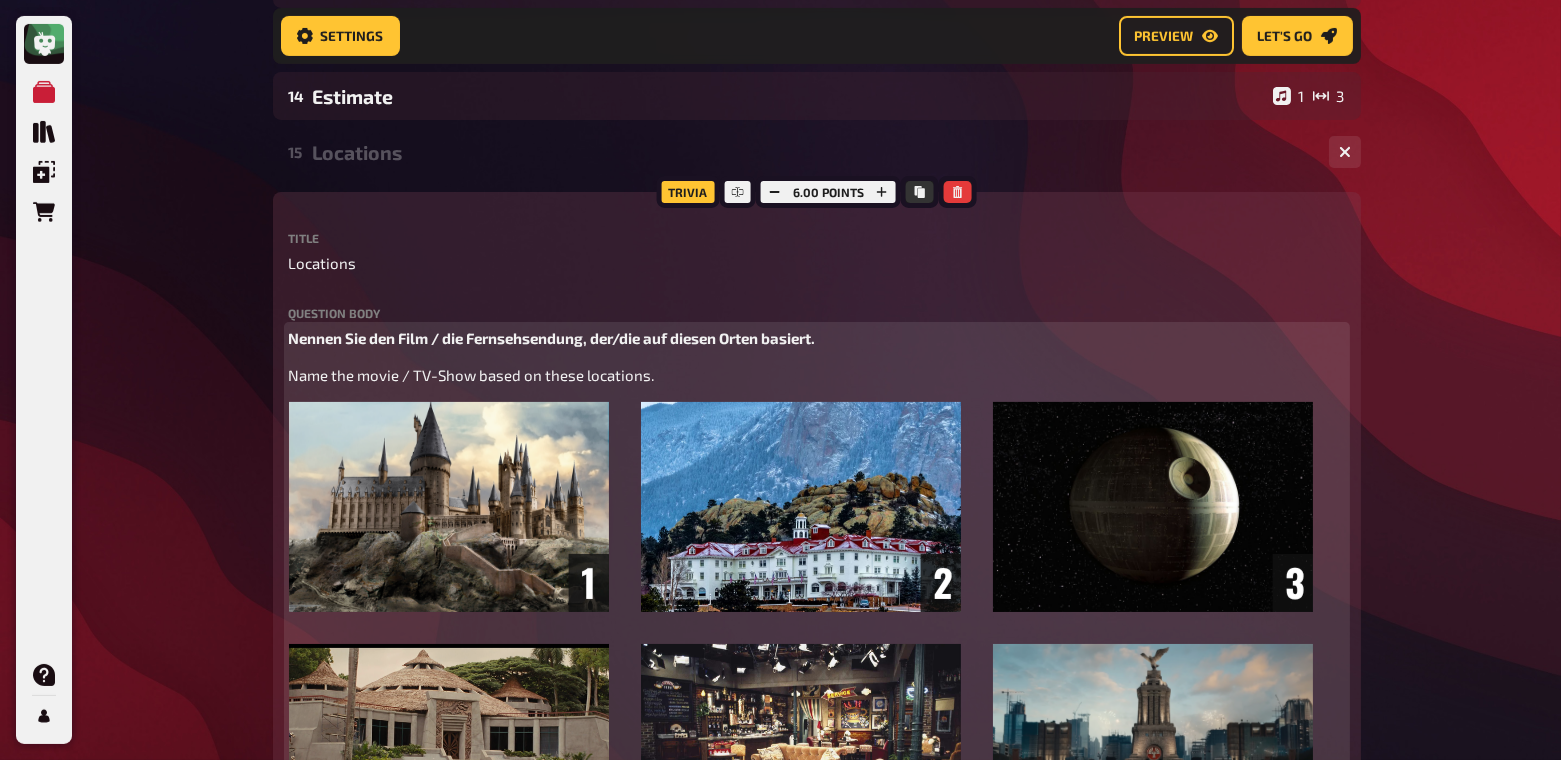 click at bounding box center [801, 628] 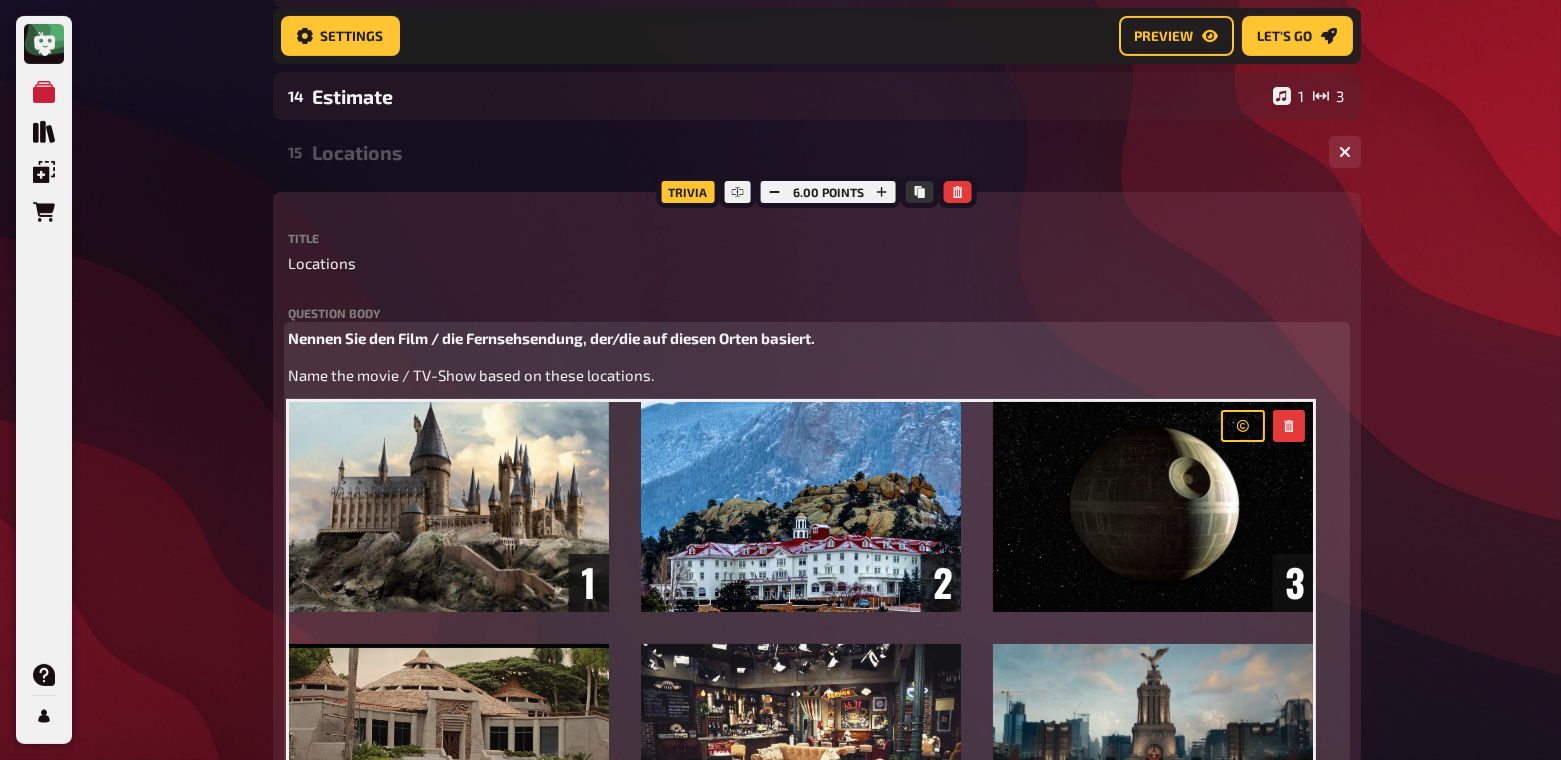 click on "Name the movie / TV-Show based on these locations." at bounding box center (817, 375) 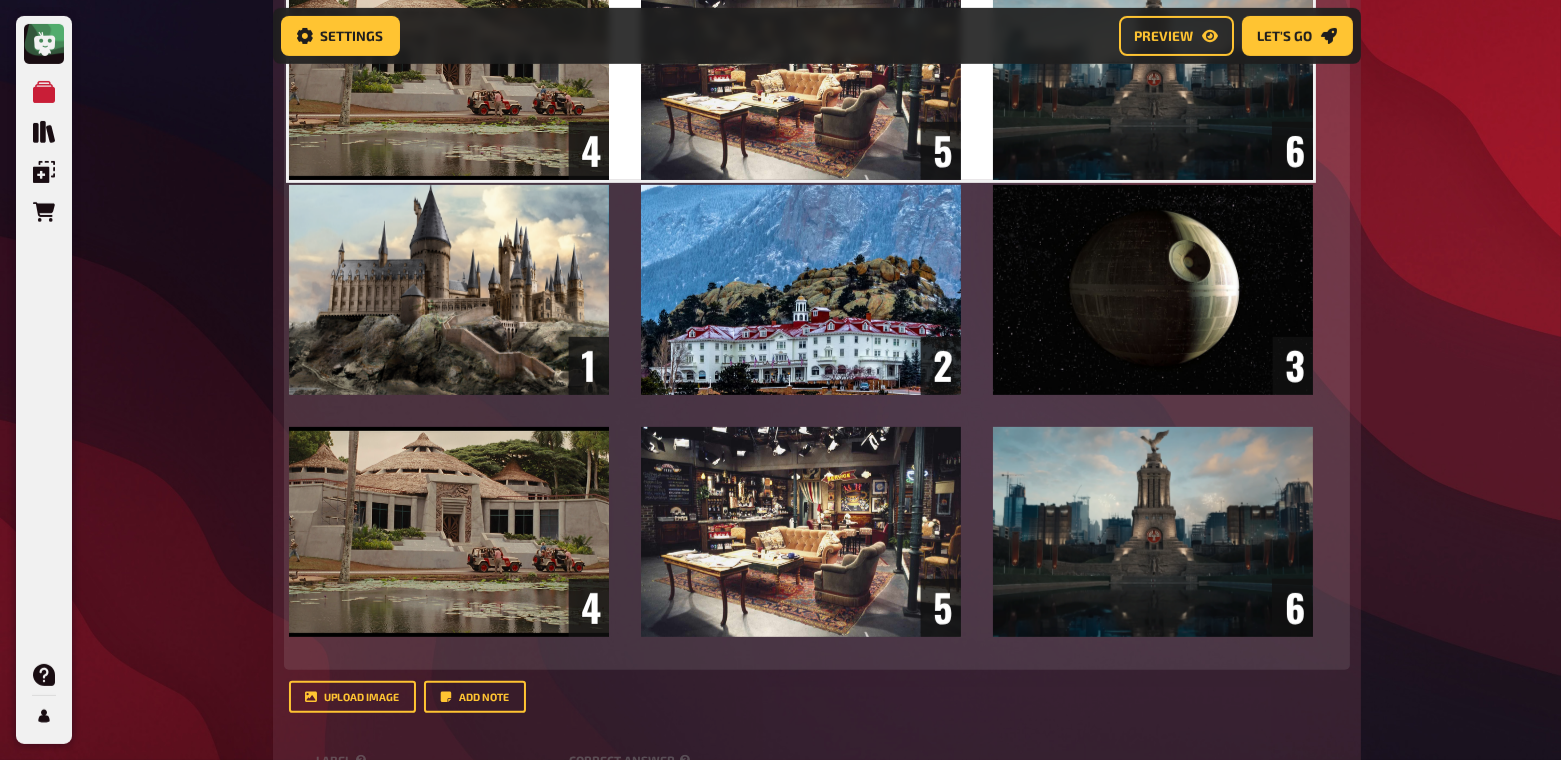 scroll, scrollTop: 1647, scrollLeft: 0, axis: vertical 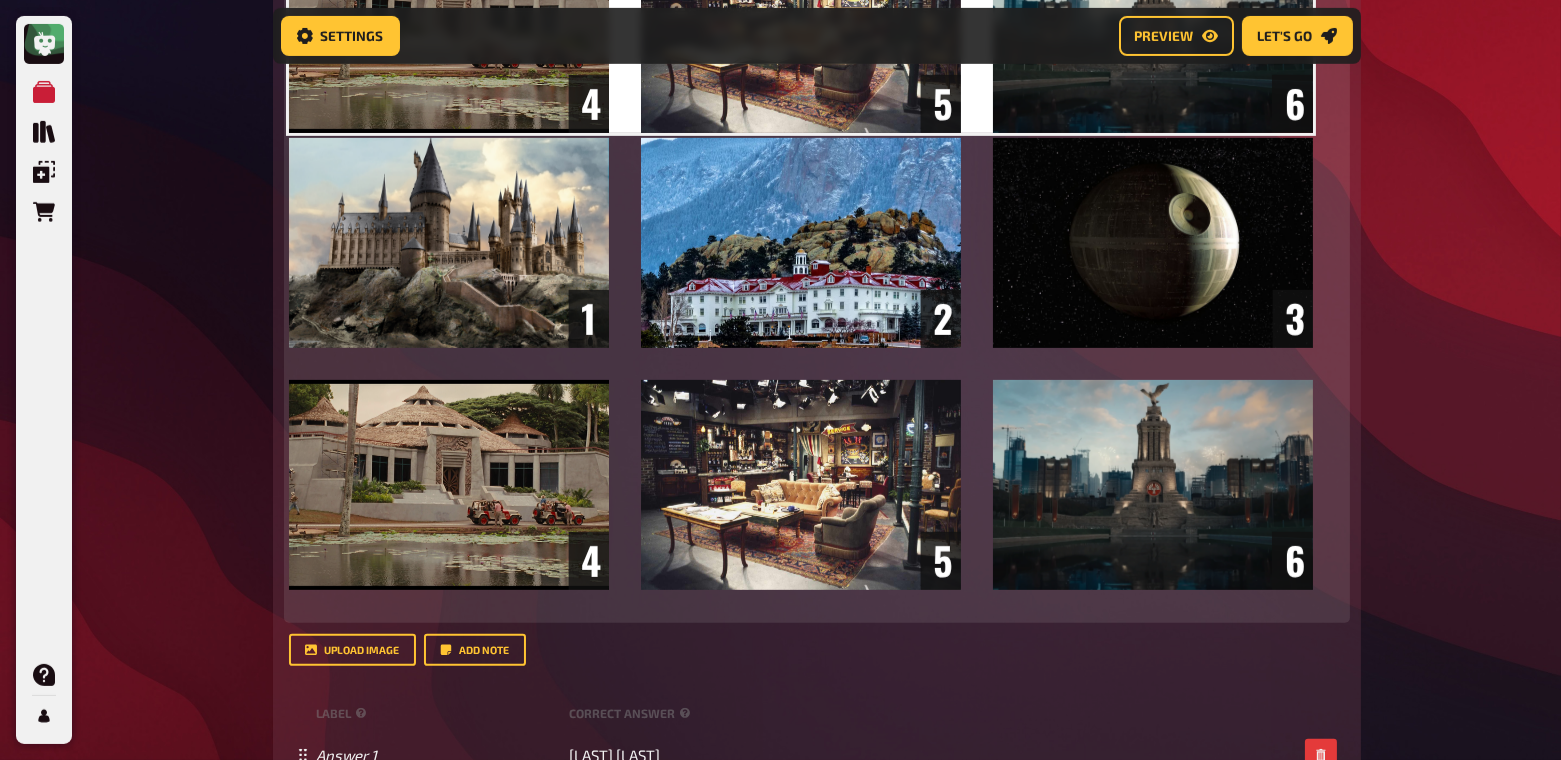 click at bounding box center [801, 364] 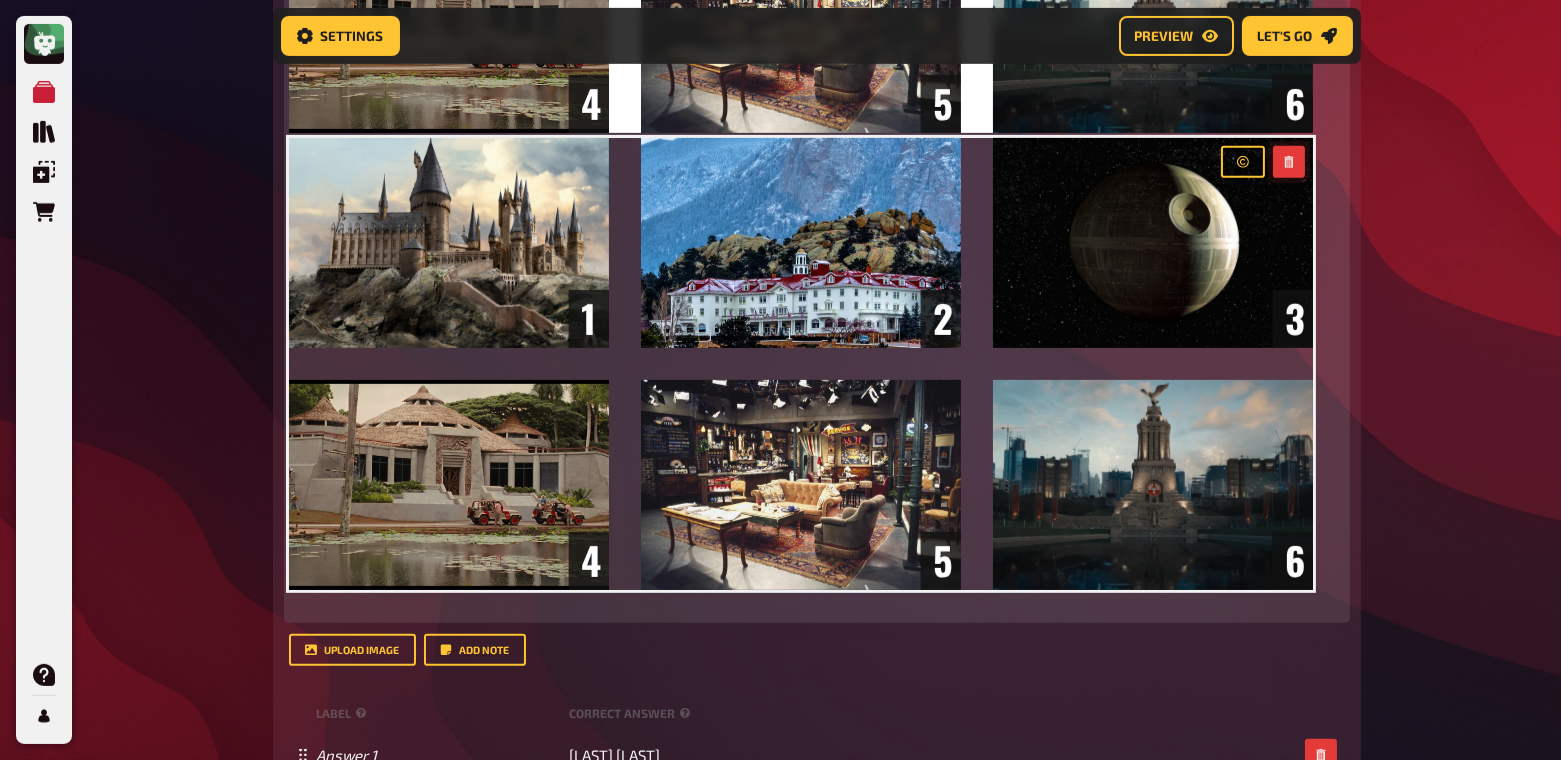 click at bounding box center (1289, 162) 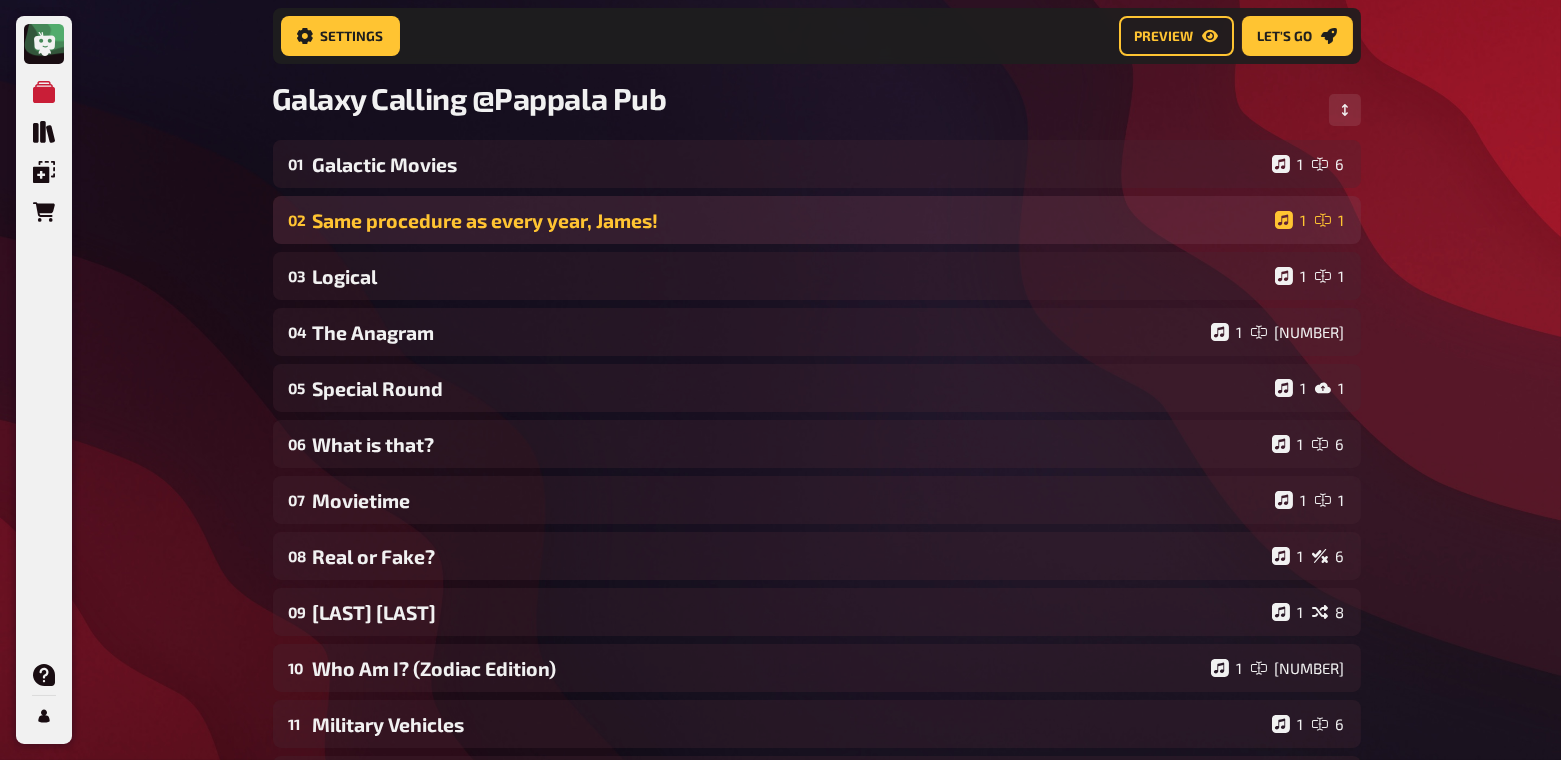 scroll, scrollTop: 120, scrollLeft: 0, axis: vertical 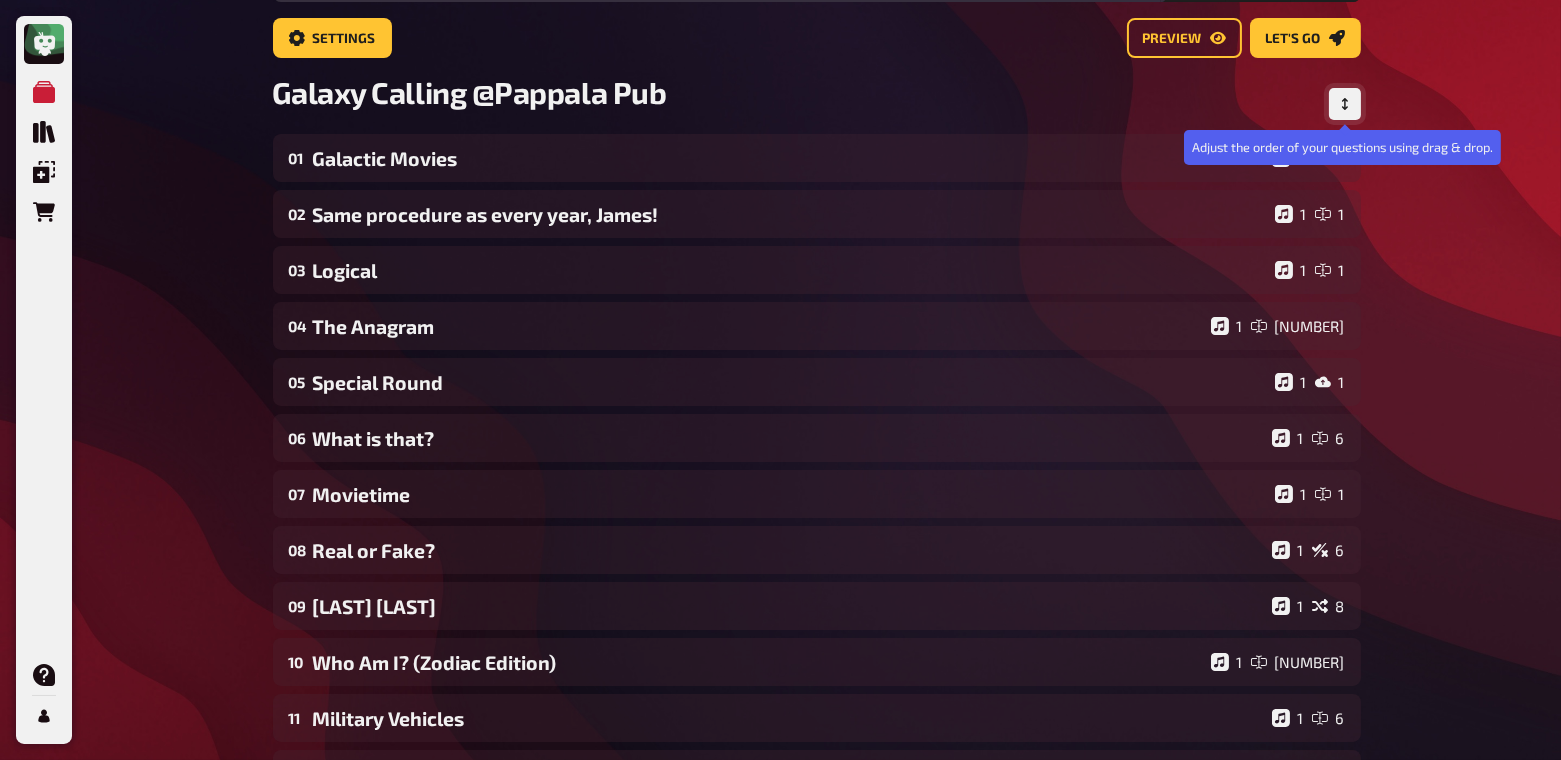 click at bounding box center (1345, 104) 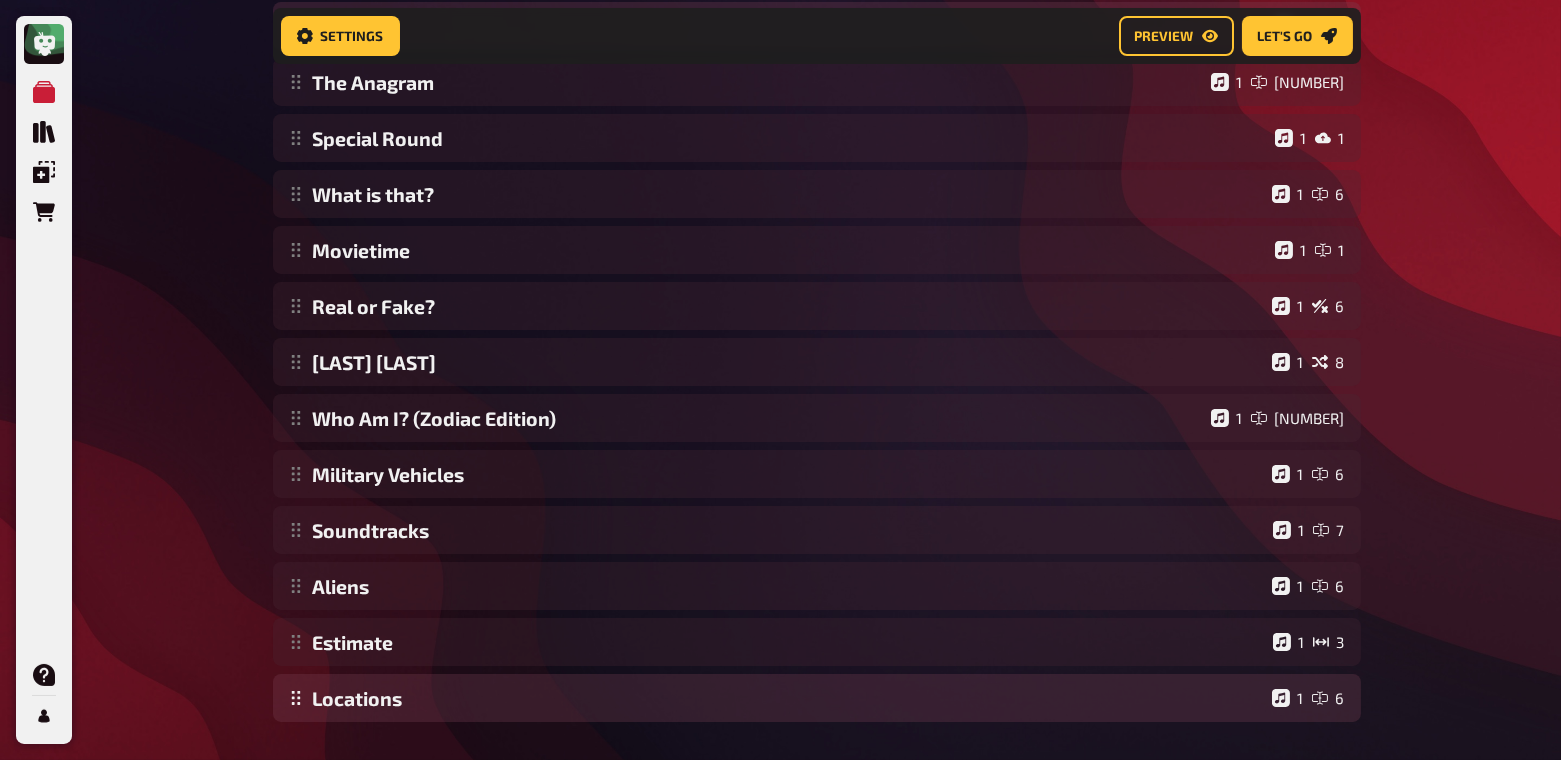 scroll, scrollTop: 438, scrollLeft: 0, axis: vertical 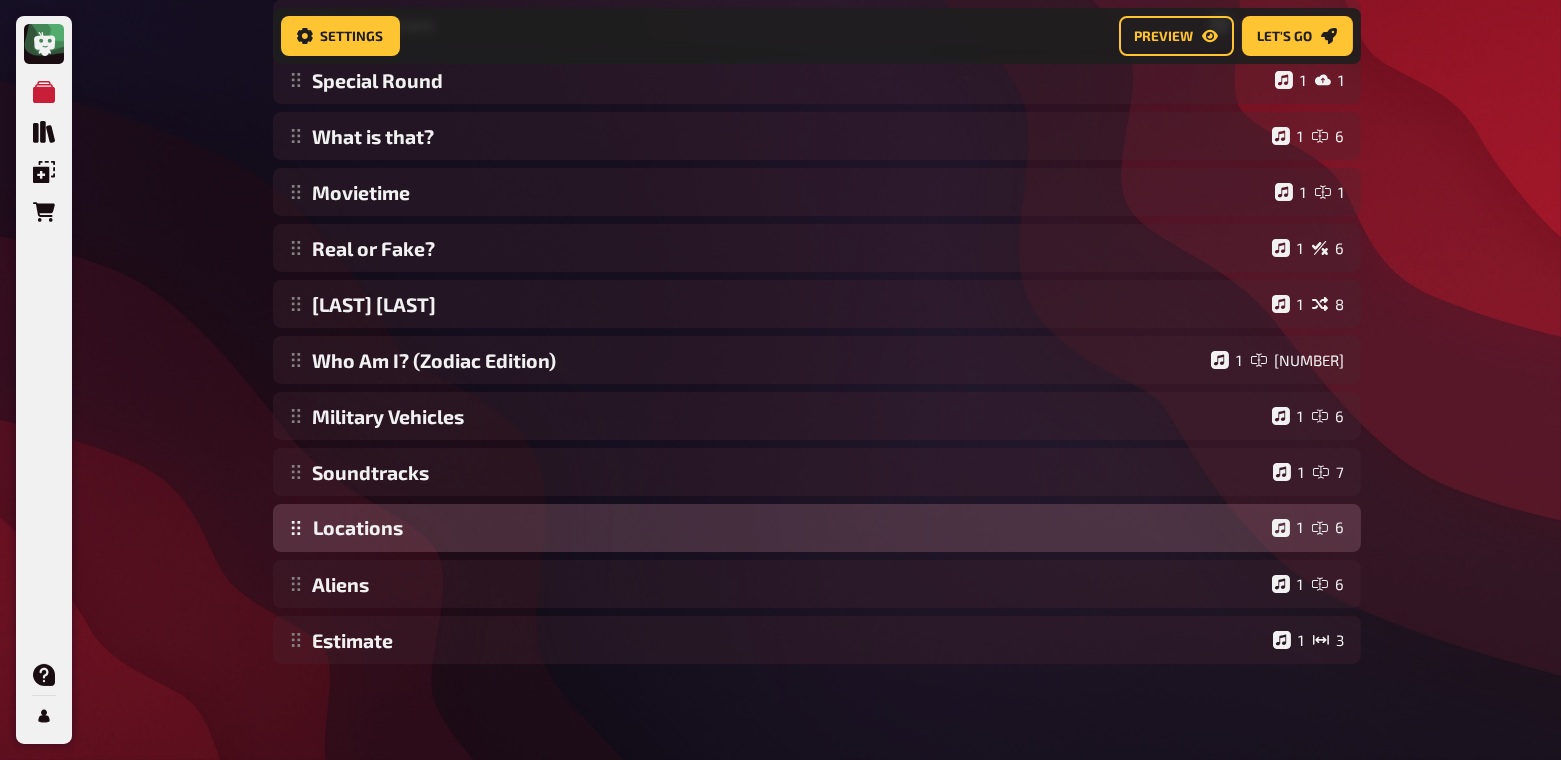 drag, startPoint x: 296, startPoint y: 644, endPoint x: 300, endPoint y: 536, distance: 108.07405 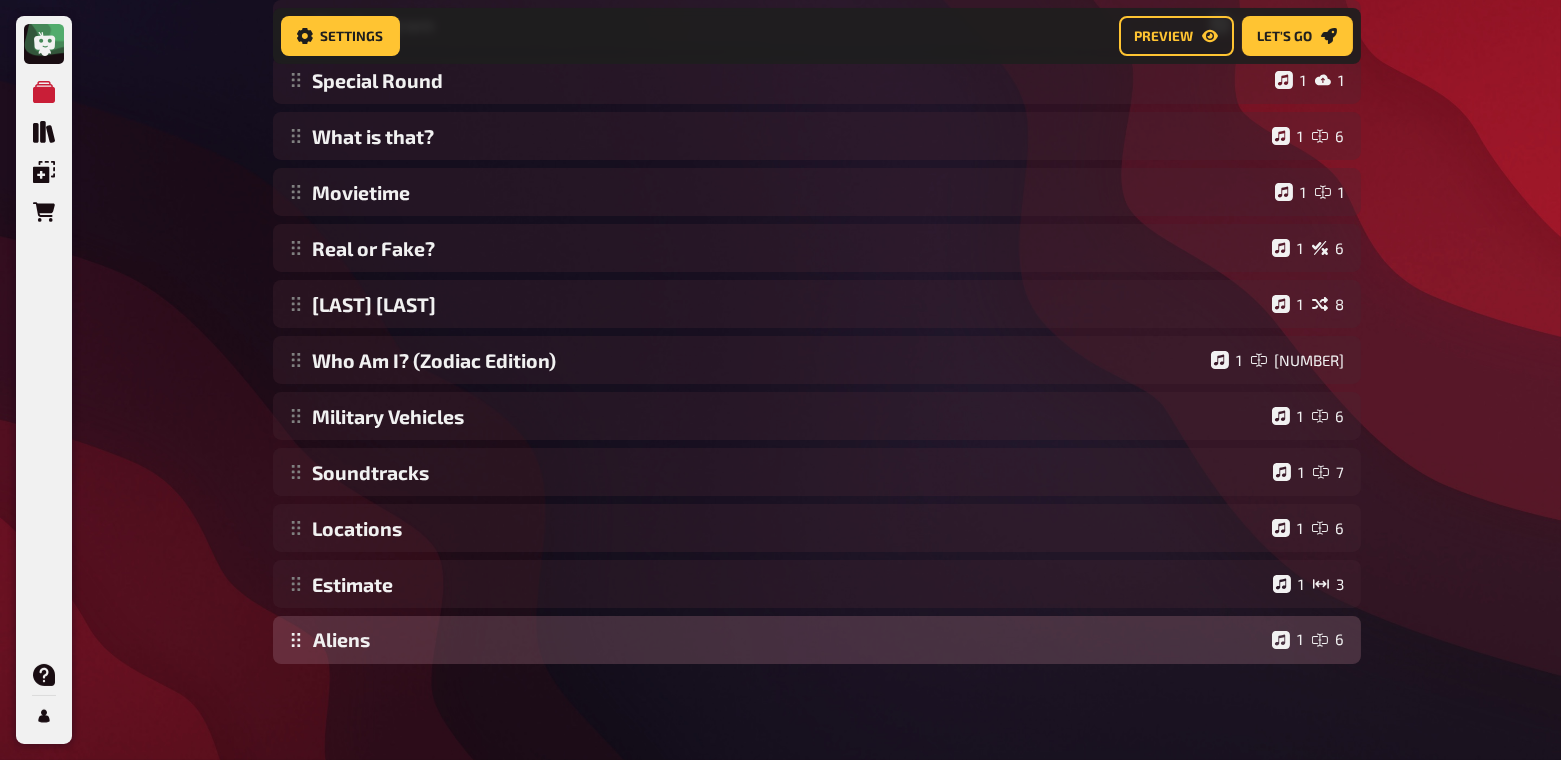 drag, startPoint x: 292, startPoint y: 578, endPoint x: 296, endPoint y: 616, distance: 38.209946 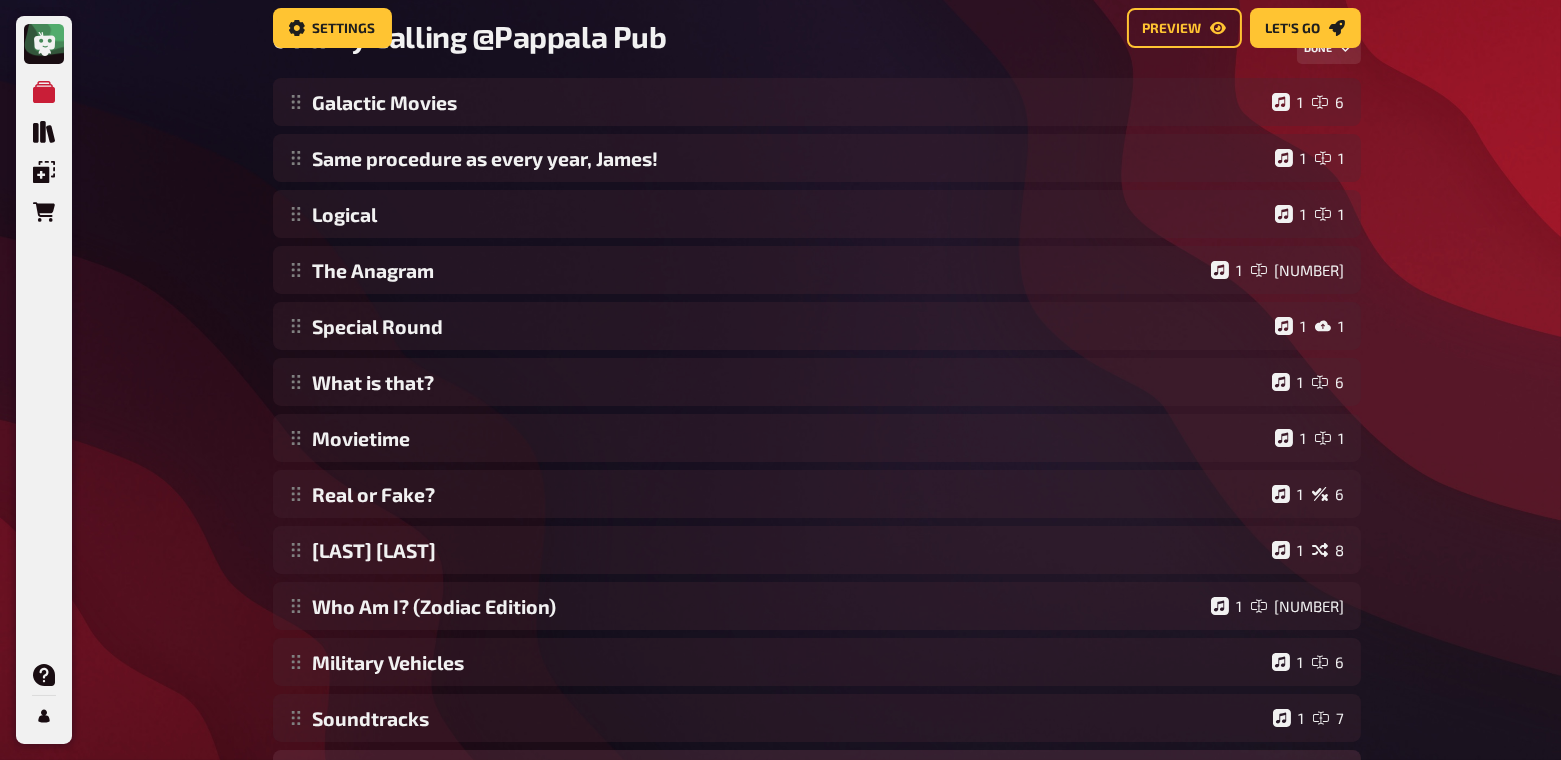 scroll, scrollTop: 0, scrollLeft: 0, axis: both 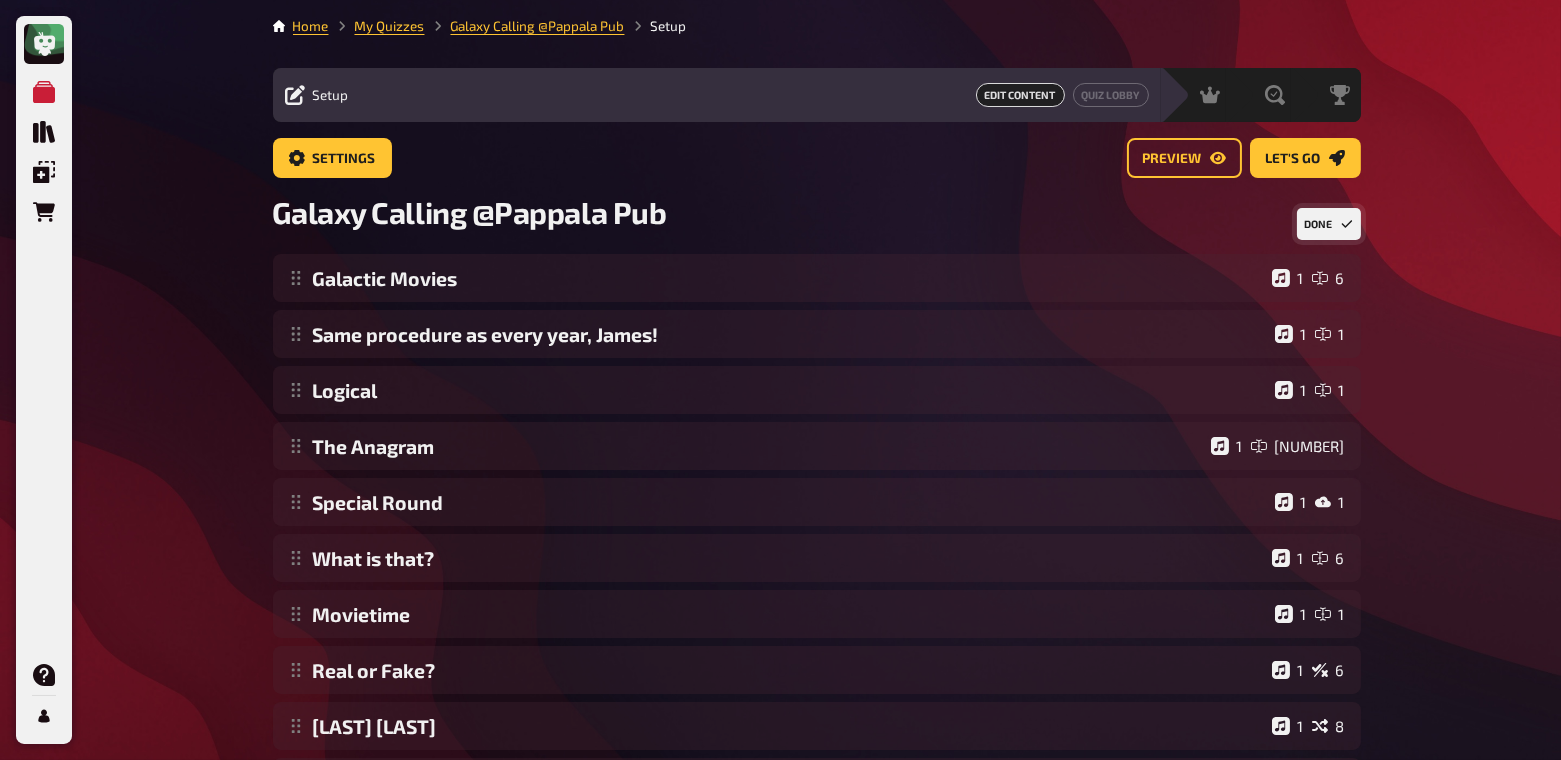 click on "Done" at bounding box center (1329, 224) 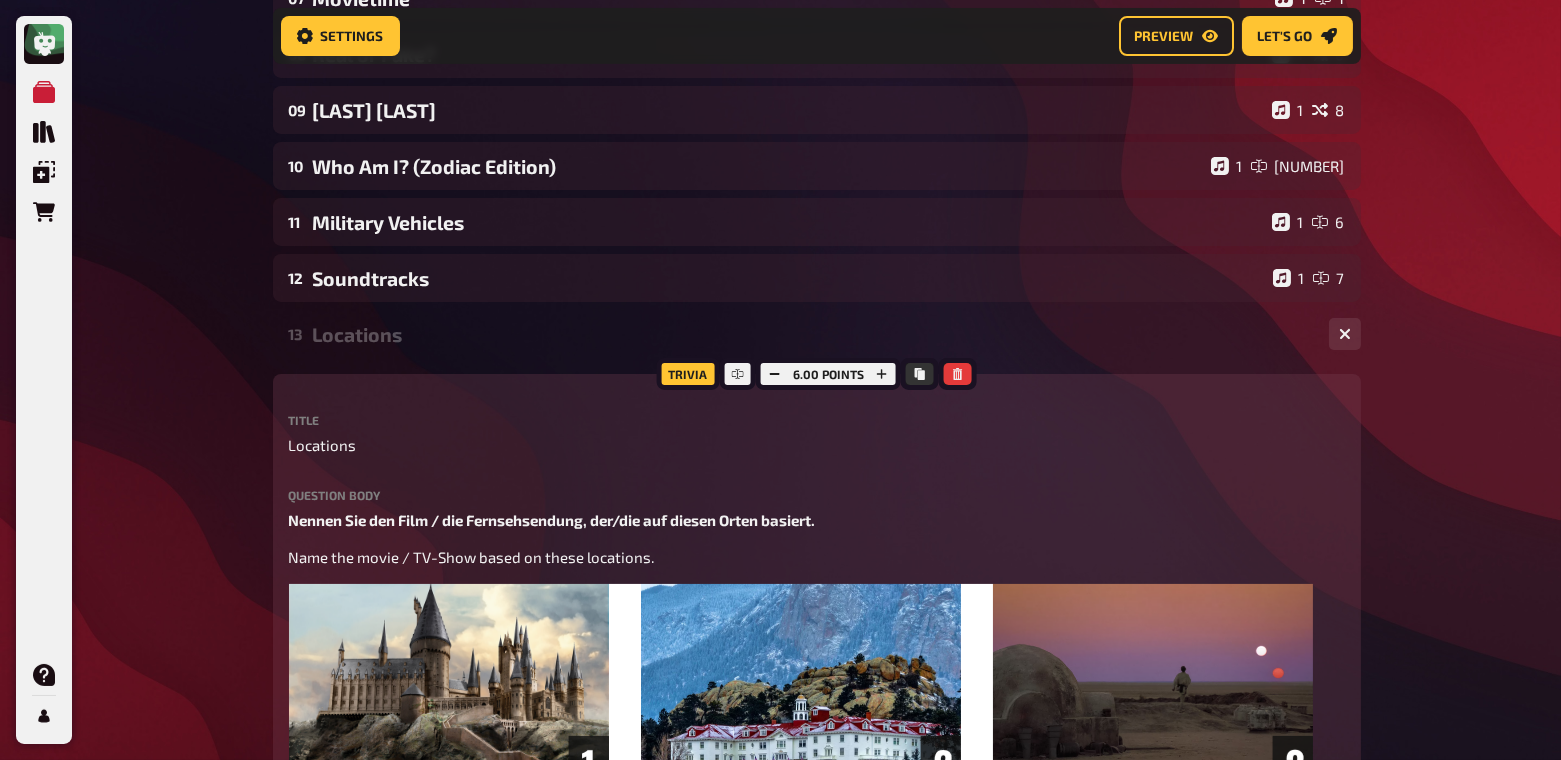 scroll, scrollTop: 691, scrollLeft: 0, axis: vertical 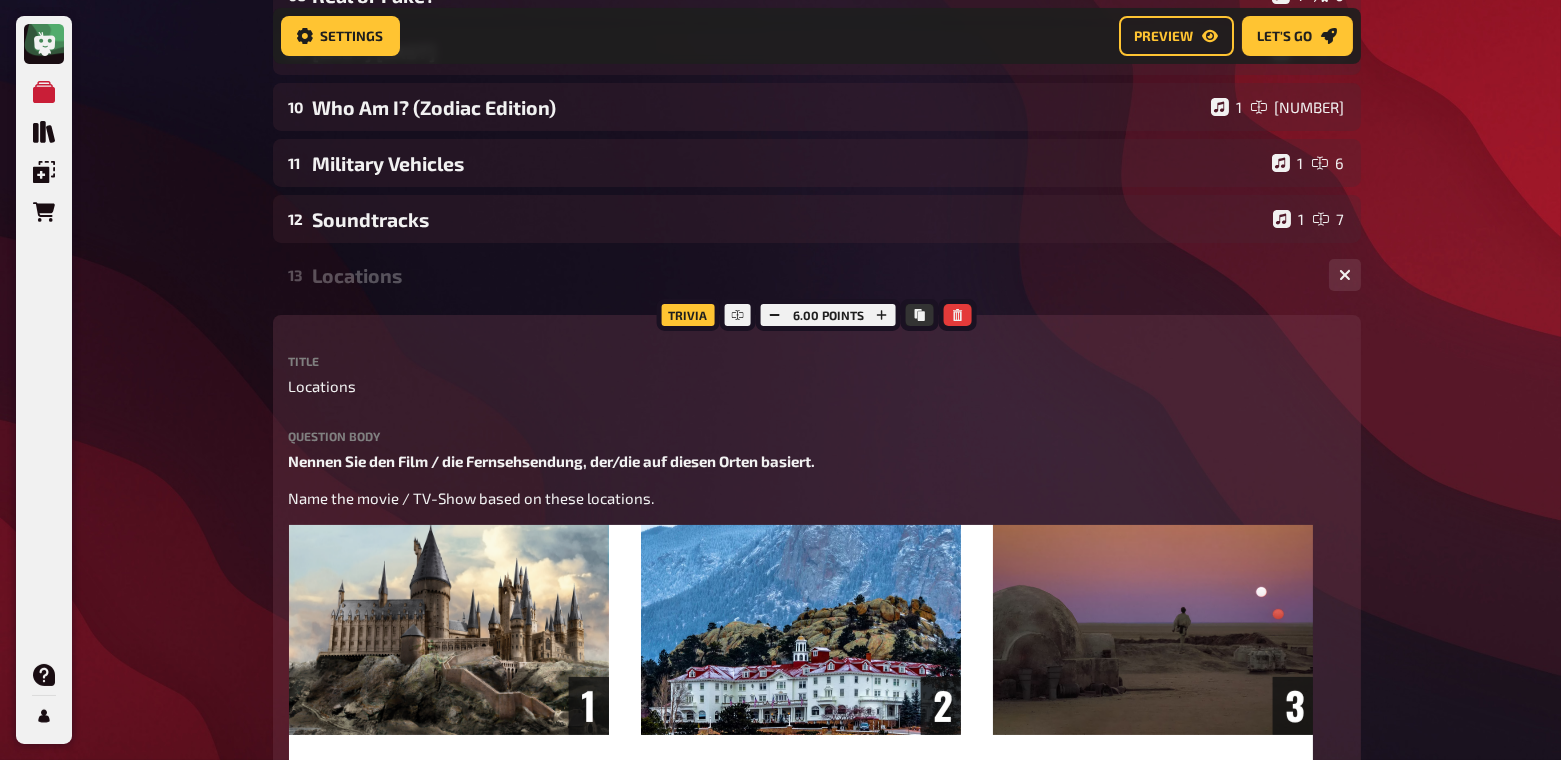 click on "Locations" at bounding box center (813, 275) 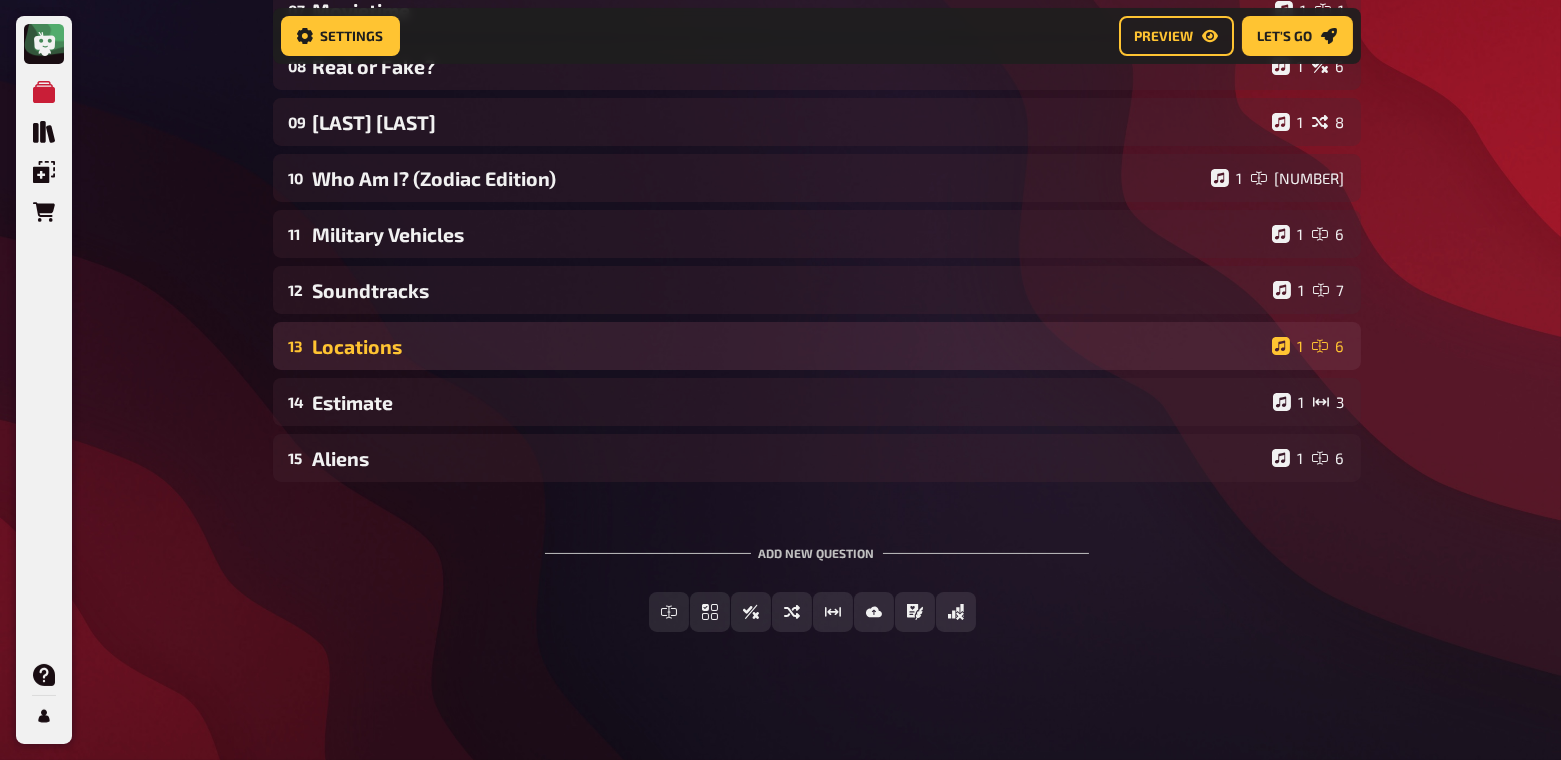 scroll, scrollTop: 620, scrollLeft: 0, axis: vertical 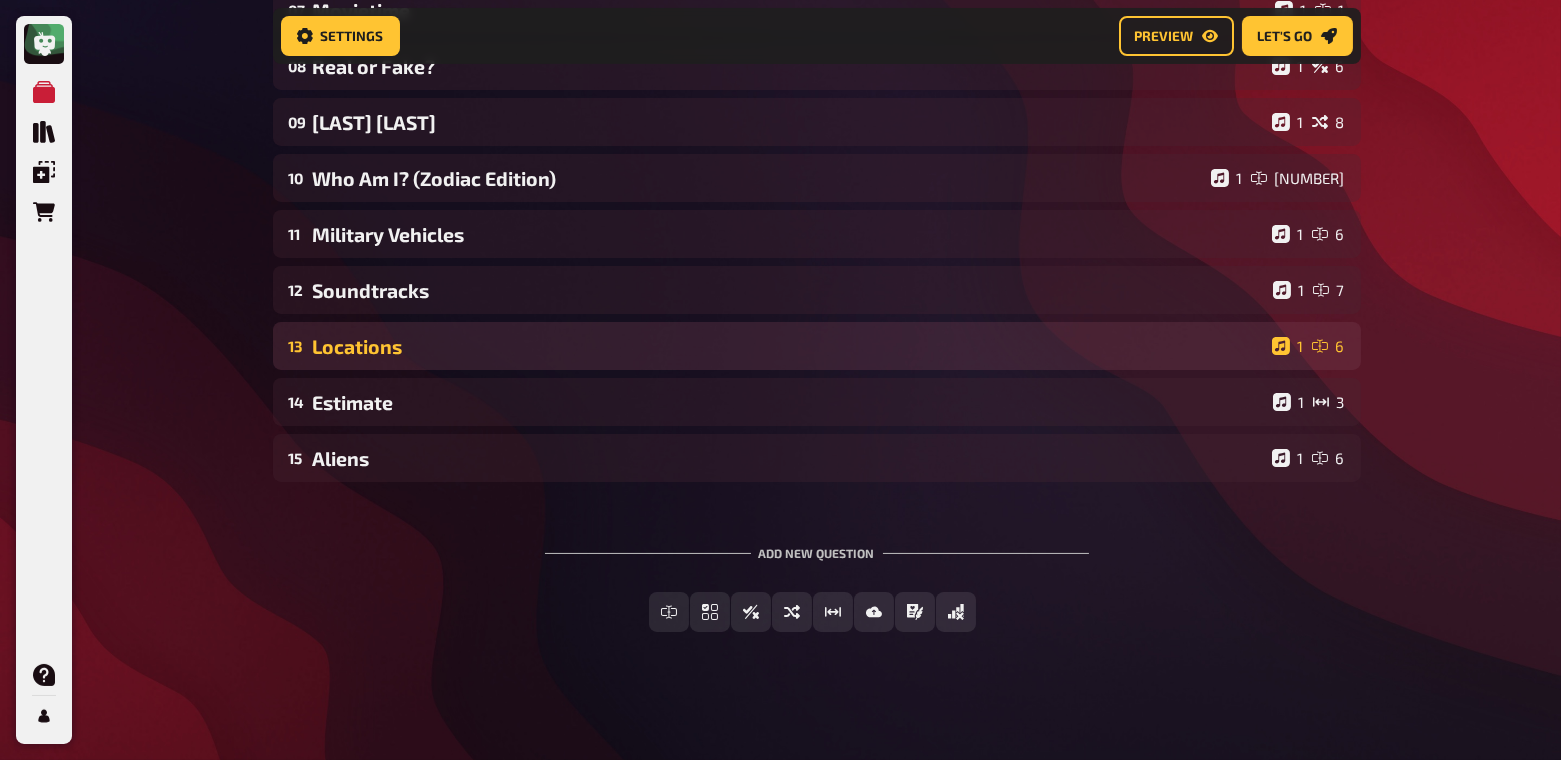 click on "Locations" at bounding box center [788, 346] 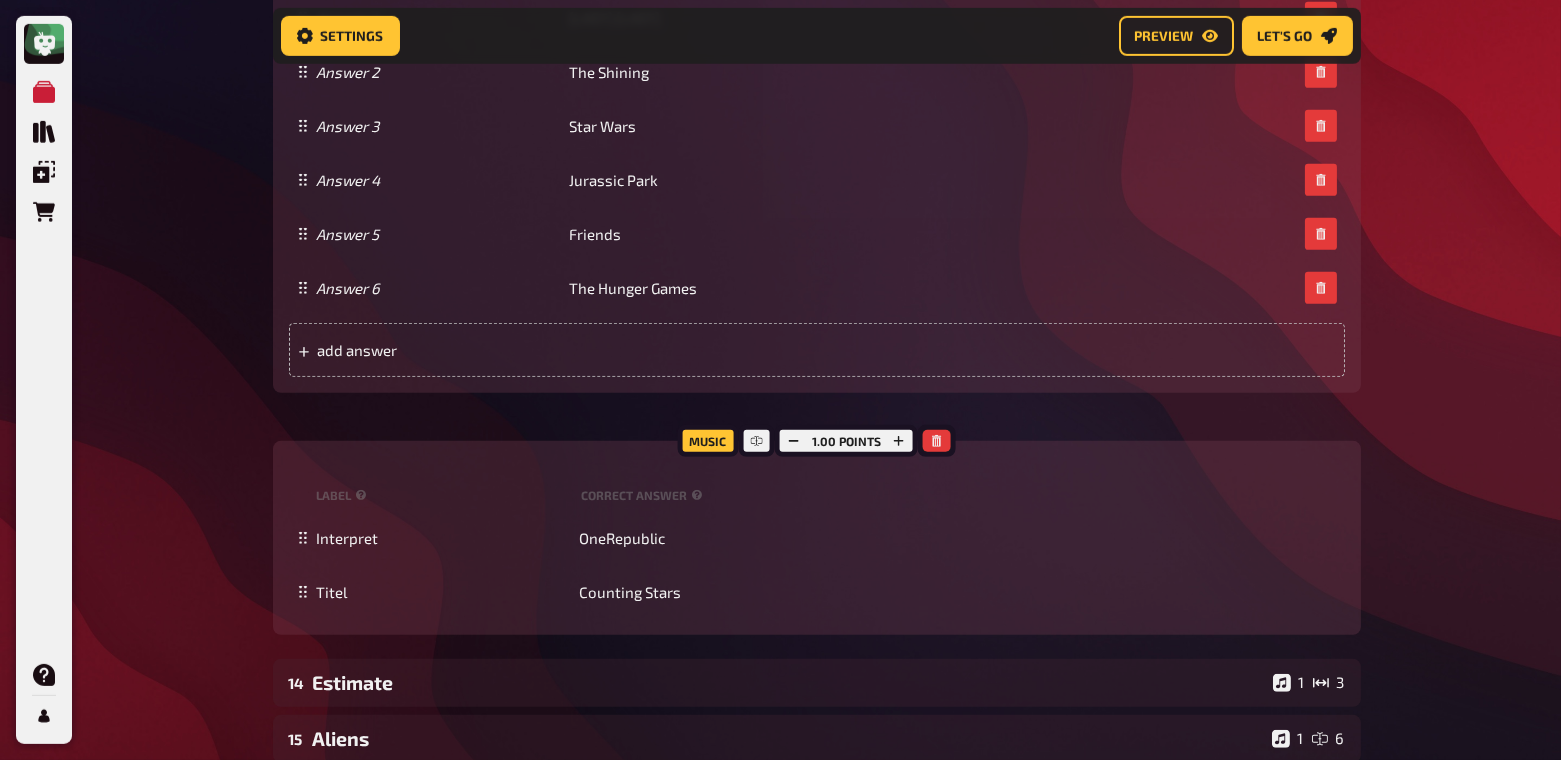 scroll, scrollTop: 1833, scrollLeft: 0, axis: vertical 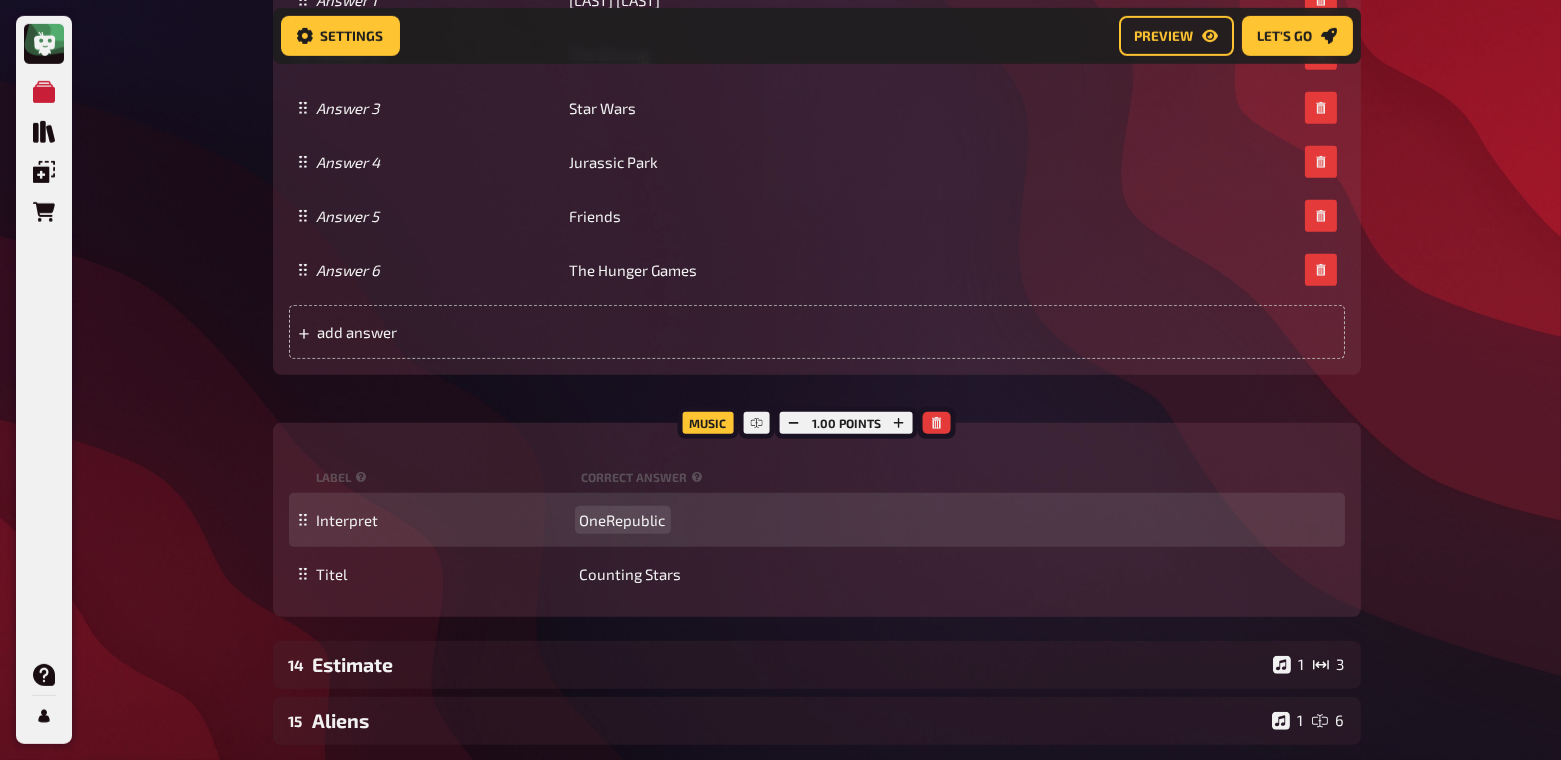 click on "OneRepublic" at bounding box center [623, 520] 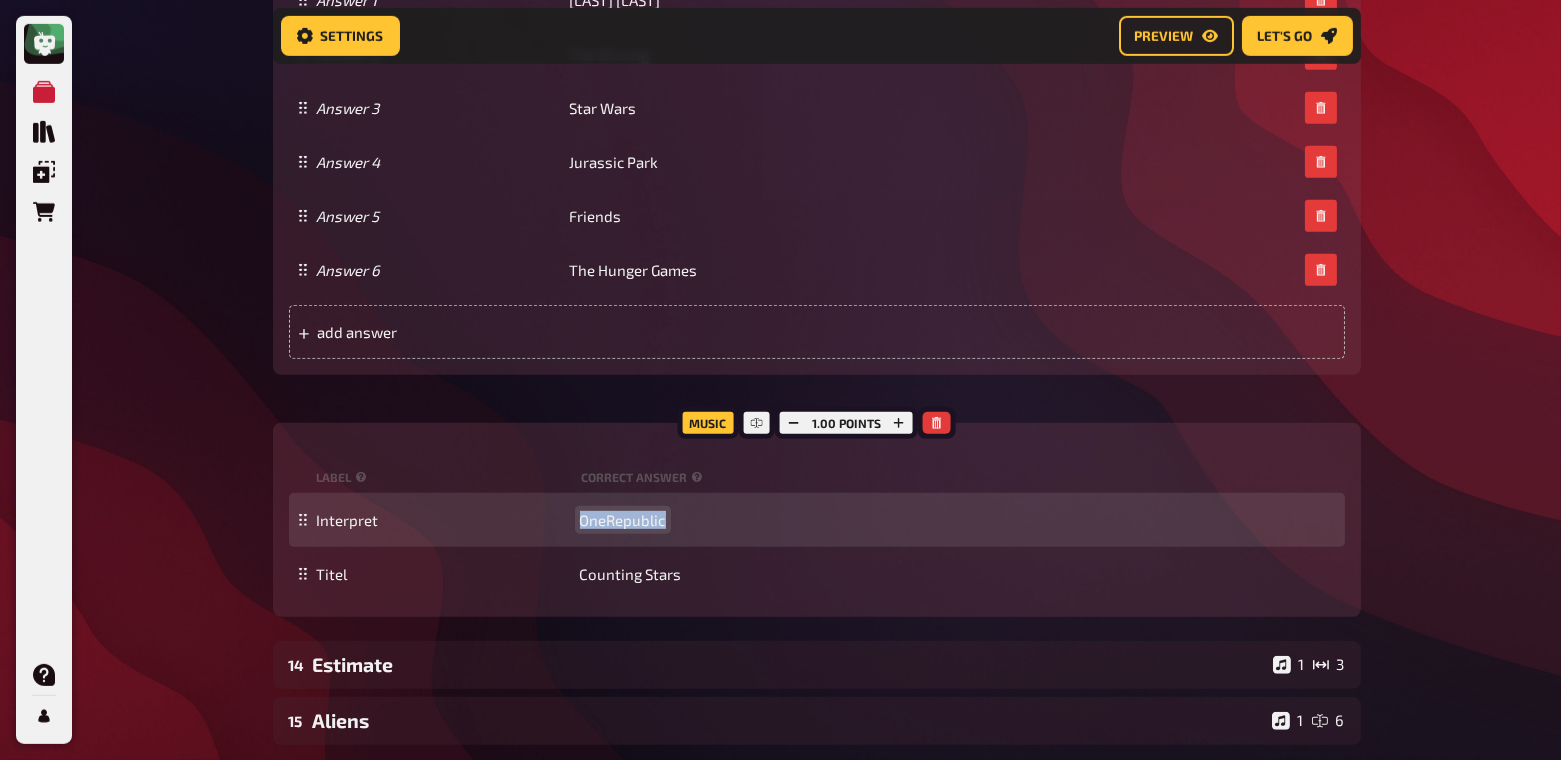 click on "OneRepublic" at bounding box center (623, 520) 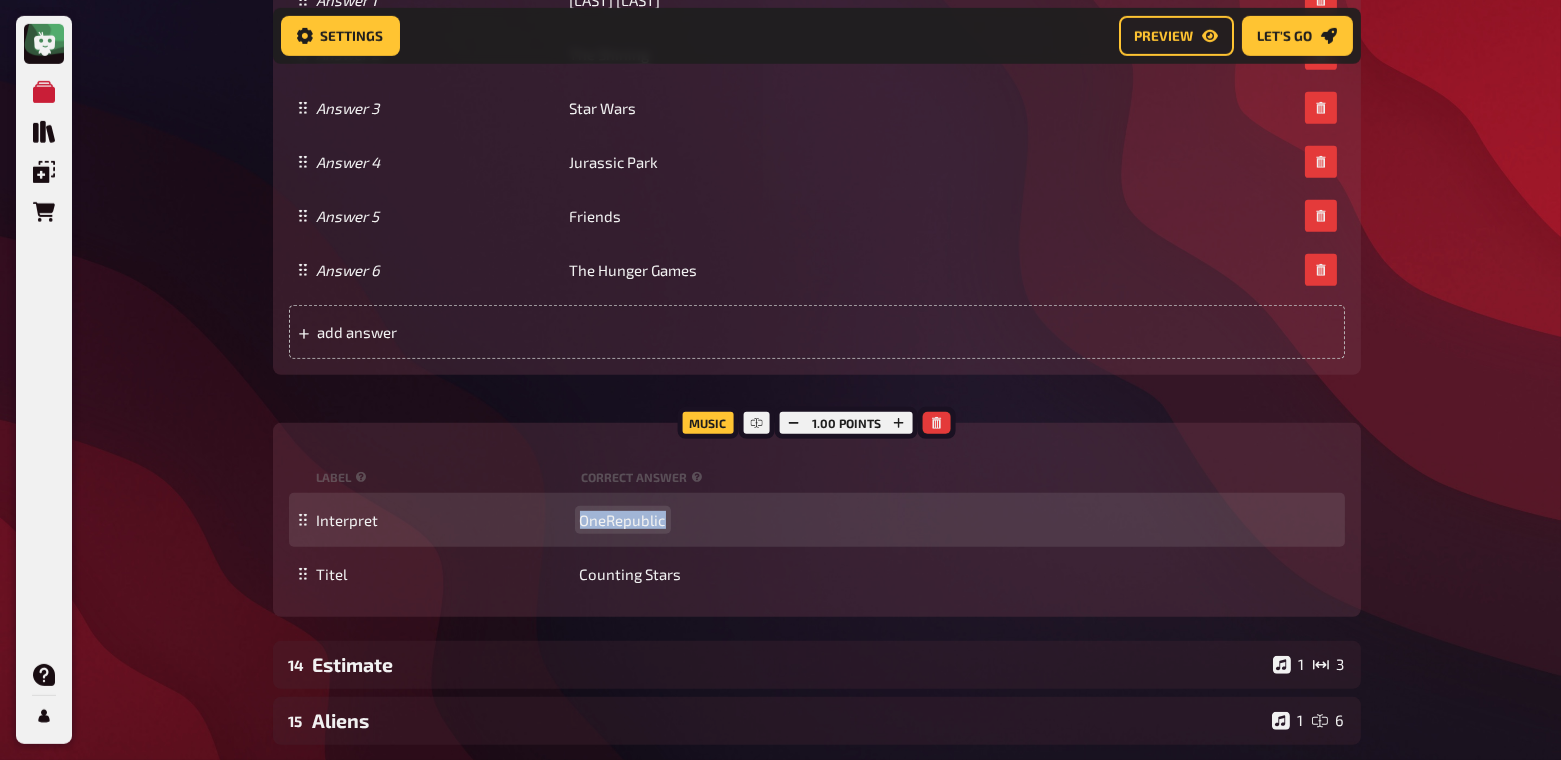 copy on "OneRepublic" 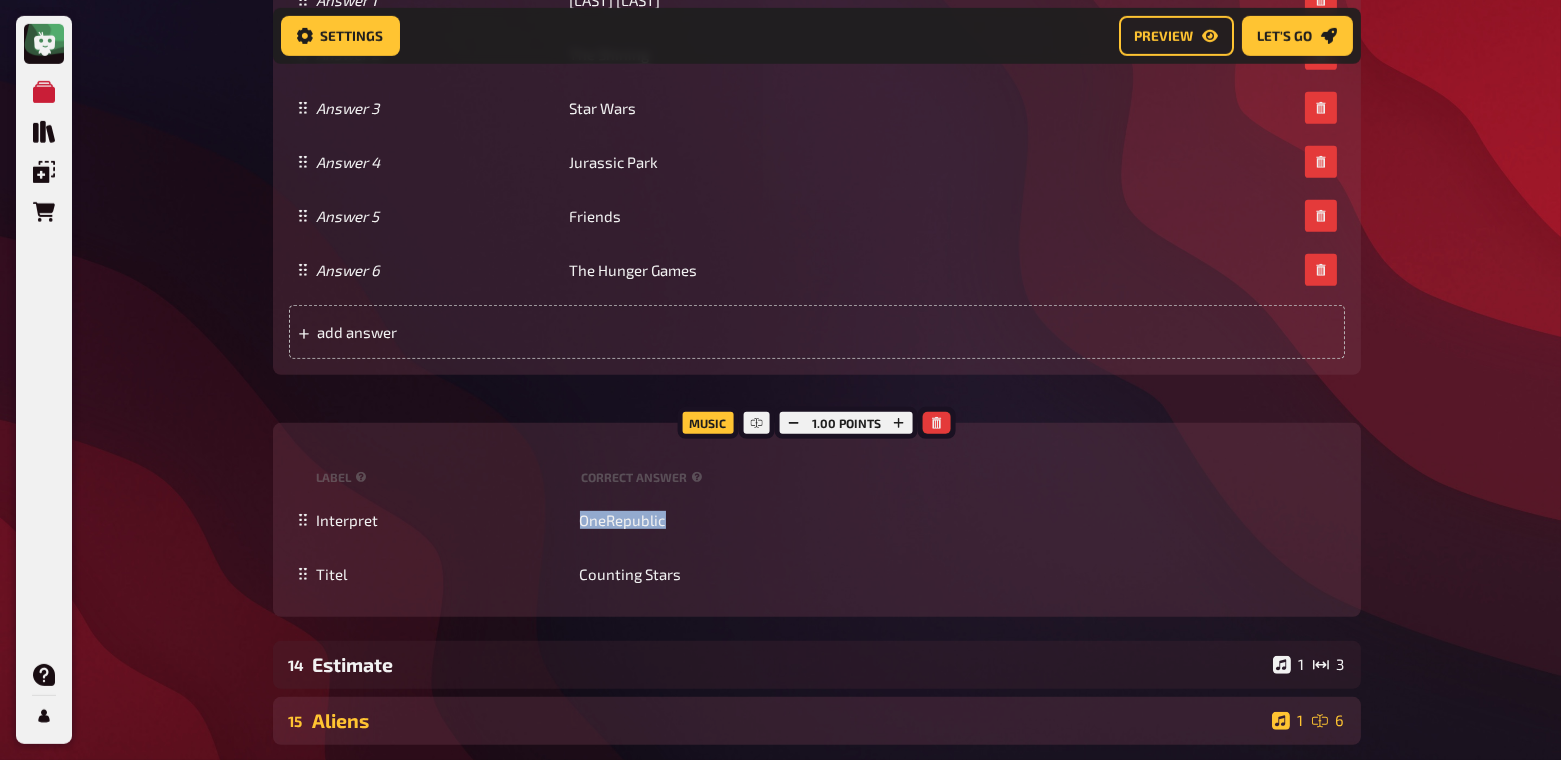 click on "Aliens" at bounding box center (788, 720) 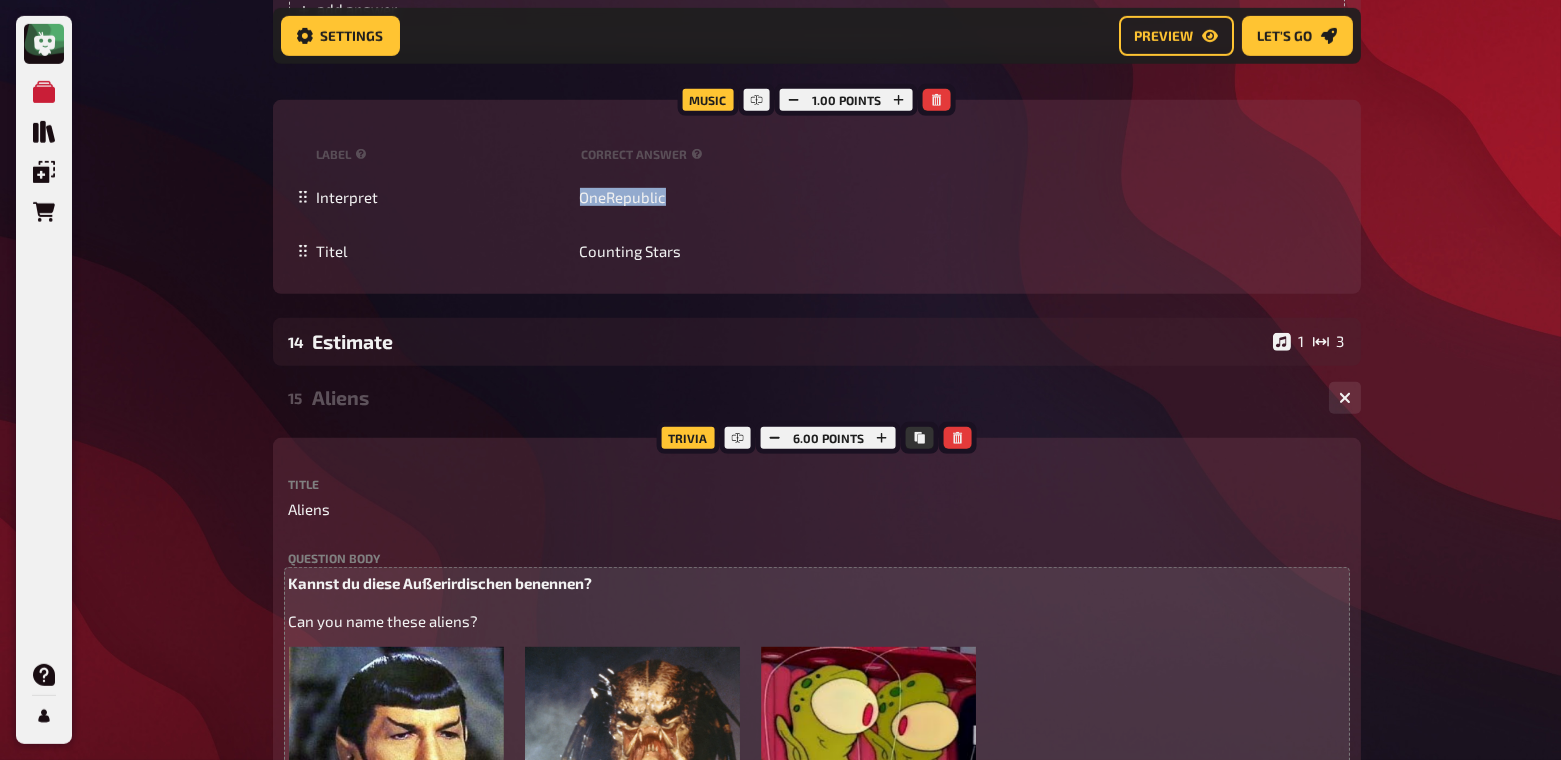 scroll, scrollTop: 1995, scrollLeft: 0, axis: vertical 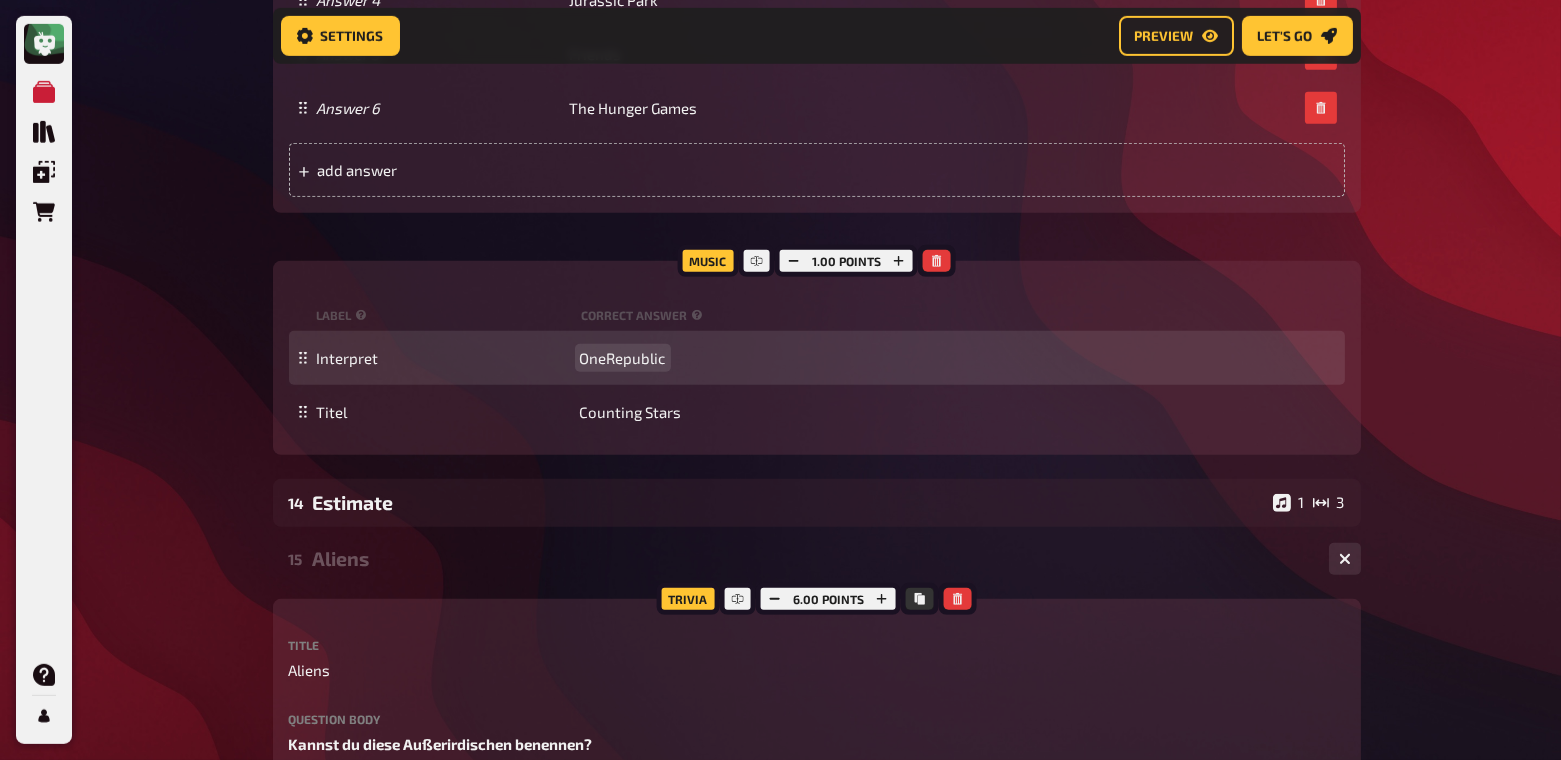 click on "OneRepublic" at bounding box center (623, 358) 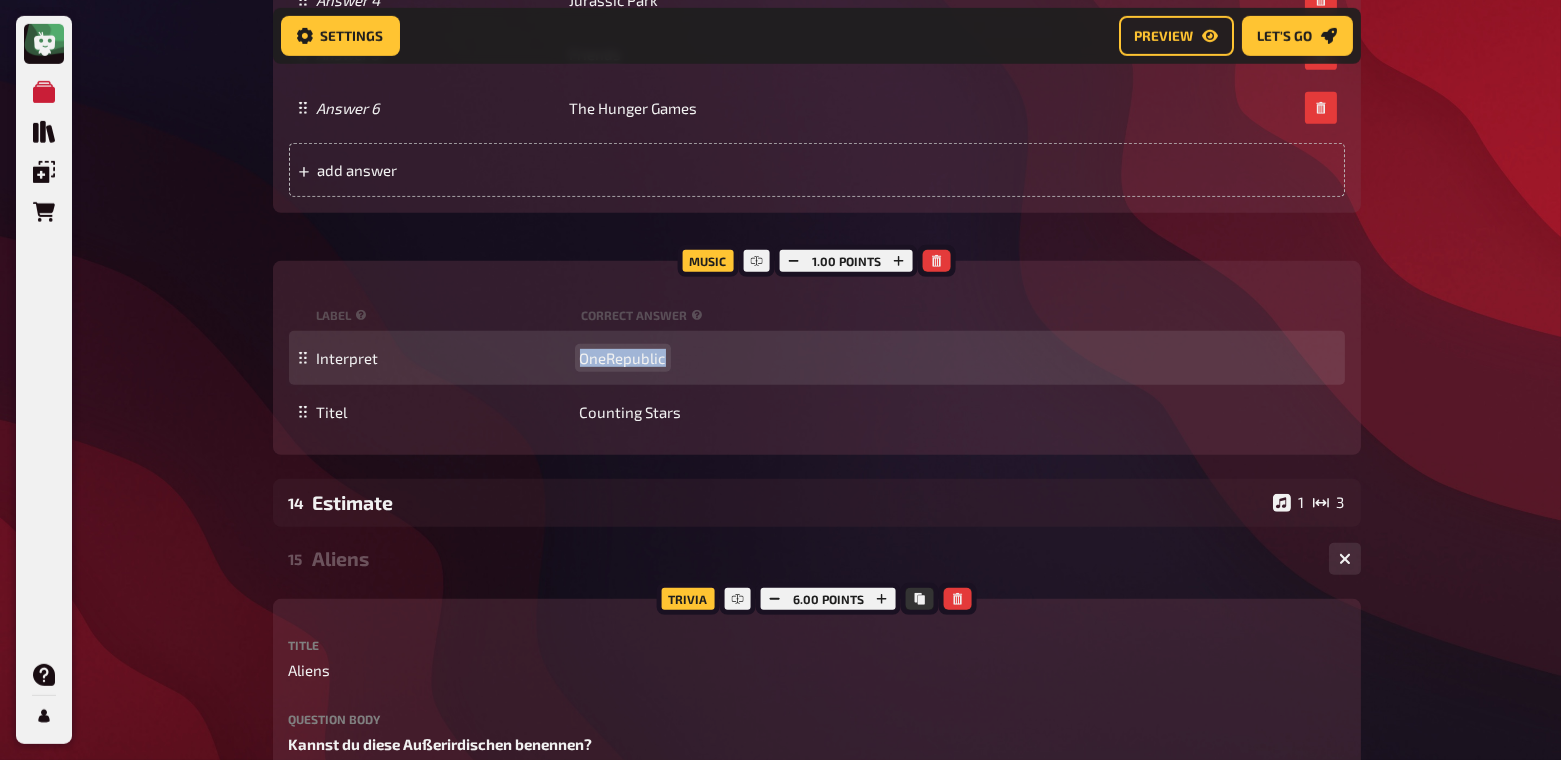click on "OneRepublic" at bounding box center (623, 358) 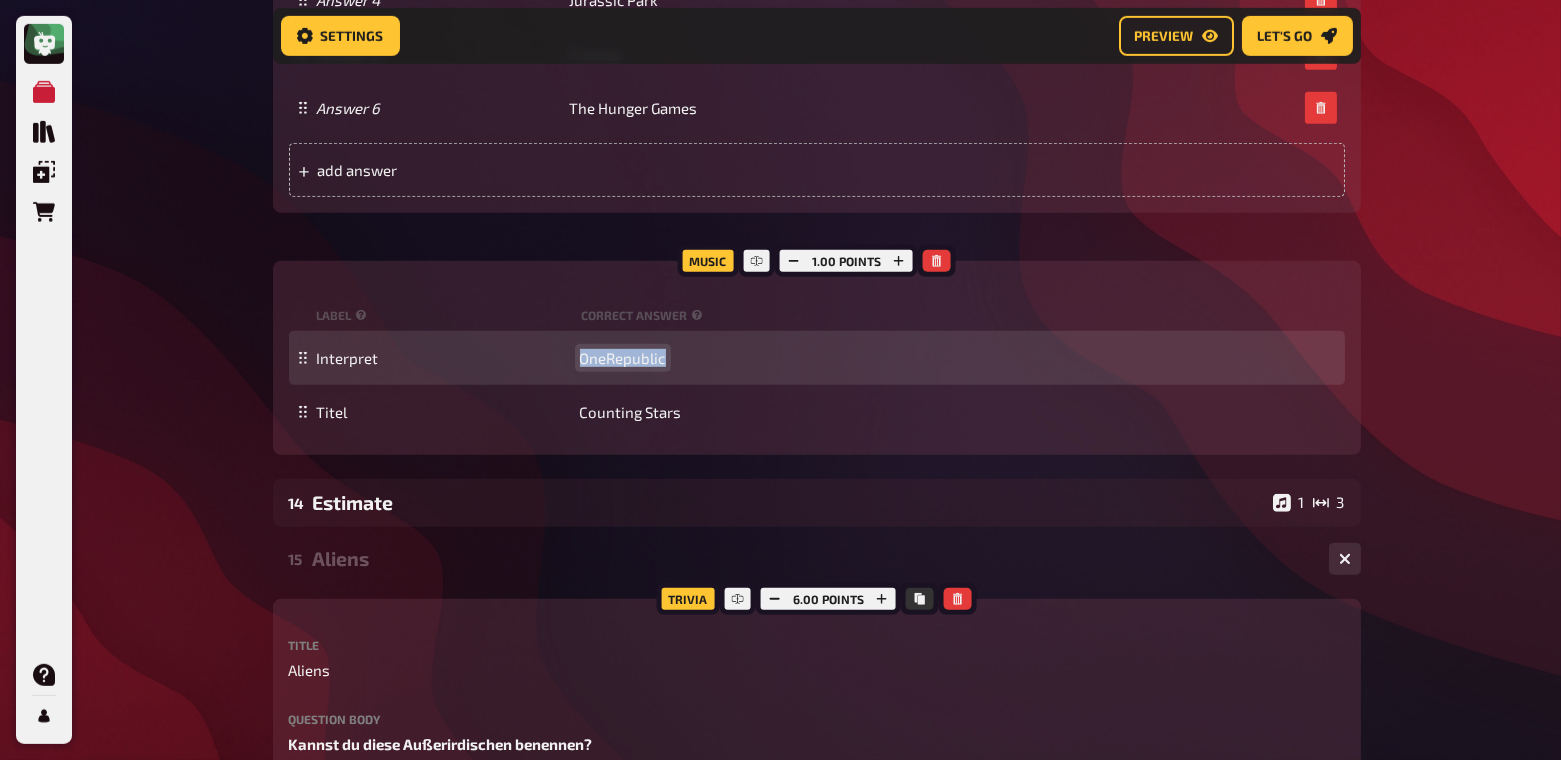 type 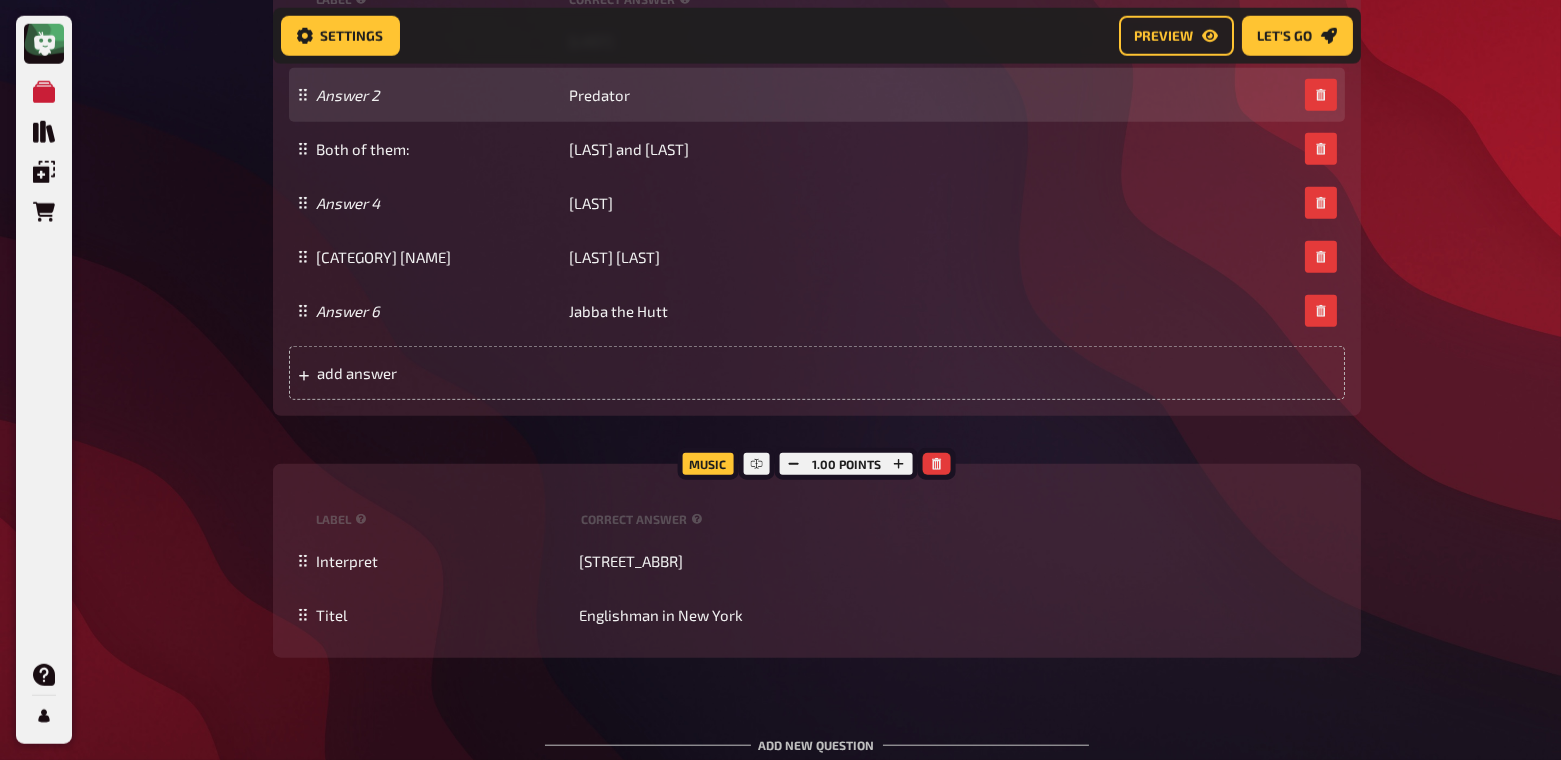 scroll, scrollTop: 3542, scrollLeft: 0, axis: vertical 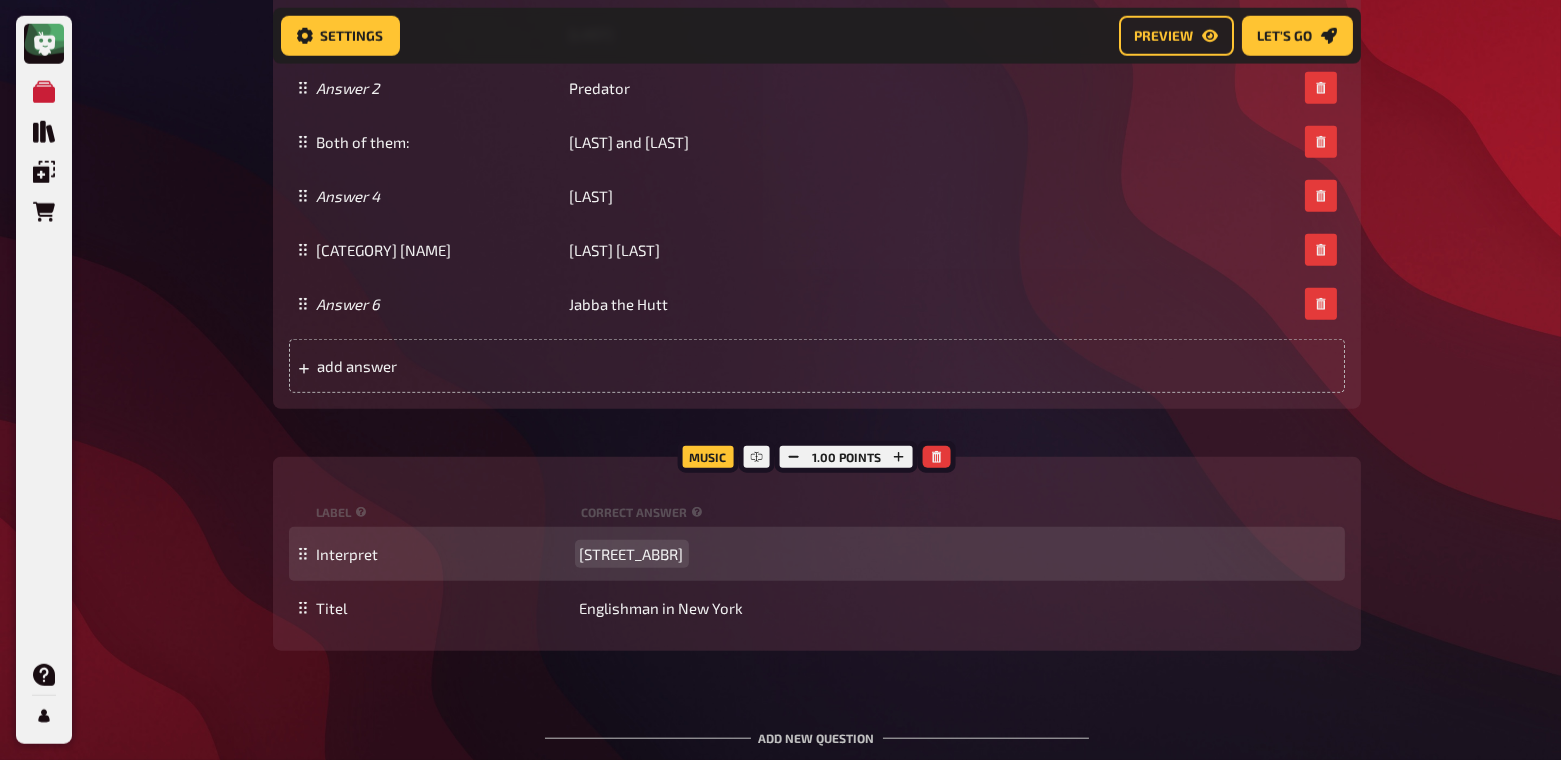 click on "Sting" at bounding box center (632, 554) 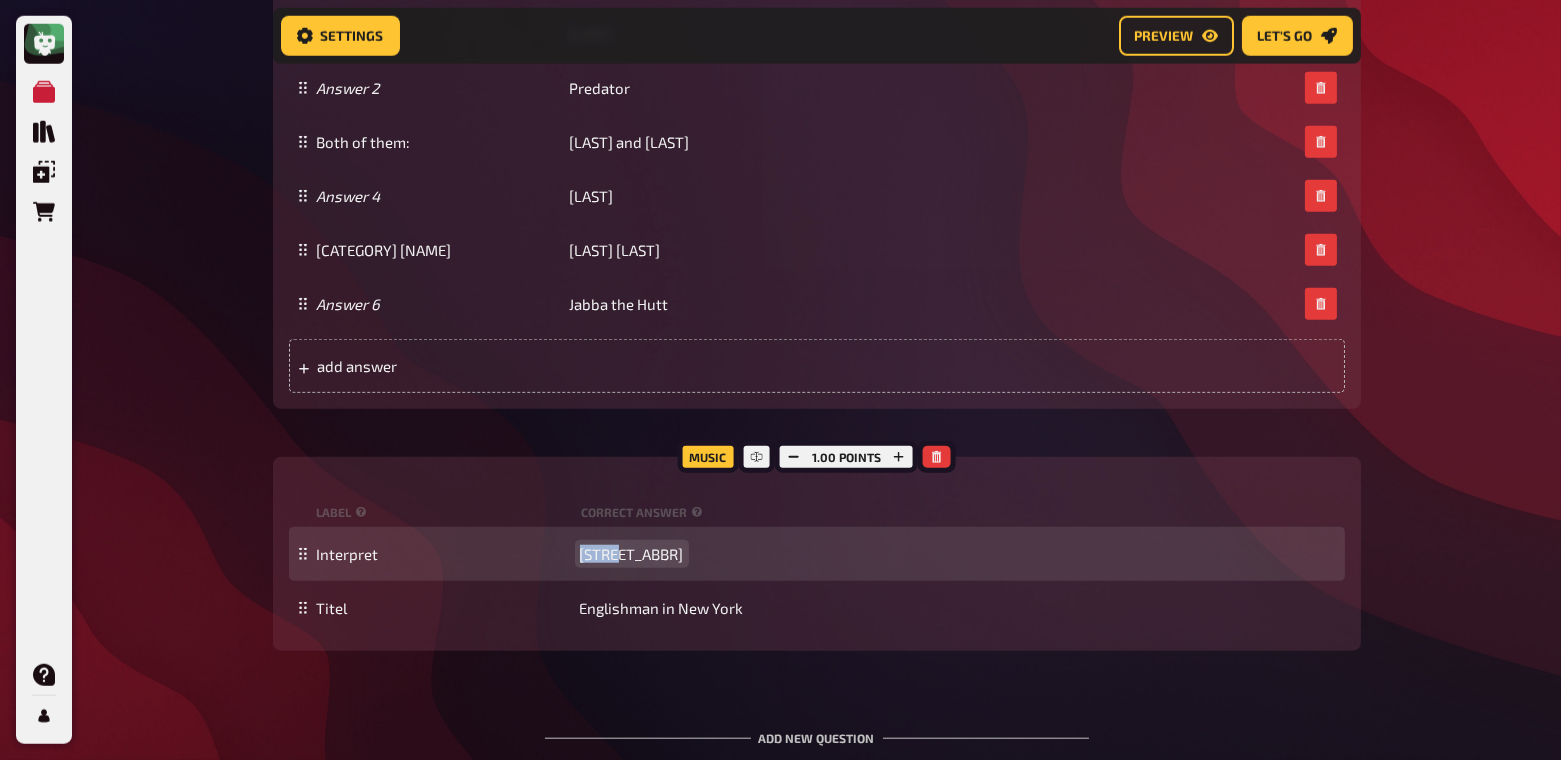 click on "Sting" at bounding box center [632, 554] 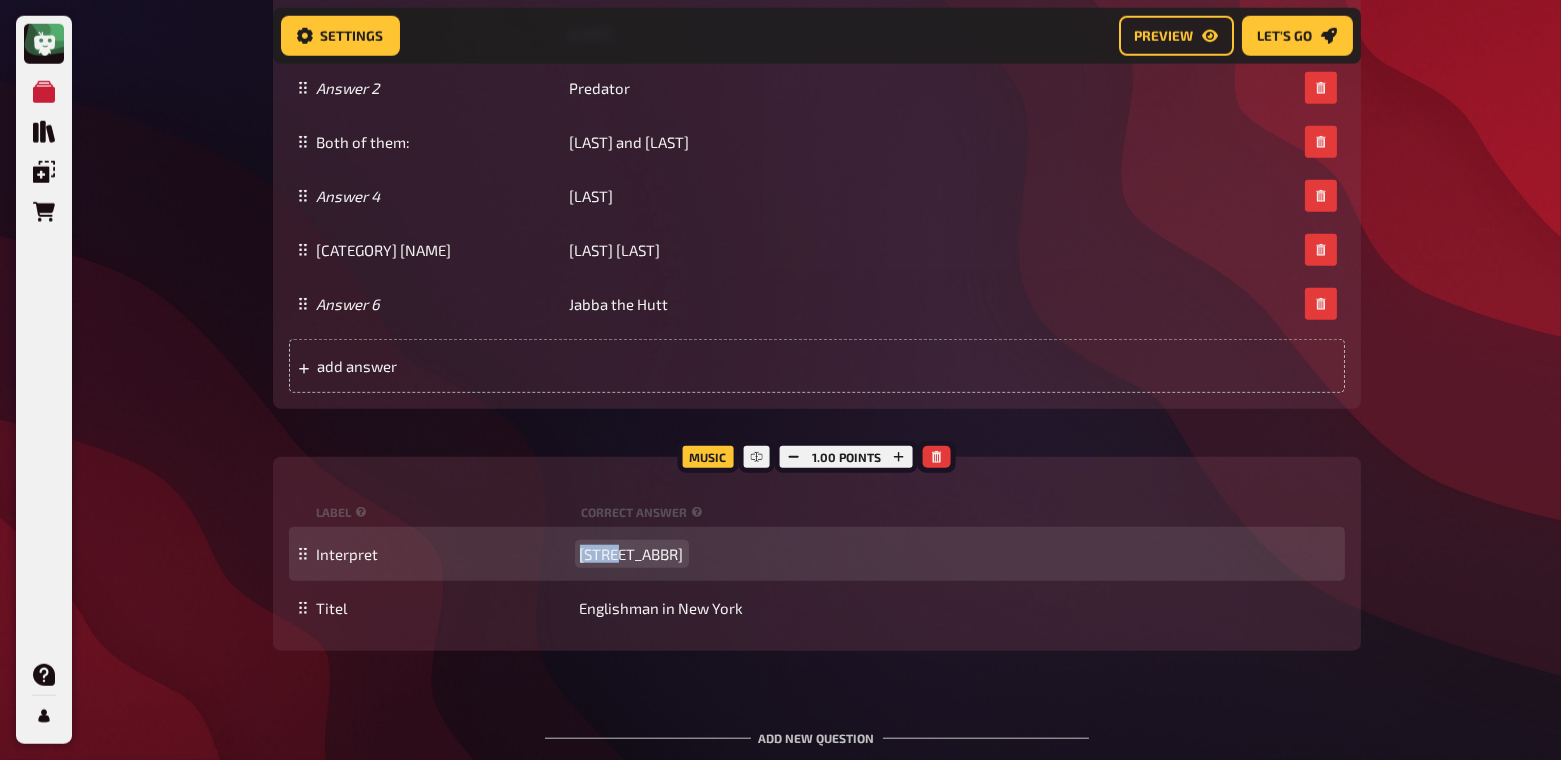 paste 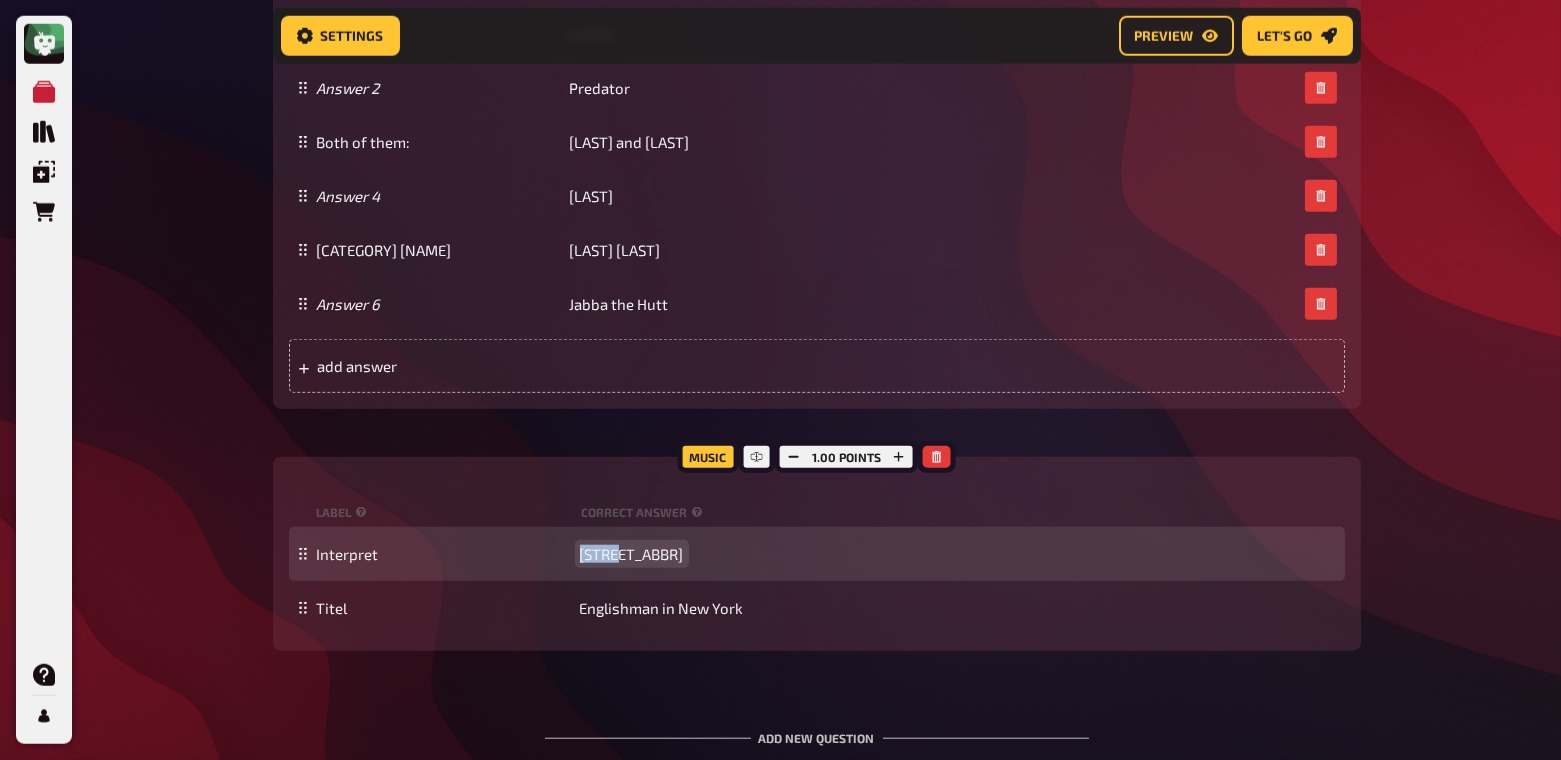 type 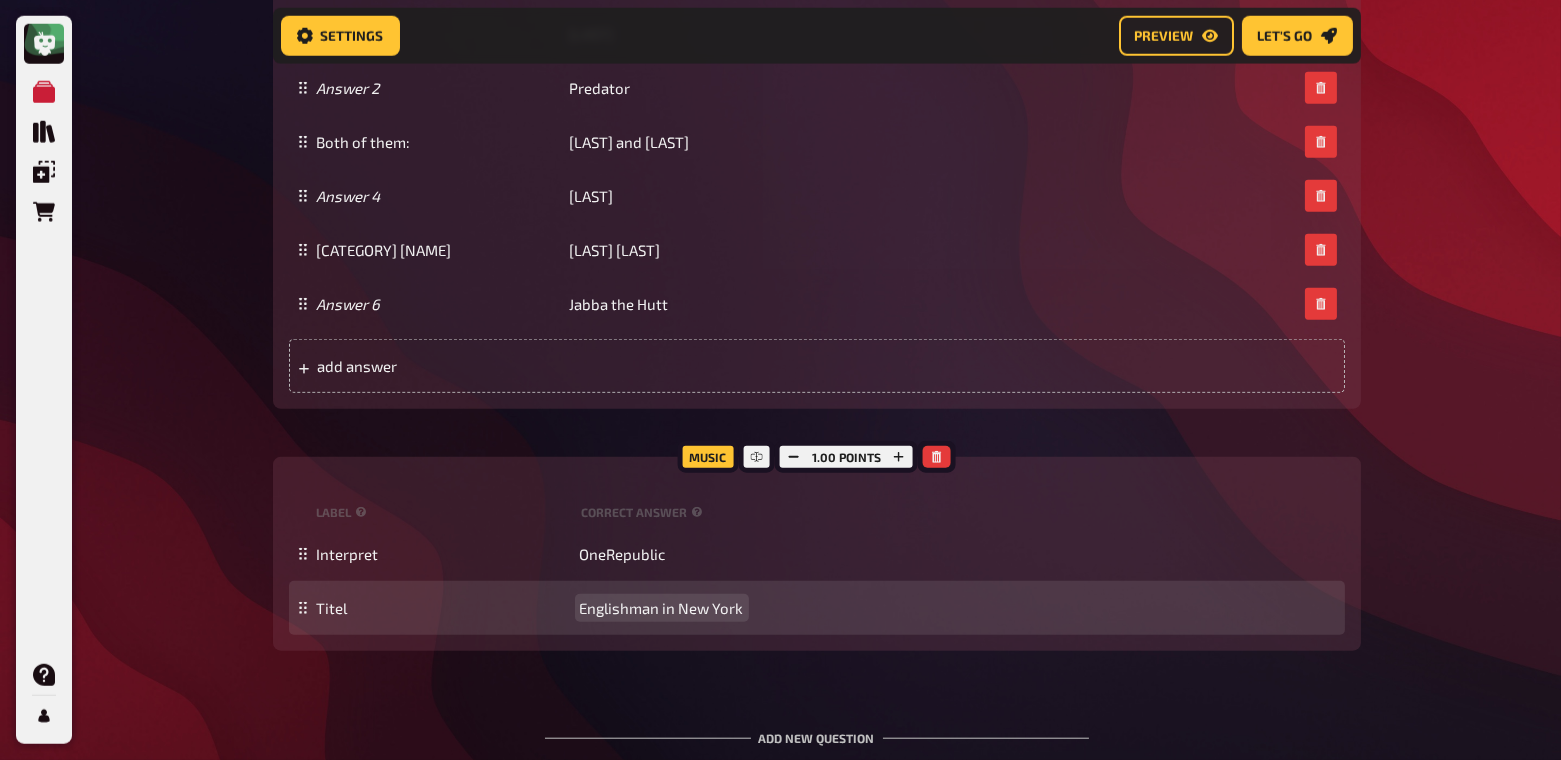 click on "Englishman in New York" at bounding box center (662, 608) 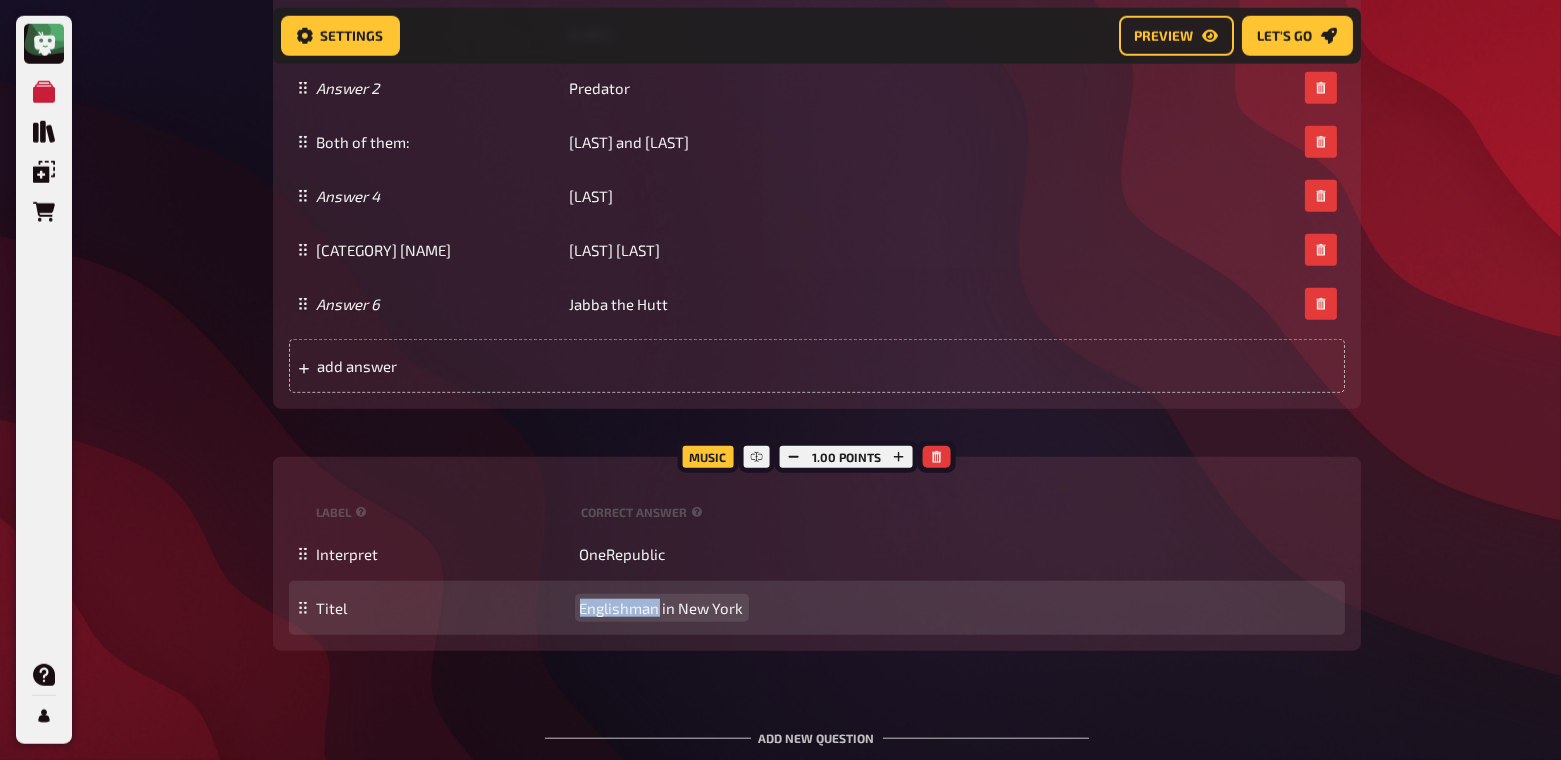 click on "Englishman in New York" at bounding box center [662, 608] 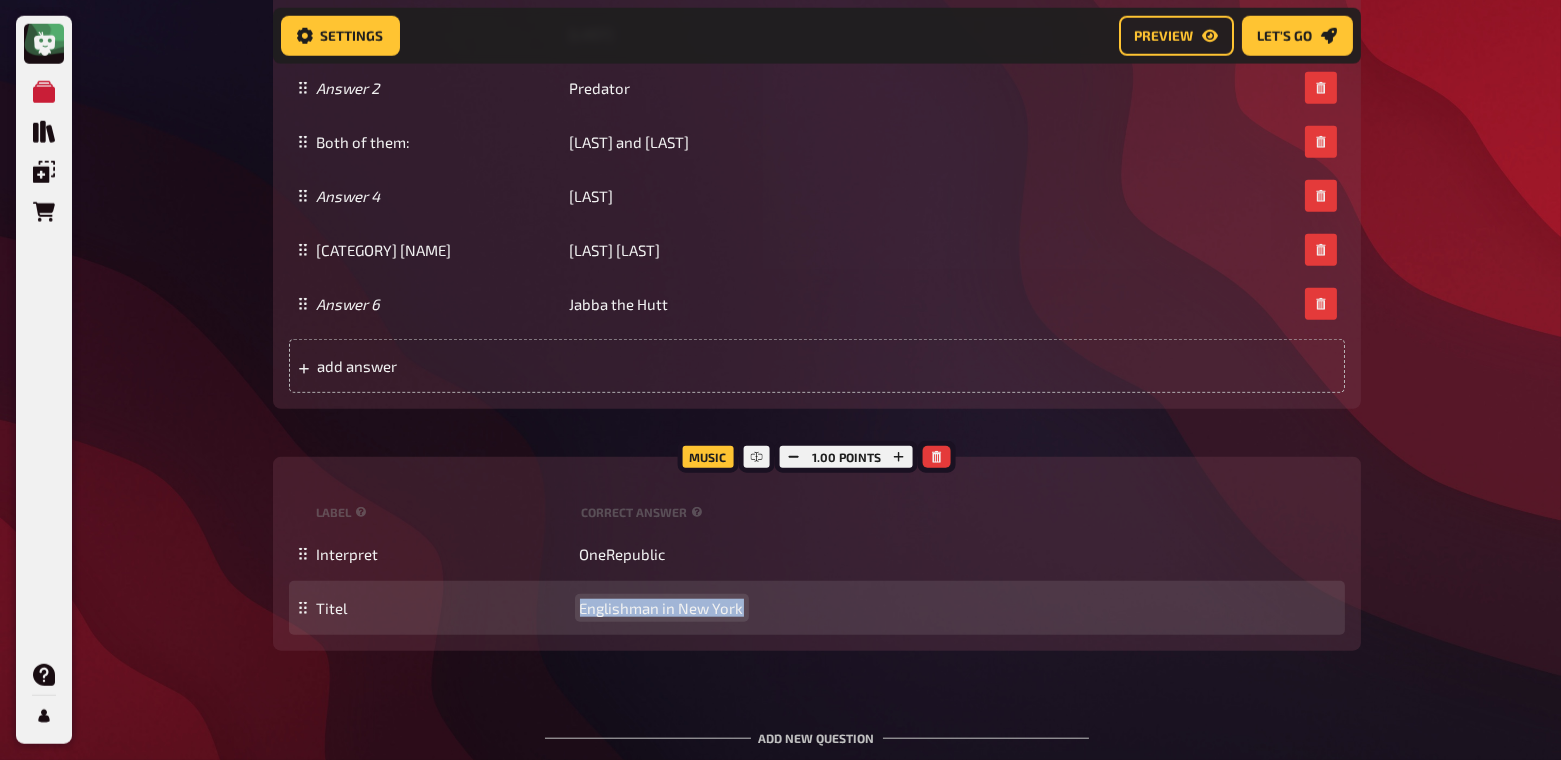 click on "Englishman in New York" at bounding box center (662, 608) 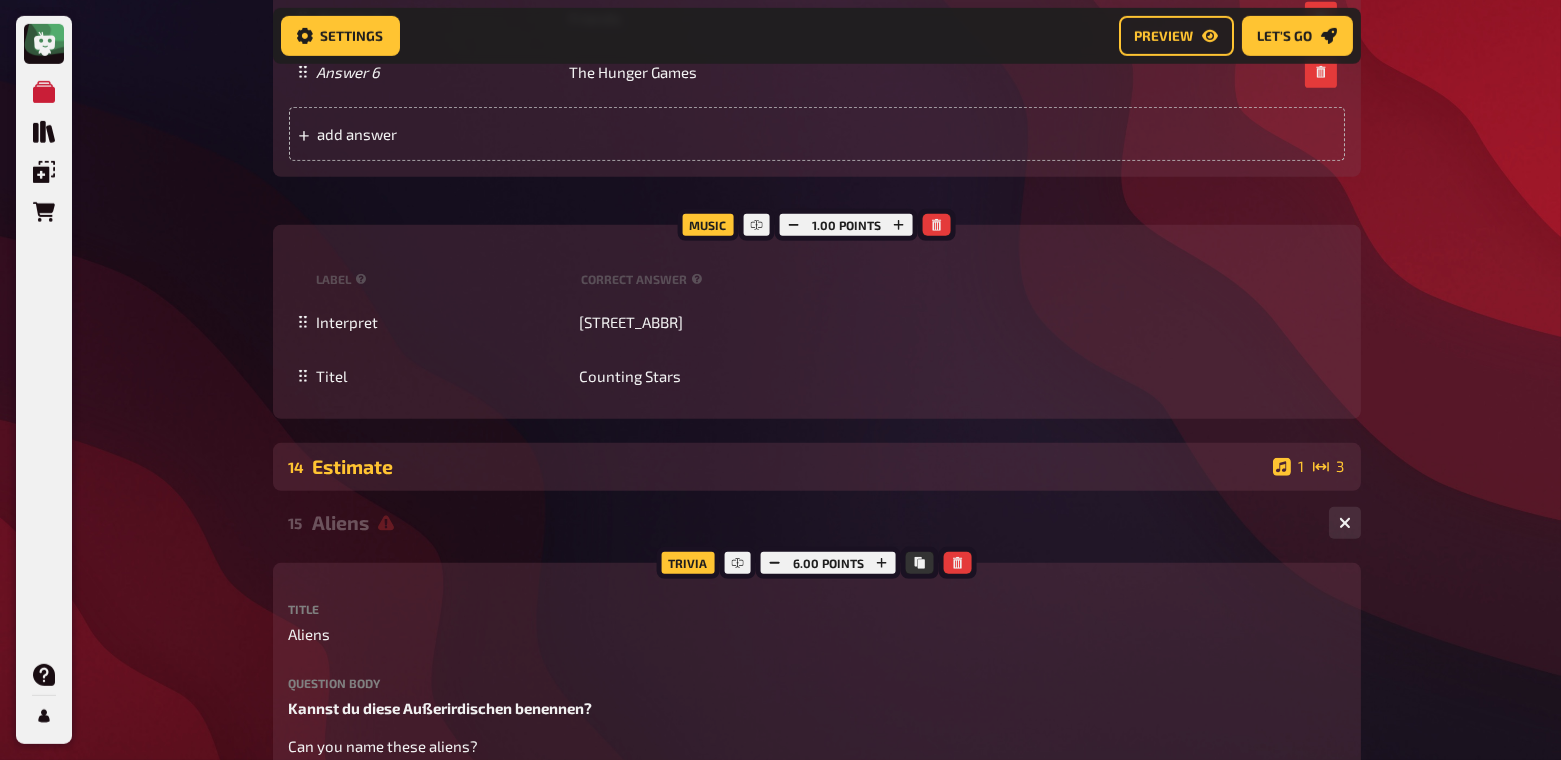 scroll, scrollTop: 2027, scrollLeft: 0, axis: vertical 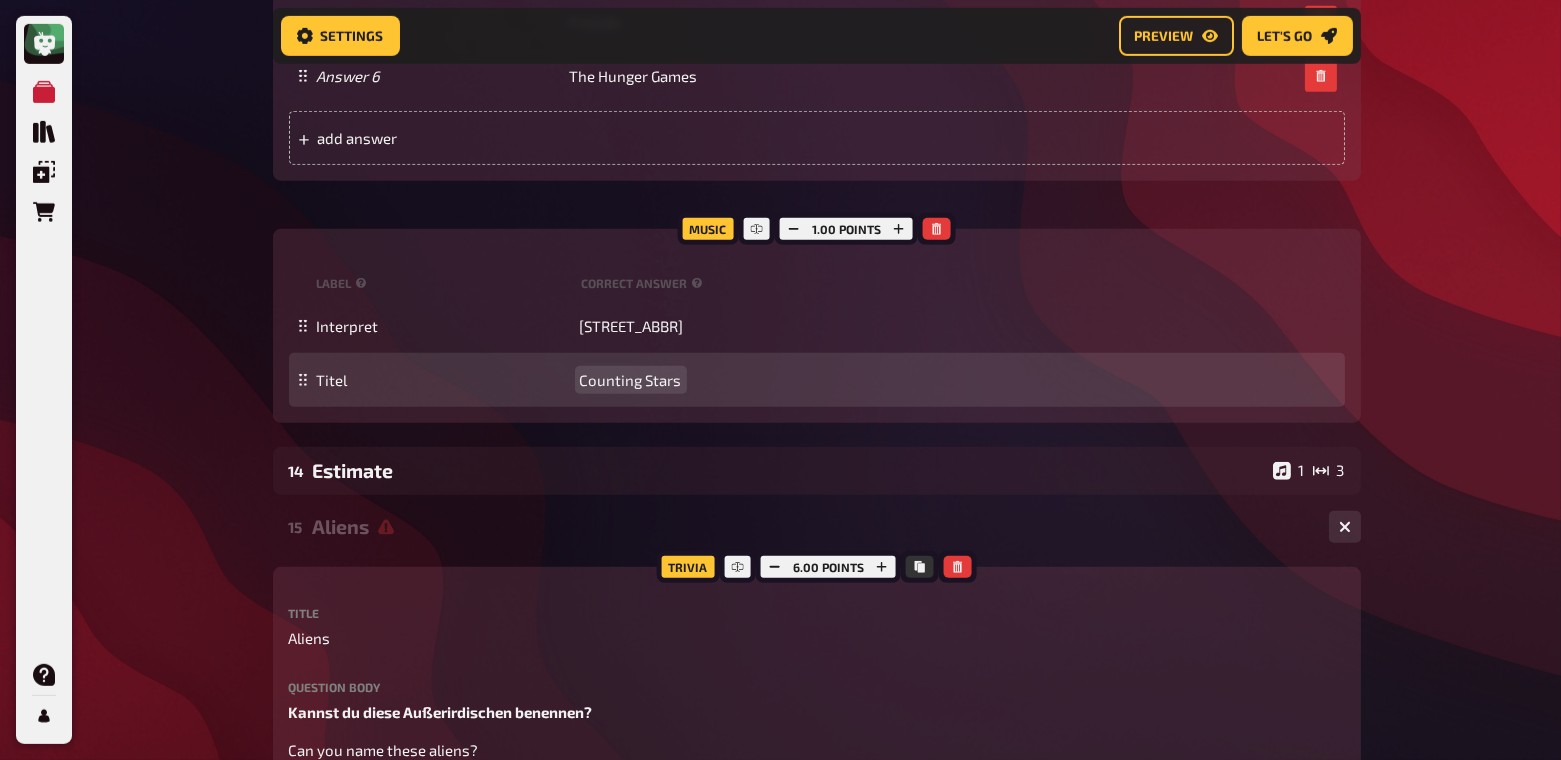 click on "Counting Stars" at bounding box center (631, 380) 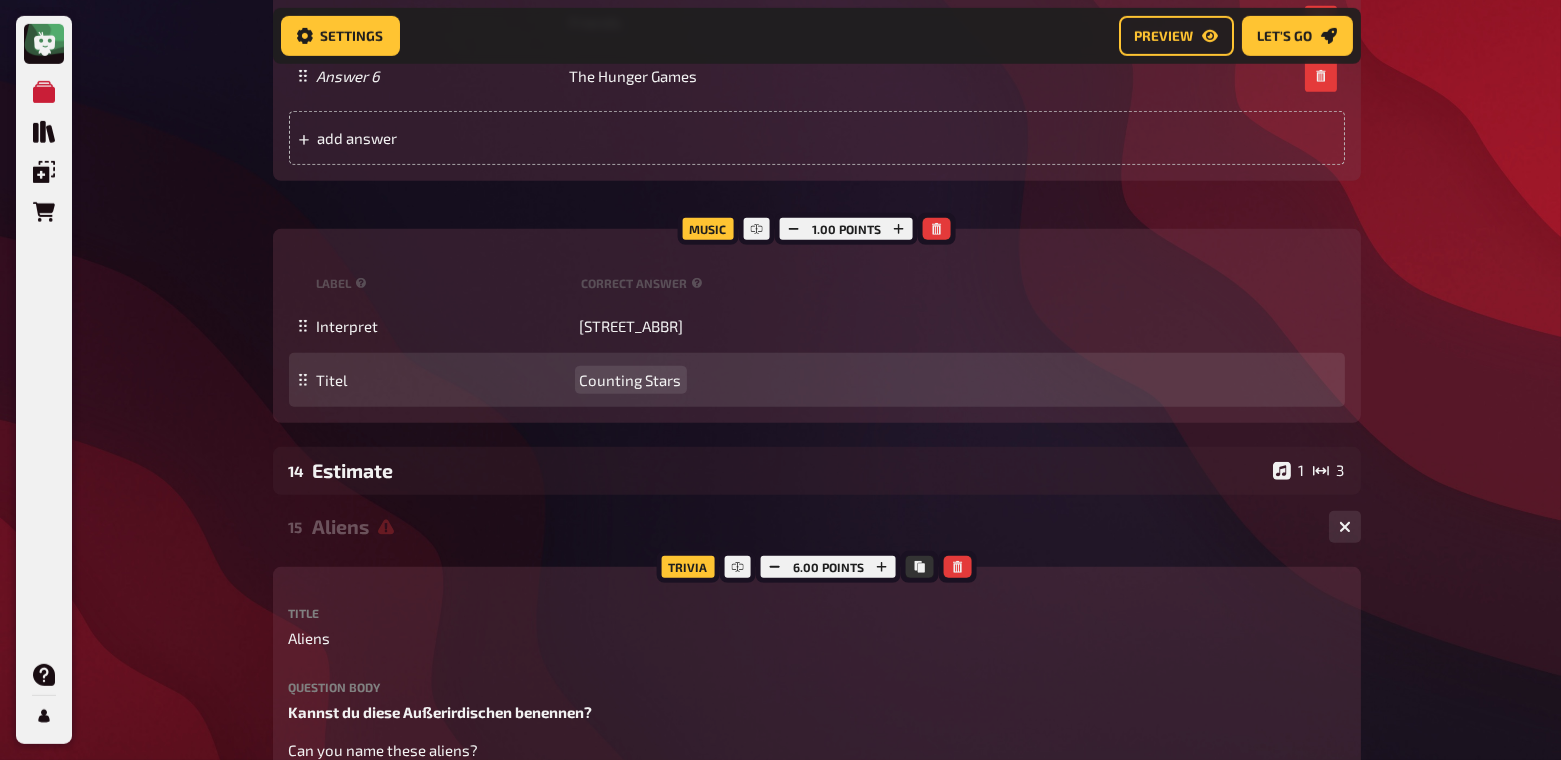 click on "Counting Stars" at bounding box center [631, 380] 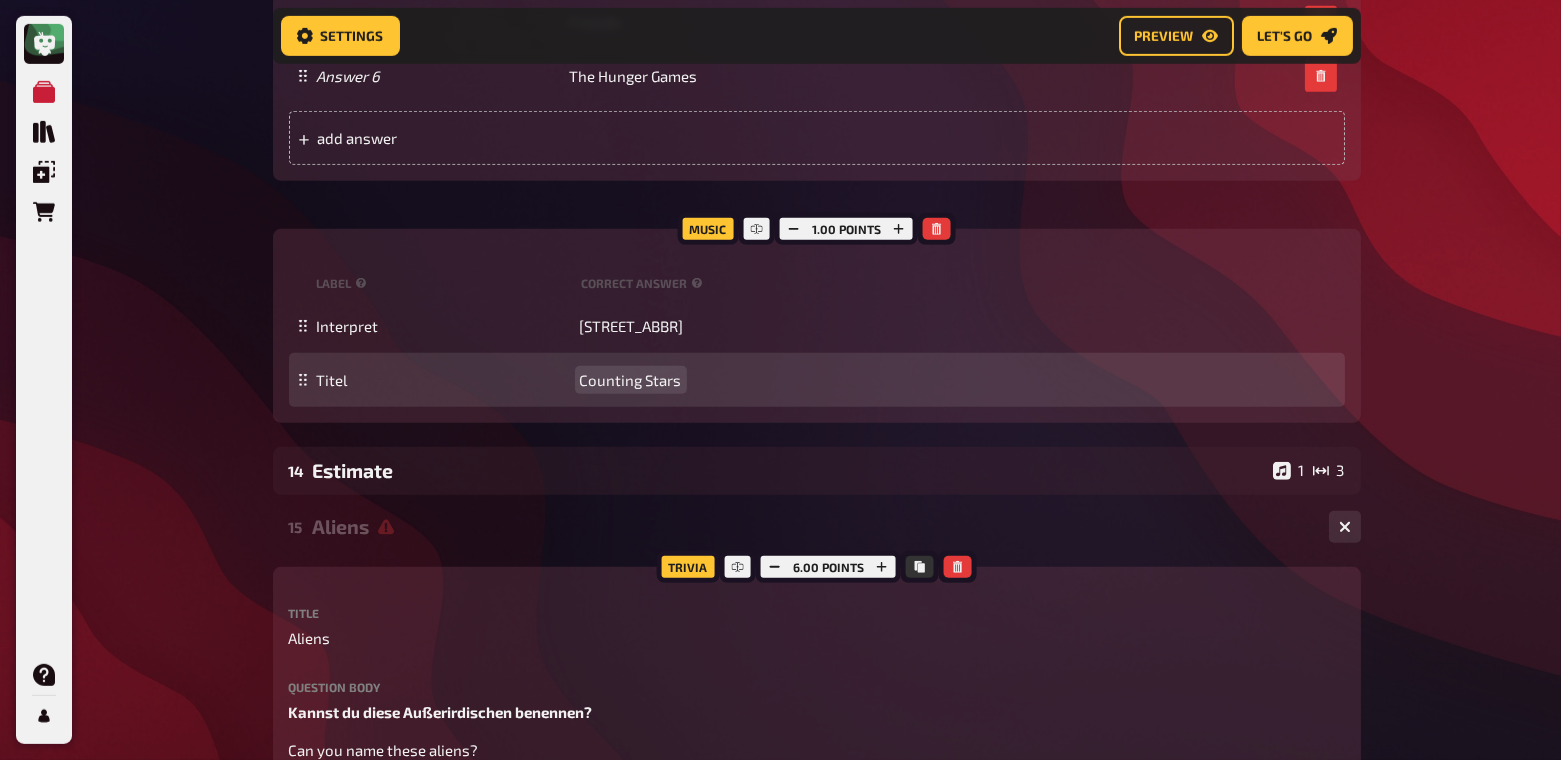paste 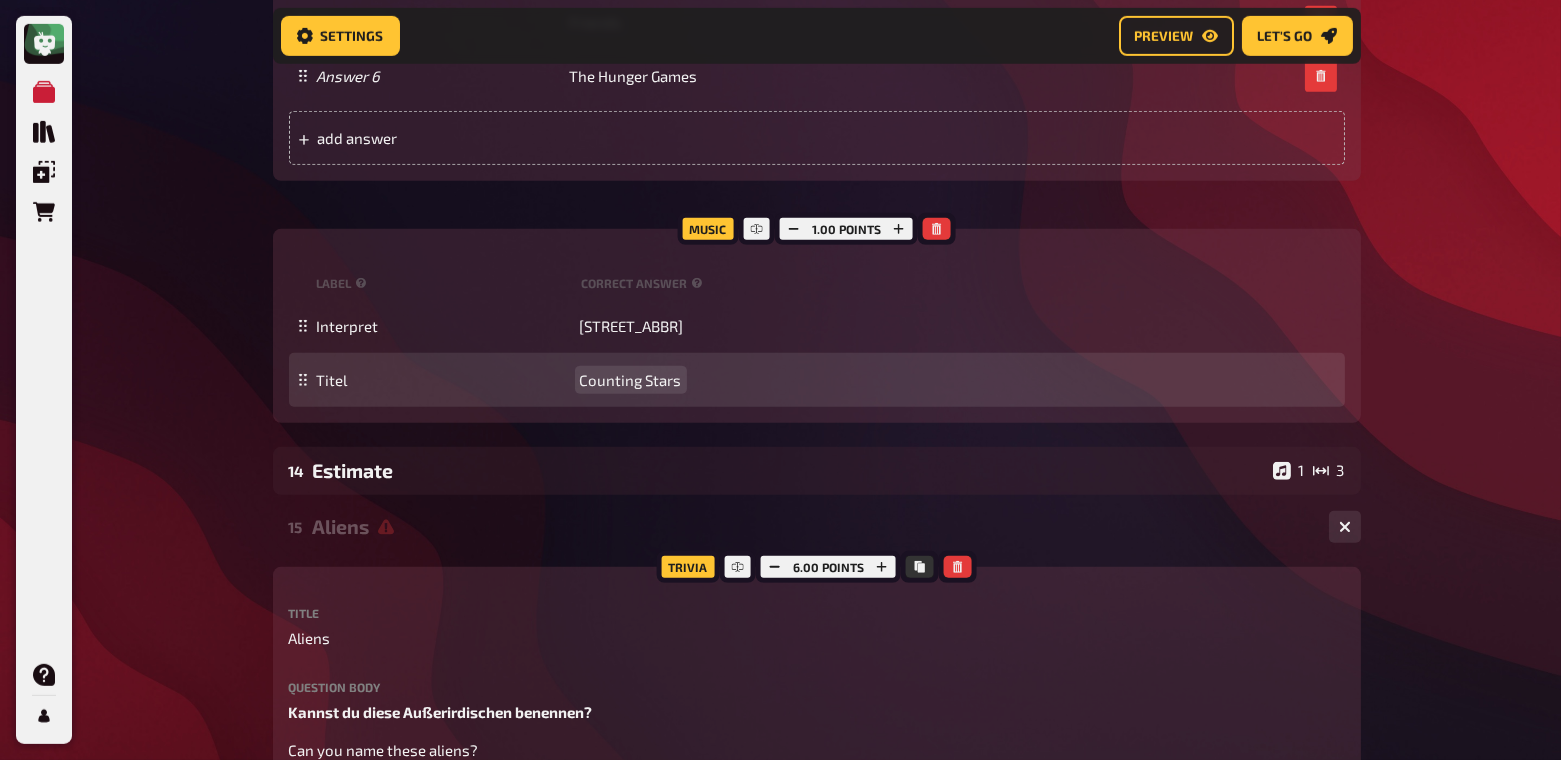 type 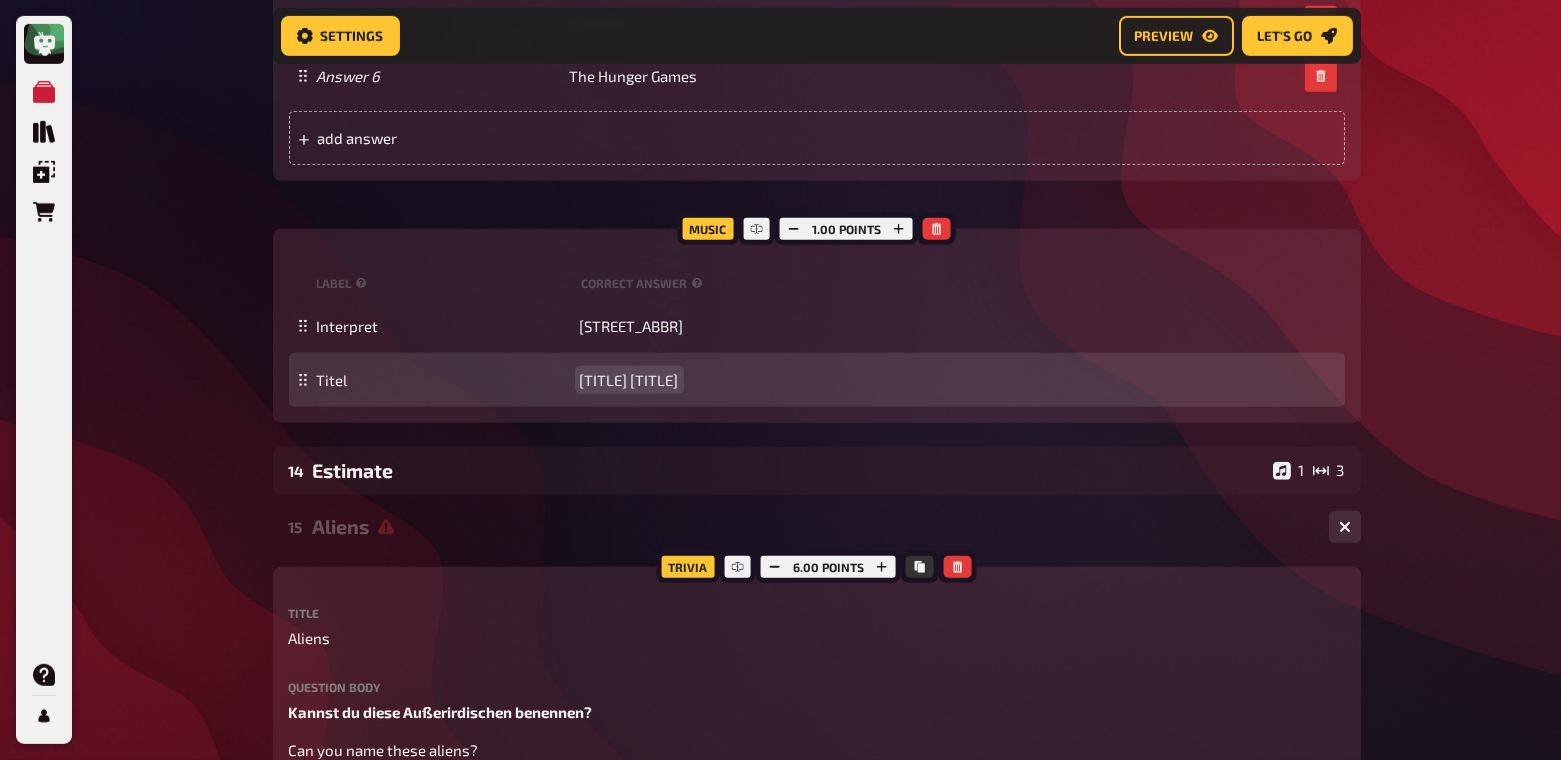 drag, startPoint x: 744, startPoint y: 381, endPoint x: 822, endPoint y: 388, distance: 78.31347 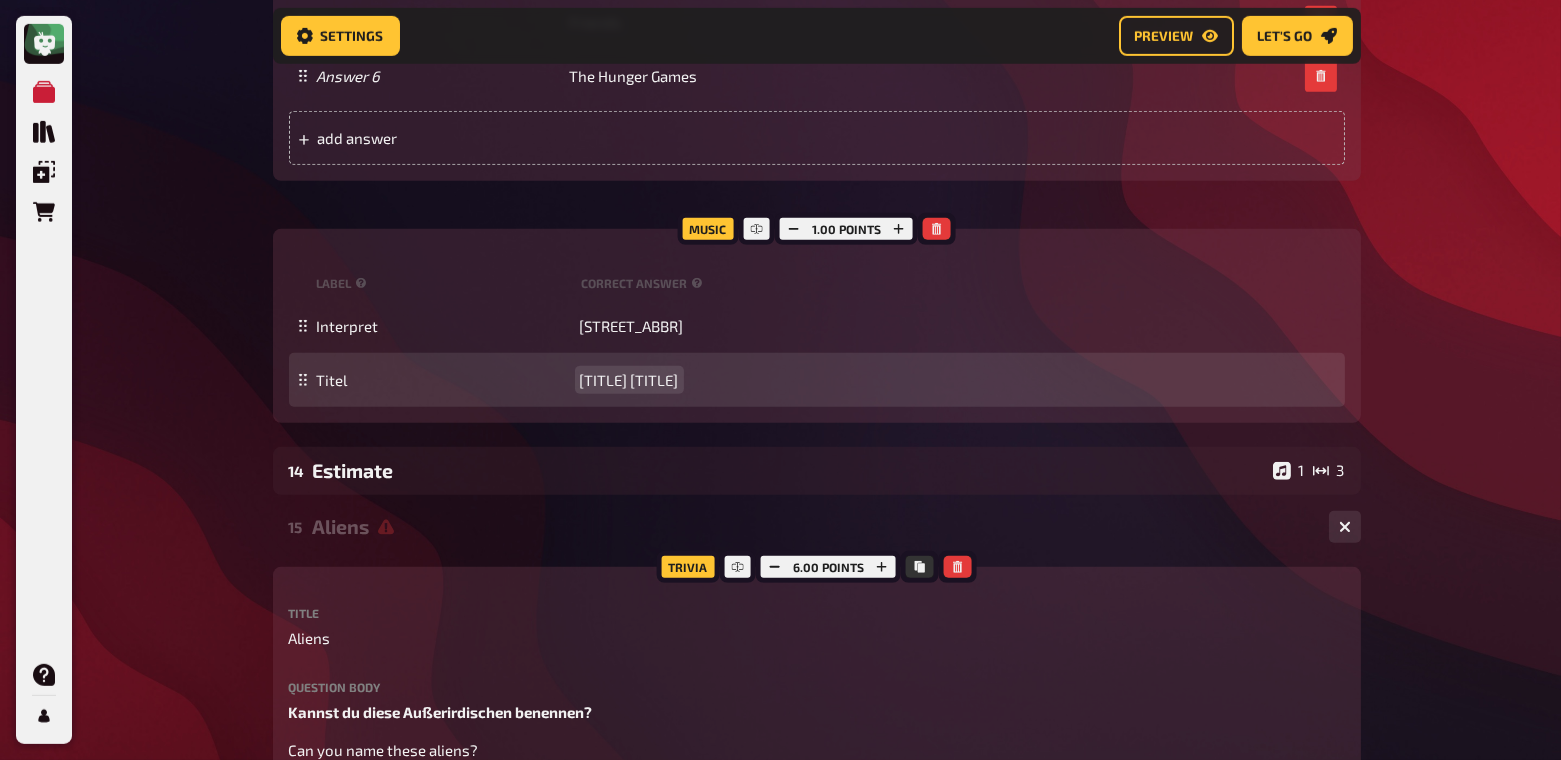 click on "Titel Englishman in New YorkCounting Stars" at bounding box center (817, 380) 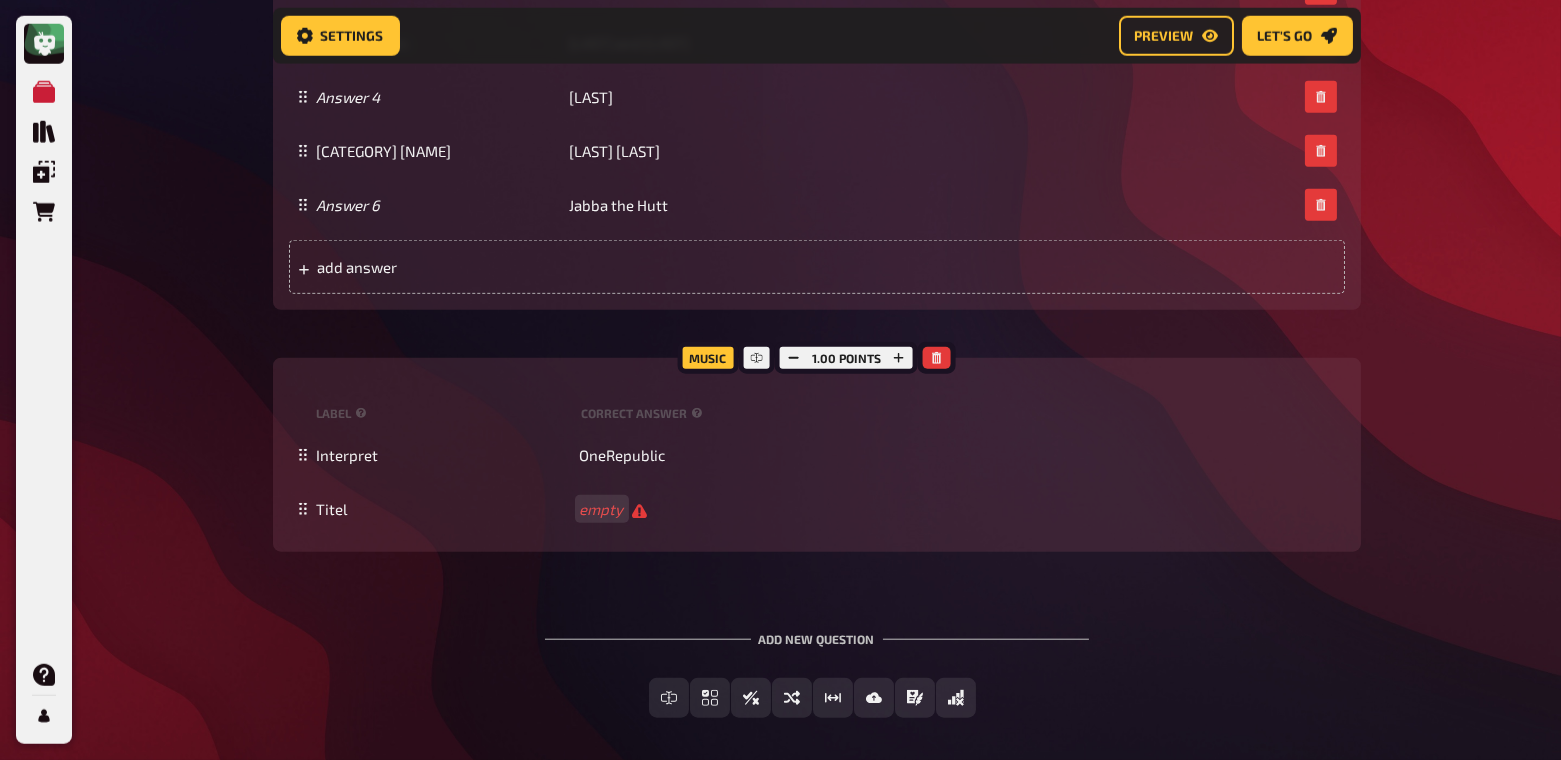 scroll, scrollTop: 3696, scrollLeft: 0, axis: vertical 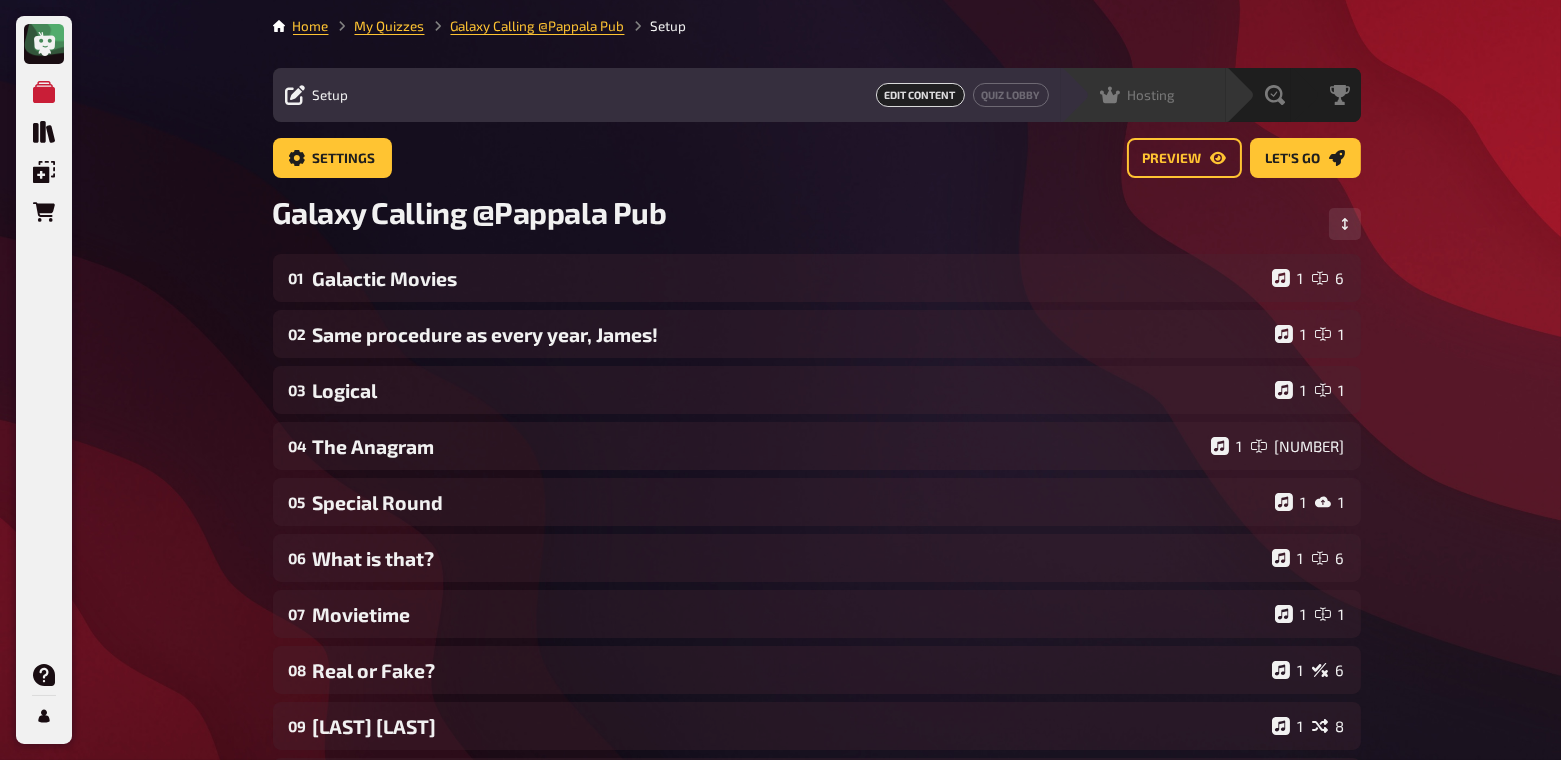 click on "Hosting undefined" at bounding box center (1157, 95) 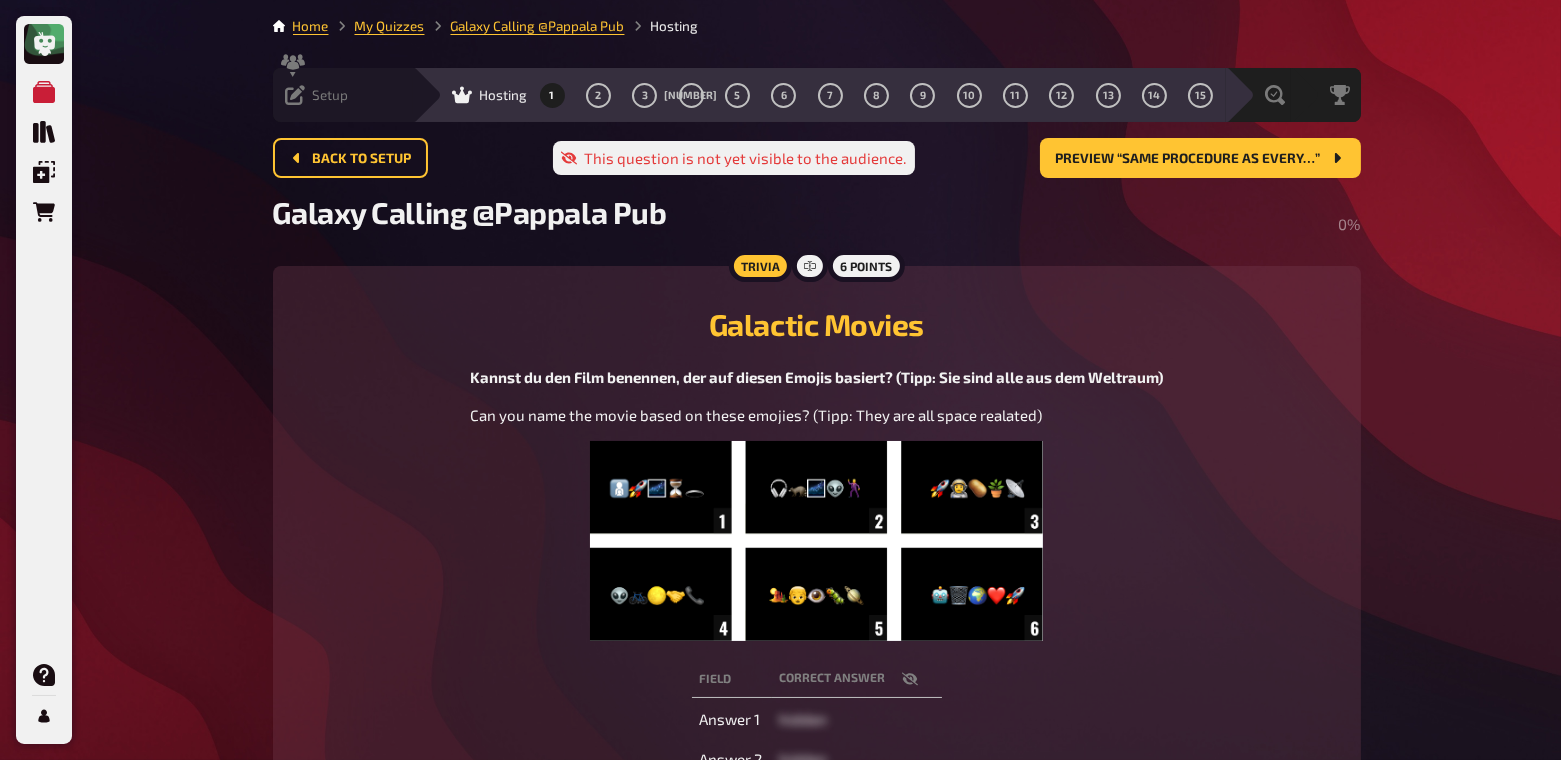 click 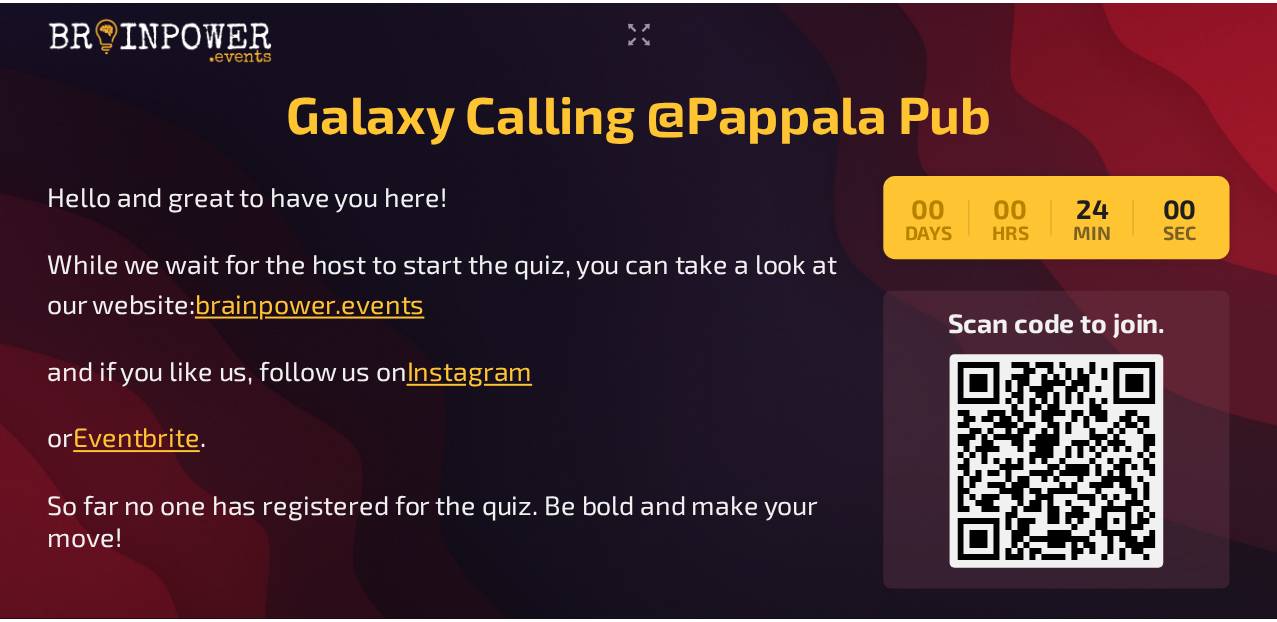 scroll, scrollTop: 0, scrollLeft: 0, axis: both 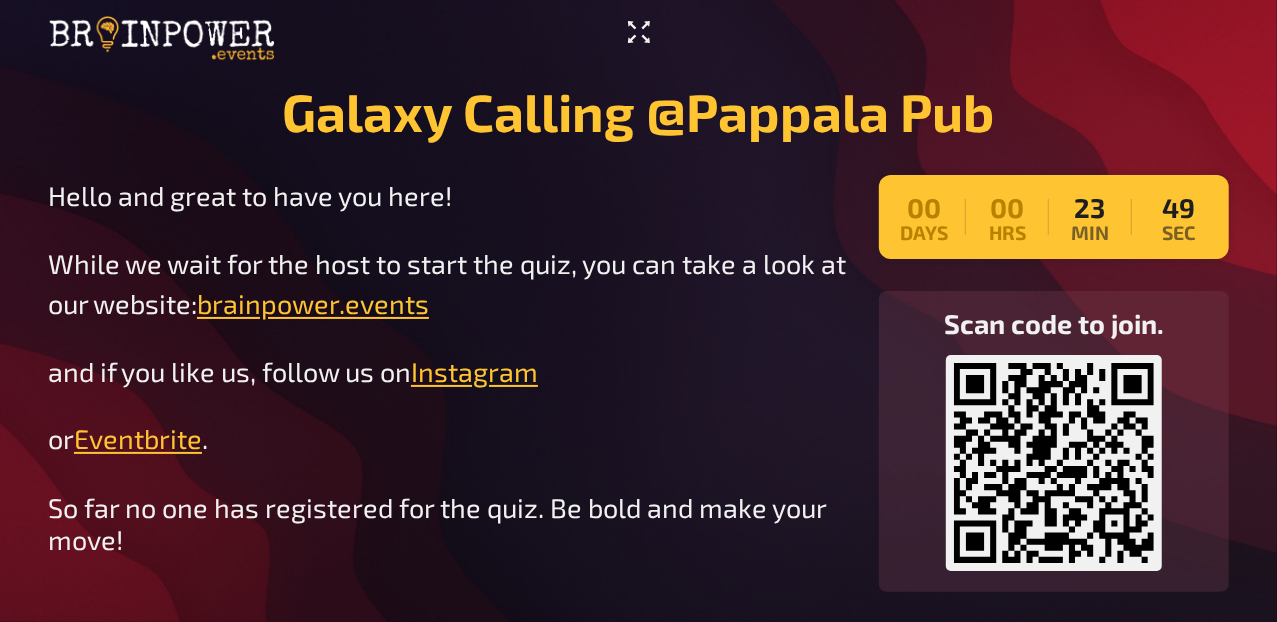 click 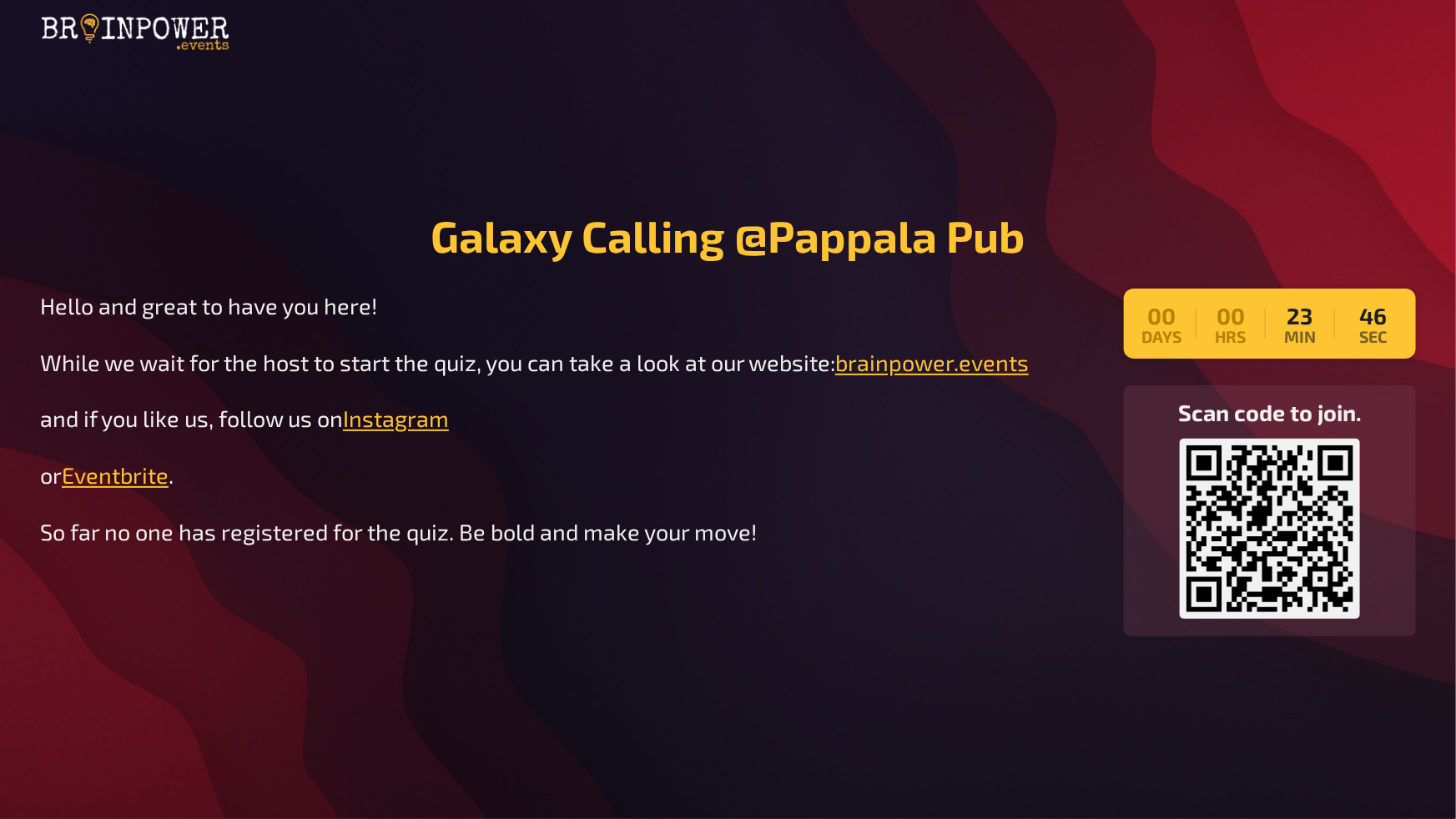 click on "Galaxy Calling @Pappala Pub Hello and great to have you here! While we wait for the host to start the quiz, you can take a look at our website:  brainpower.events  and if you like us, follow us on  Instagram   or  Eventbrite .  So far no one has registered for the quiz. Be bold and make your move! 00 days 00 hrs 23 min 46 sec Scan code to join. https://play.kwizkid.live/play/luki/galaxy-pappala-pub-new" at bounding box center [728, 410] 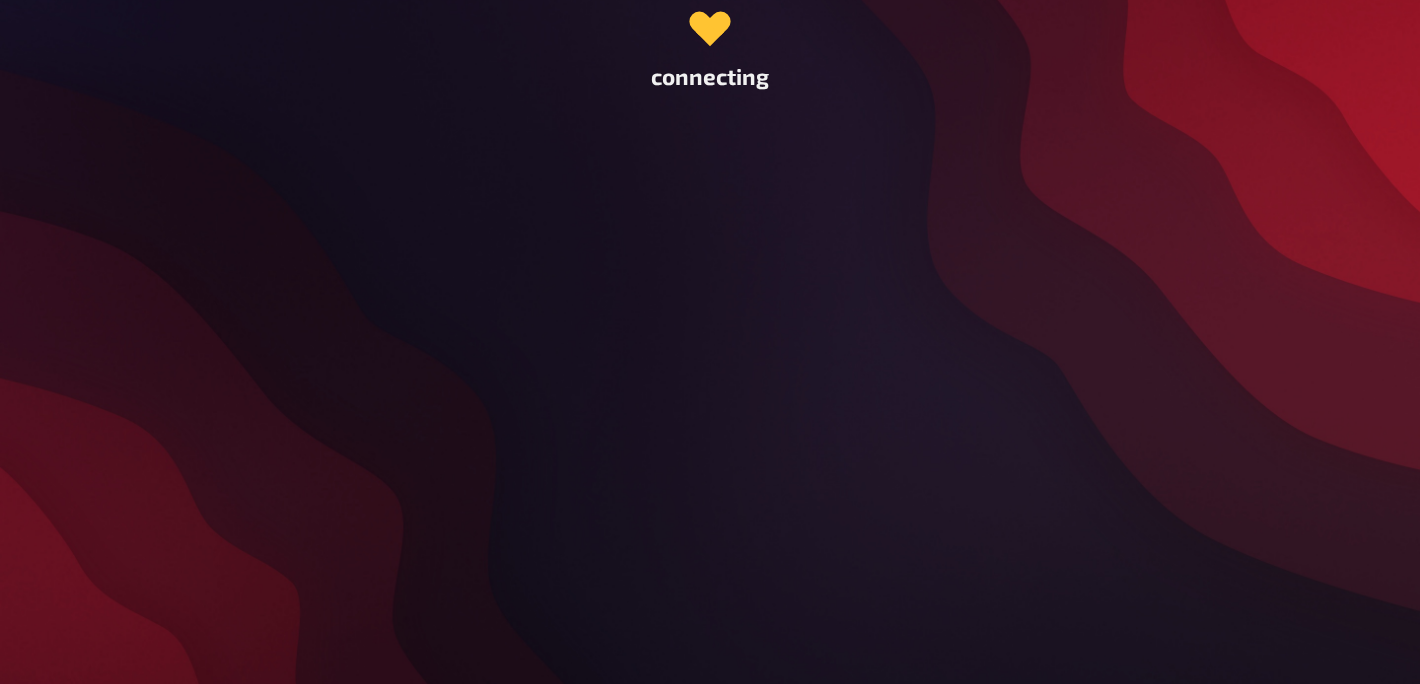 scroll, scrollTop: 0, scrollLeft: 0, axis: both 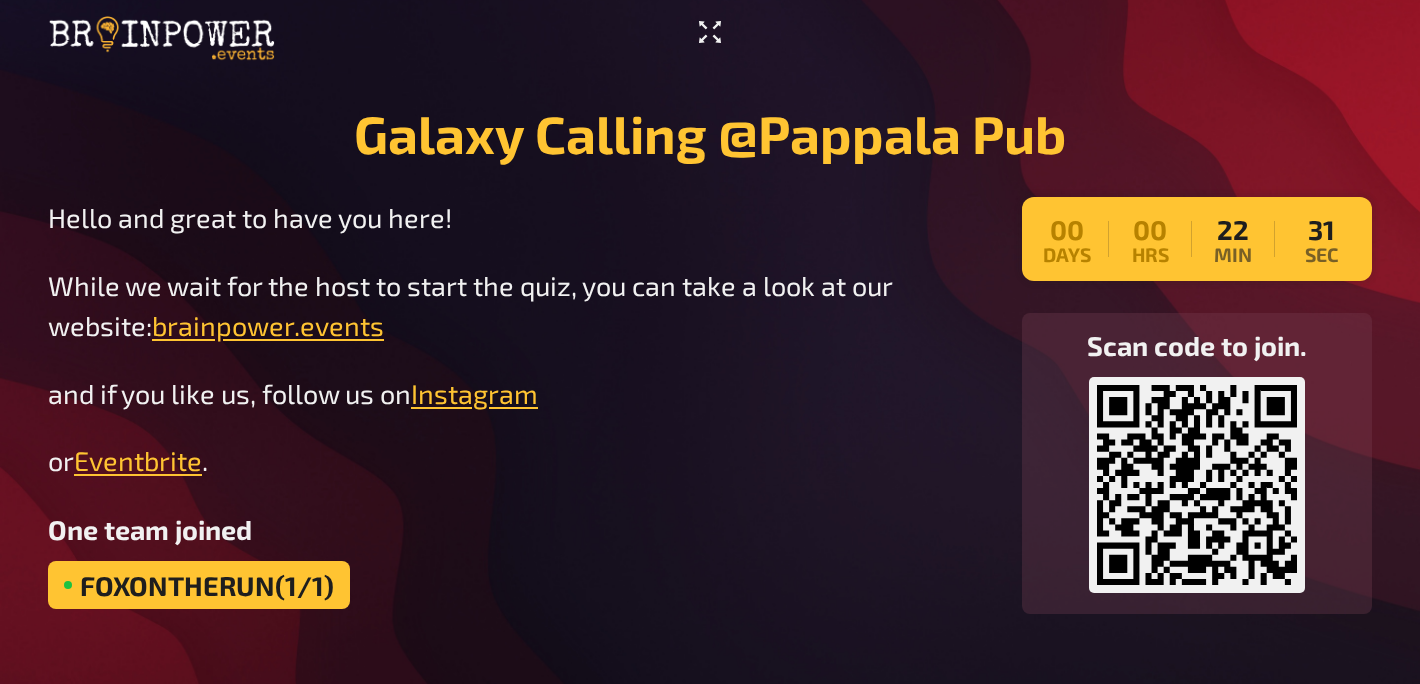 click 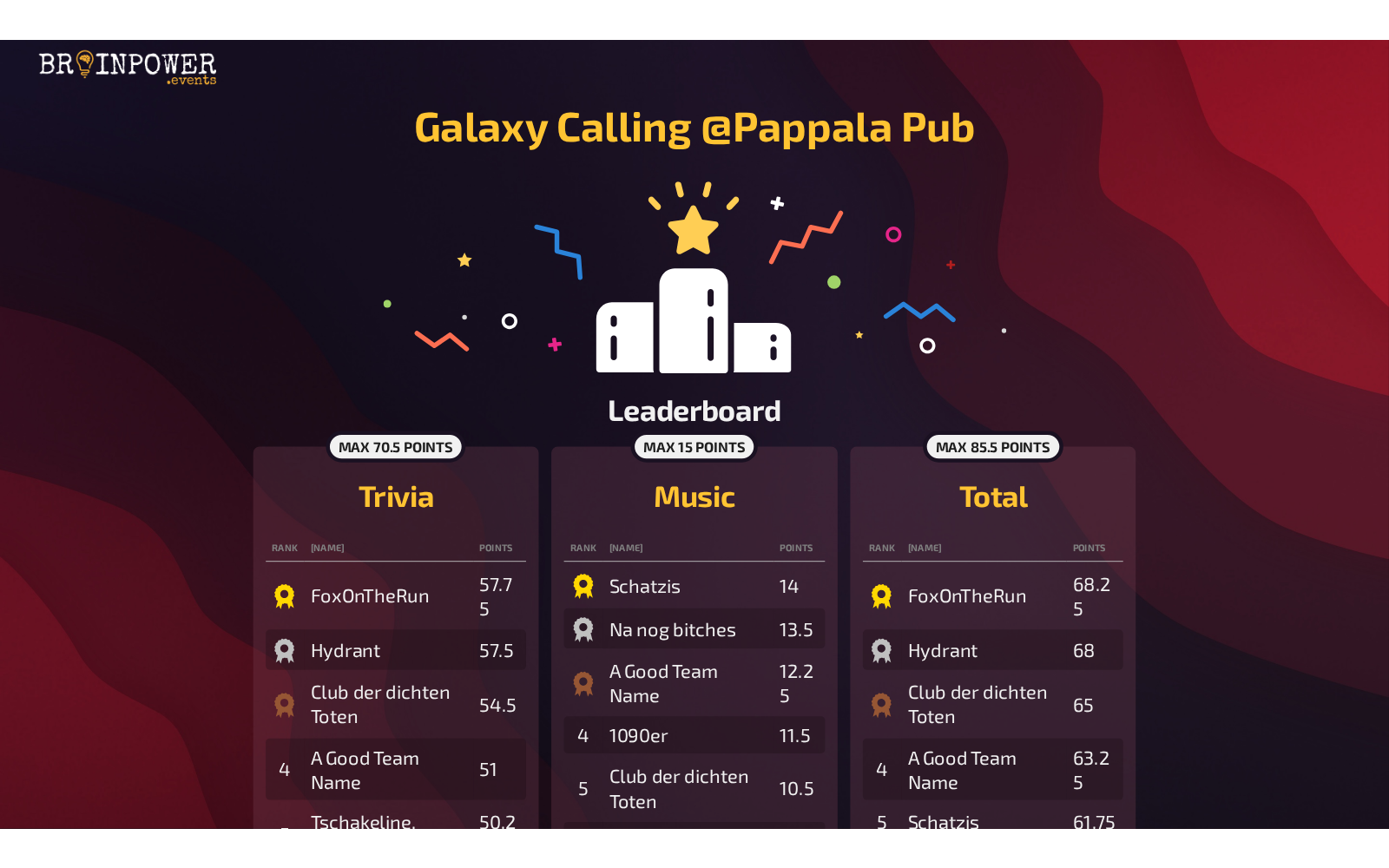 scroll, scrollTop: 0, scrollLeft: 0, axis: both 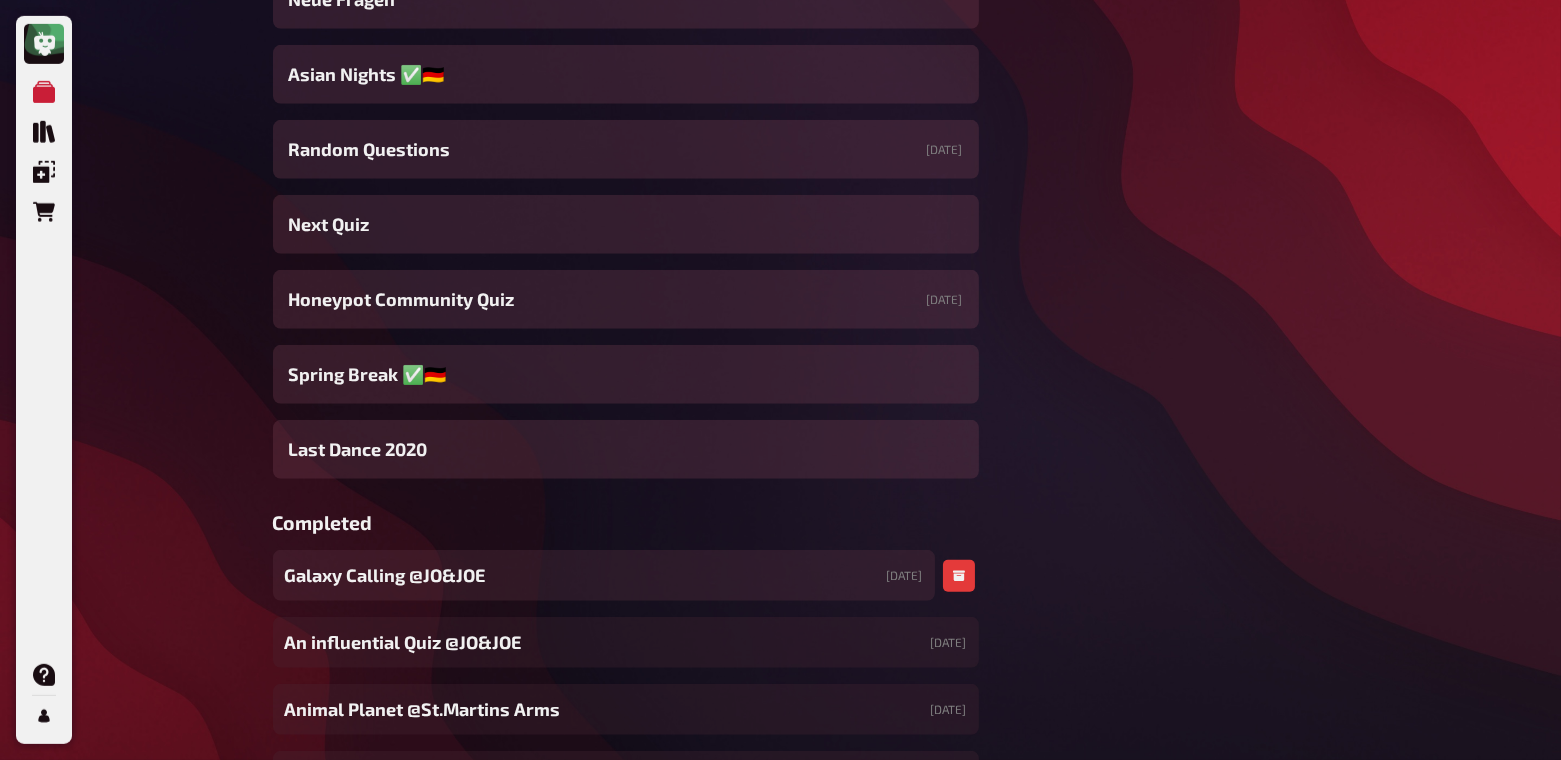 click on "Galaxy Calling @JO&JOE 08/05/2025" at bounding box center [604, 575] 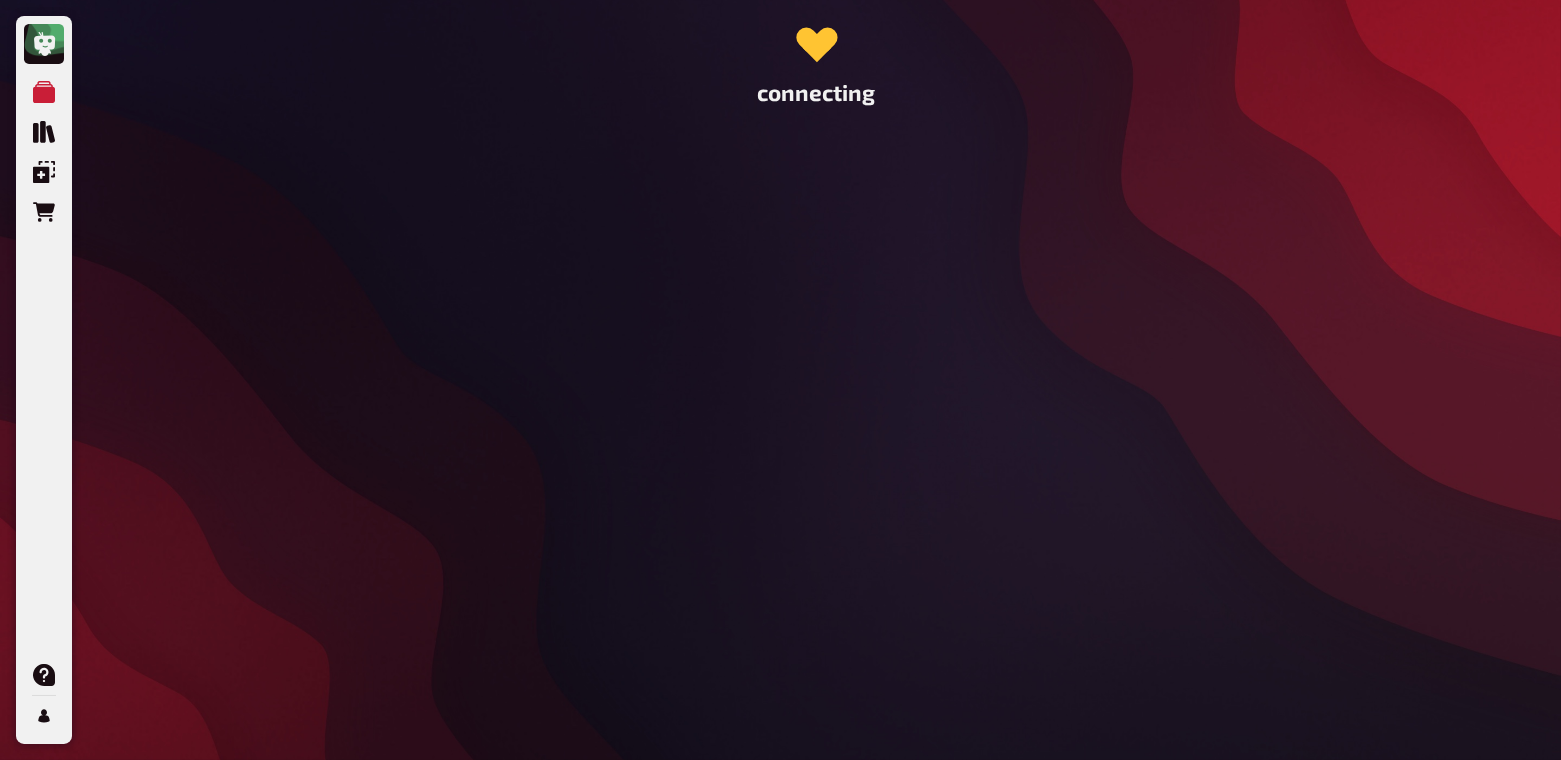 scroll, scrollTop: 0, scrollLeft: 0, axis: both 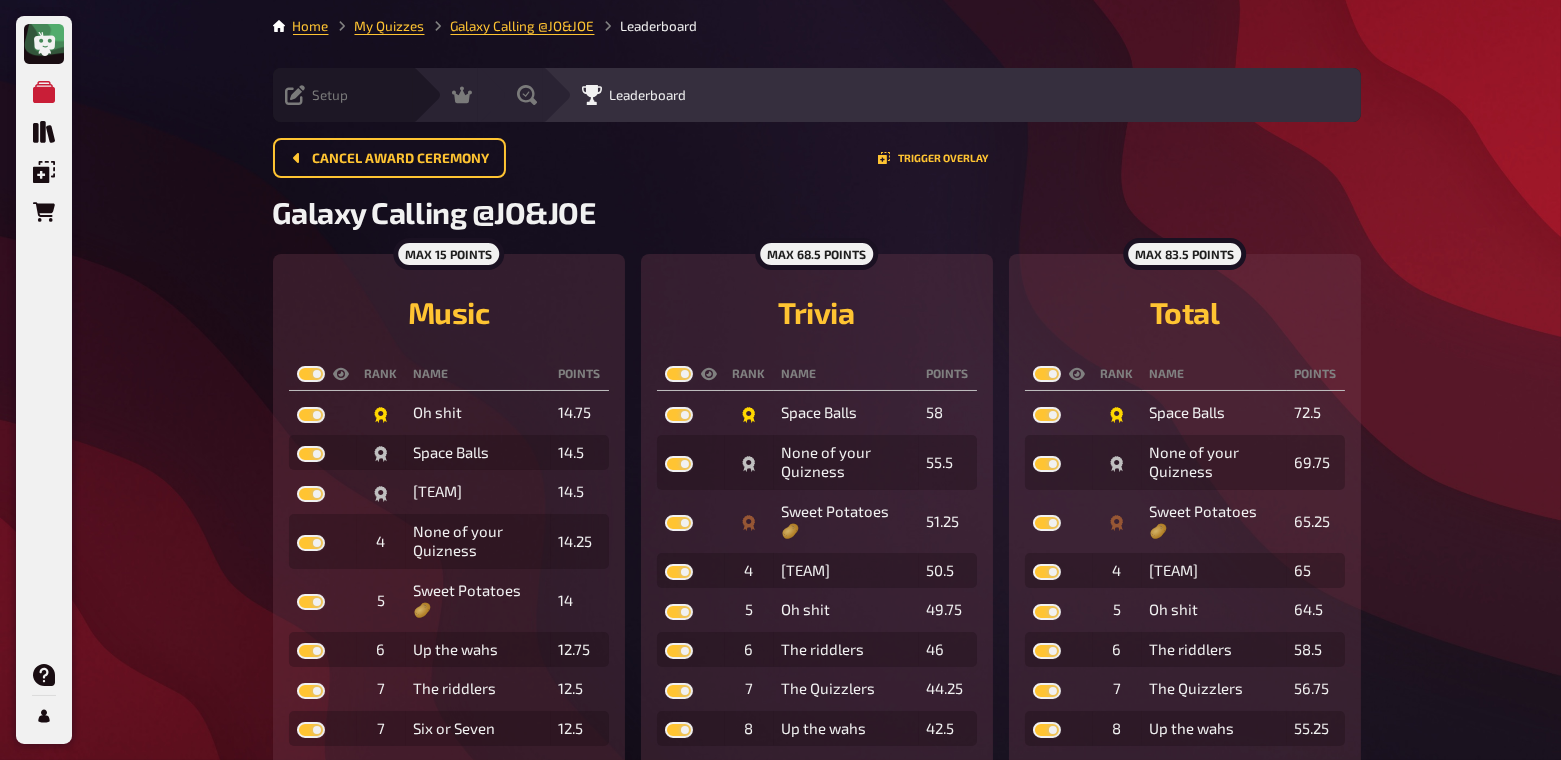 click on "Setup" at bounding box center [317, 95] 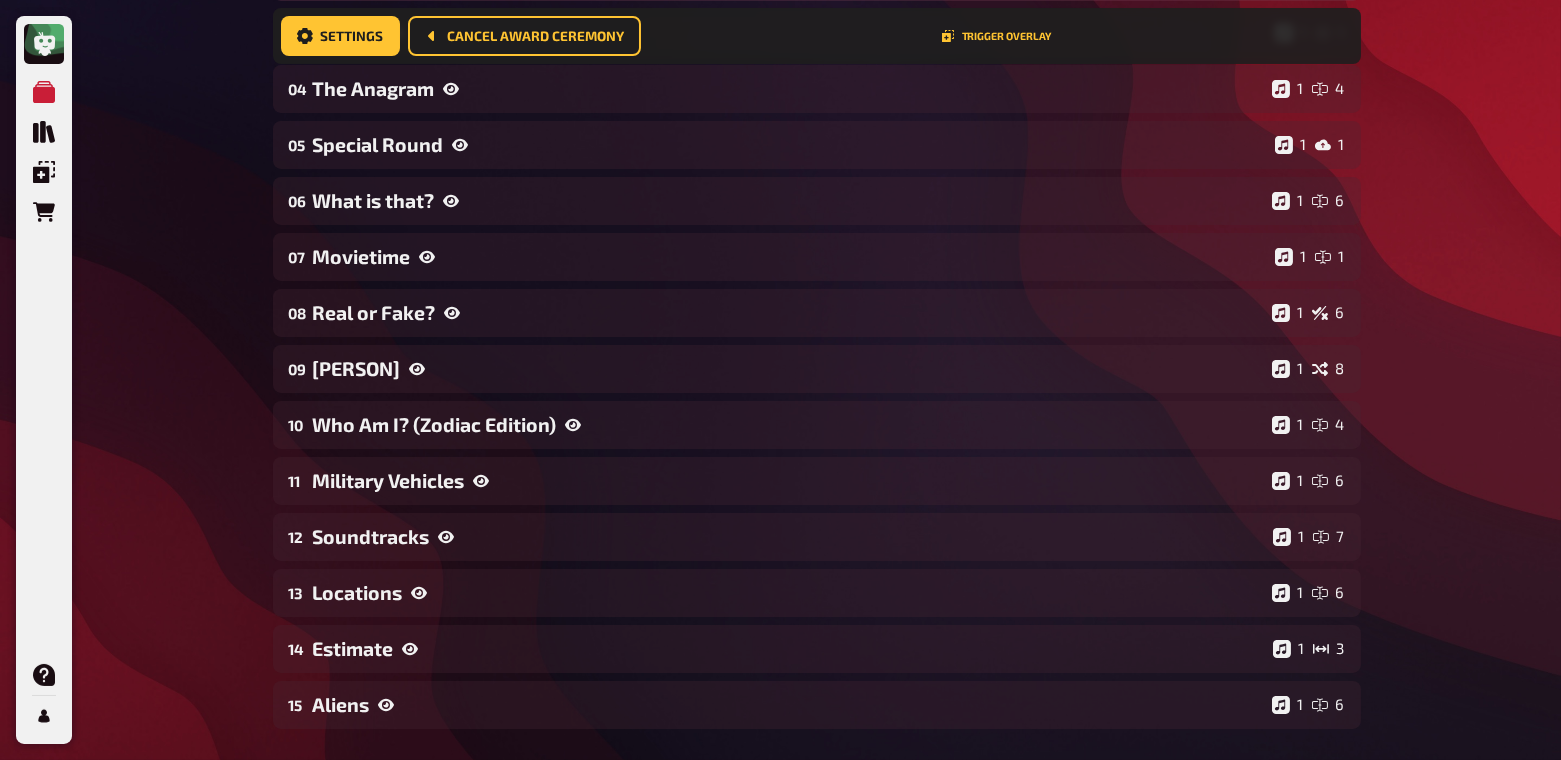 scroll, scrollTop: 490, scrollLeft: 0, axis: vertical 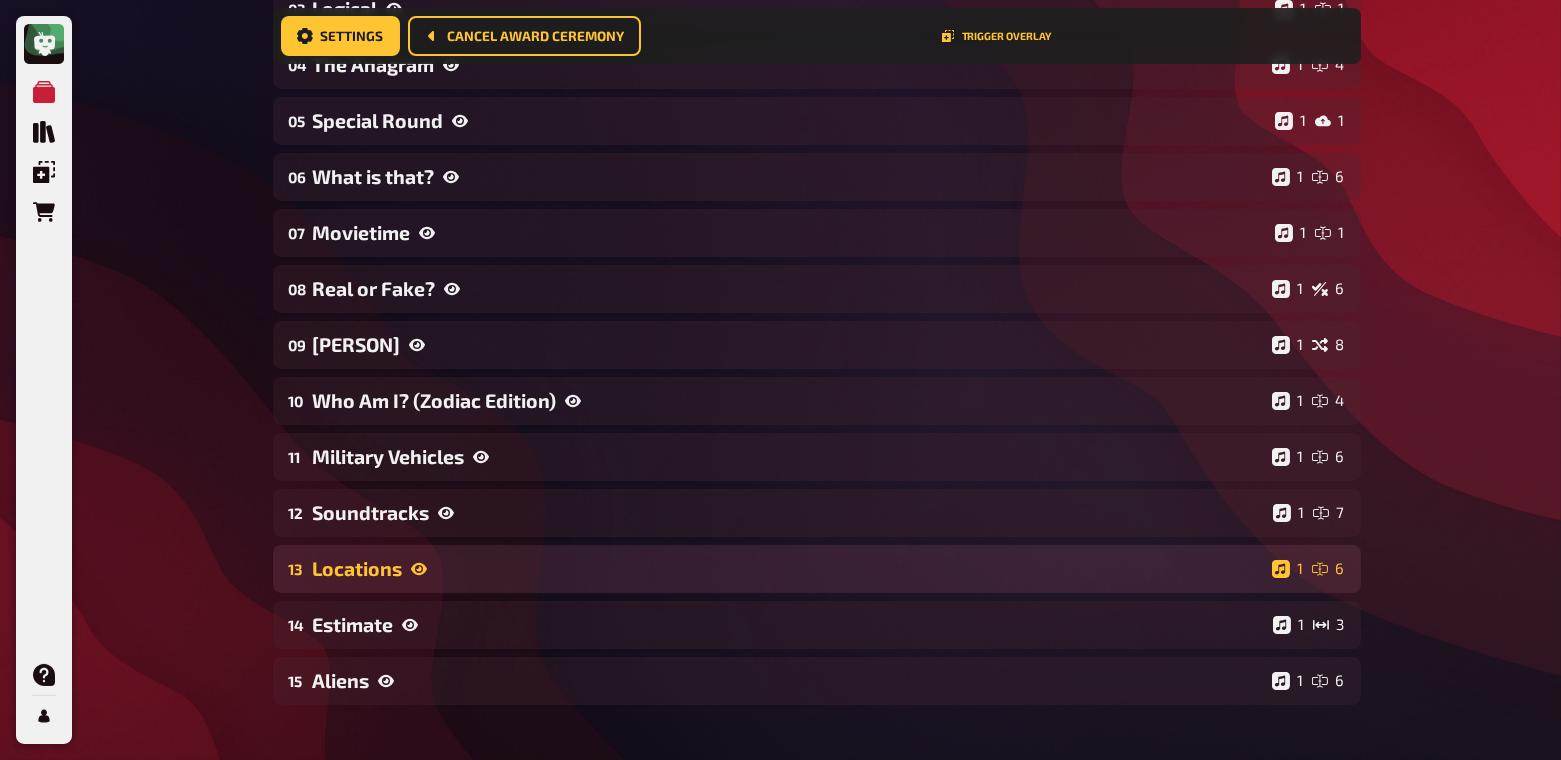 click on "13 Locations   1 6" at bounding box center (817, 569) 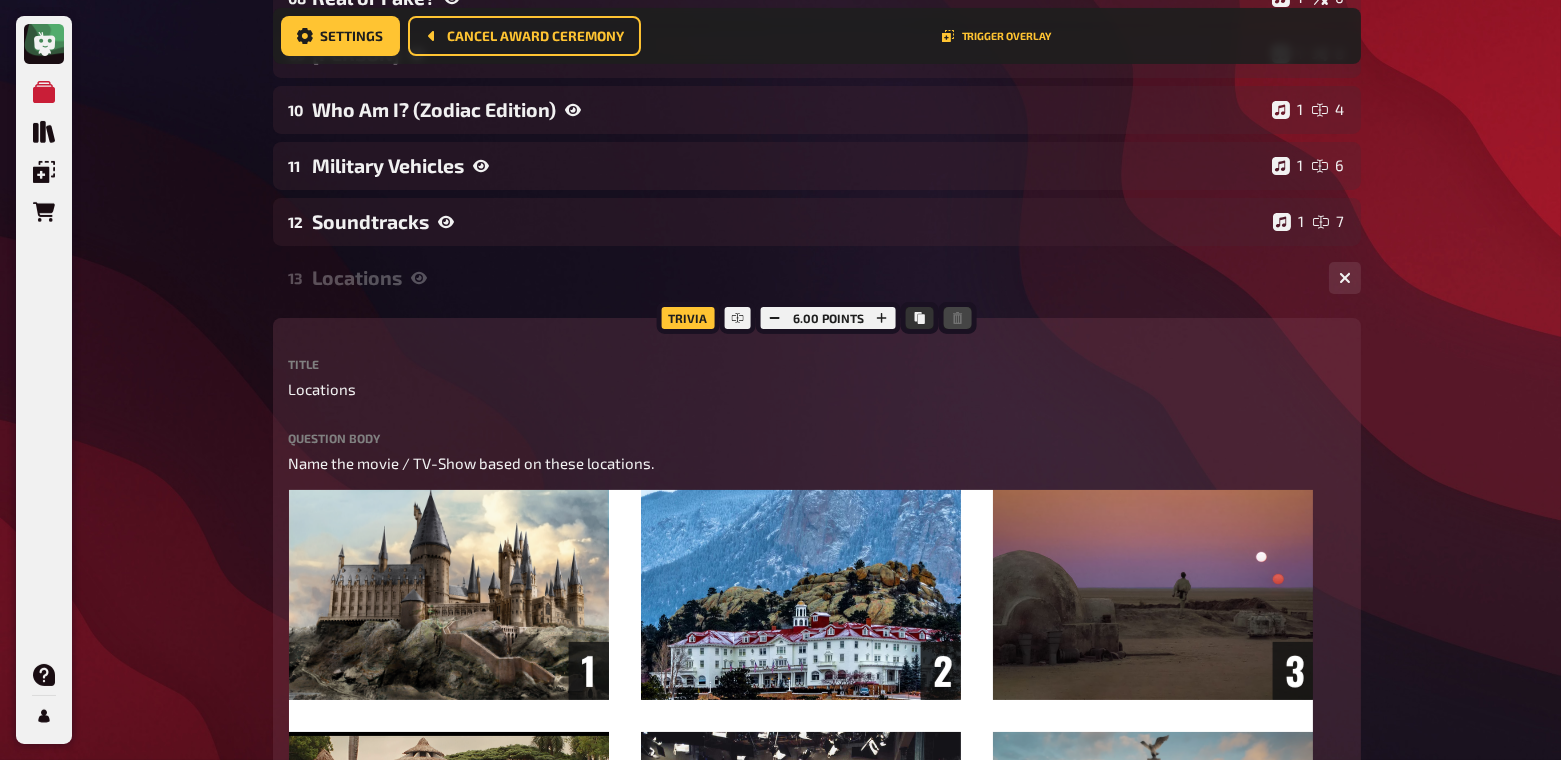 scroll, scrollTop: 817, scrollLeft: 0, axis: vertical 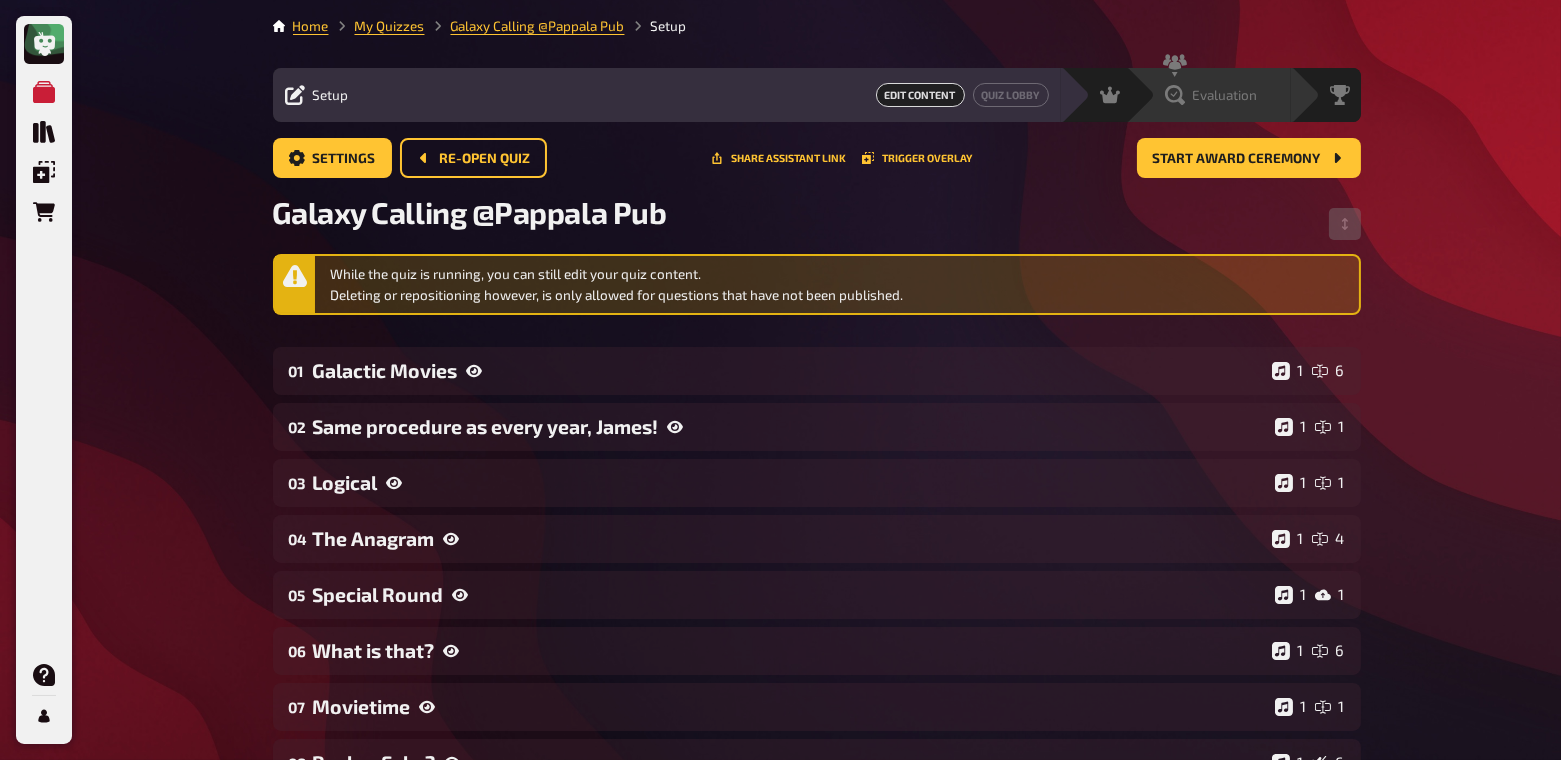 click on "Evaluation" at bounding box center [1211, 95] 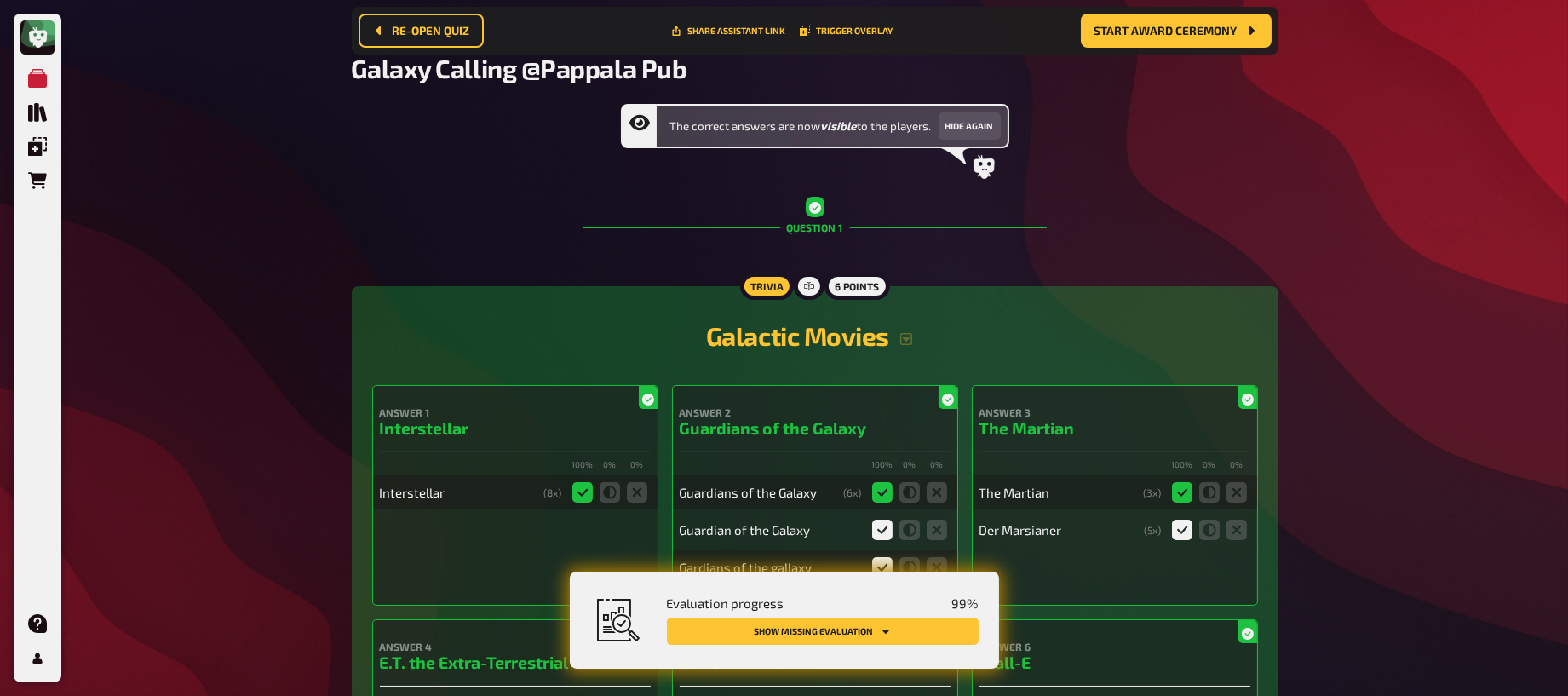 scroll, scrollTop: 135, scrollLeft: 0, axis: vertical 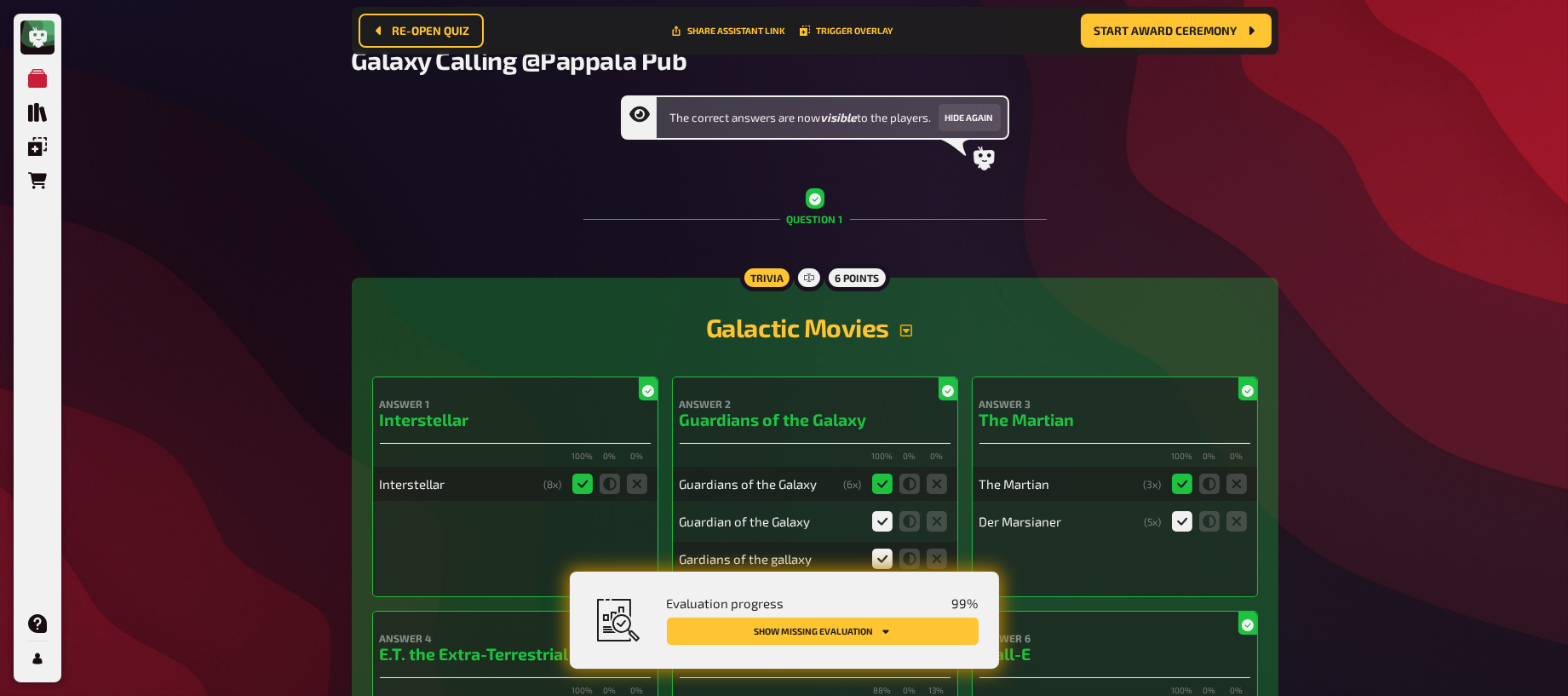 click 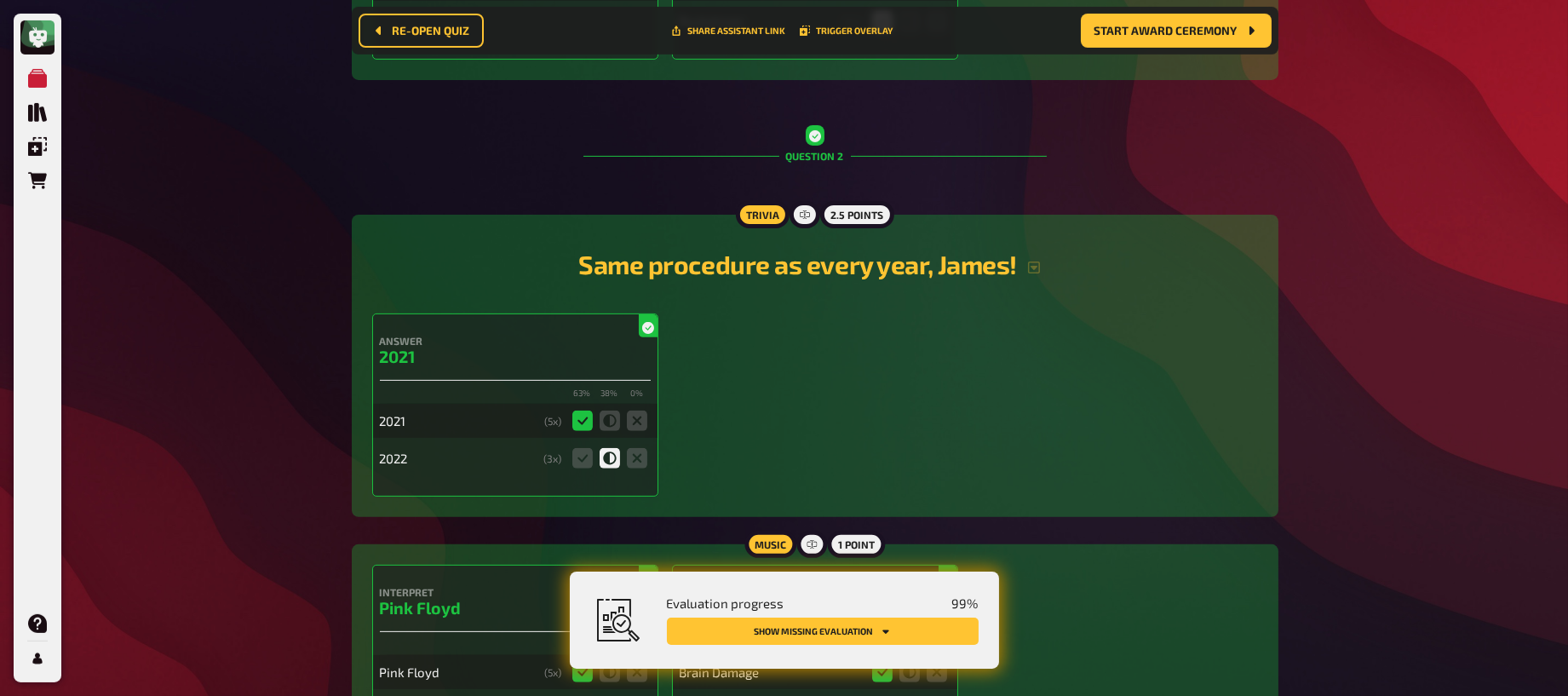 scroll, scrollTop: 1454, scrollLeft: 0, axis: vertical 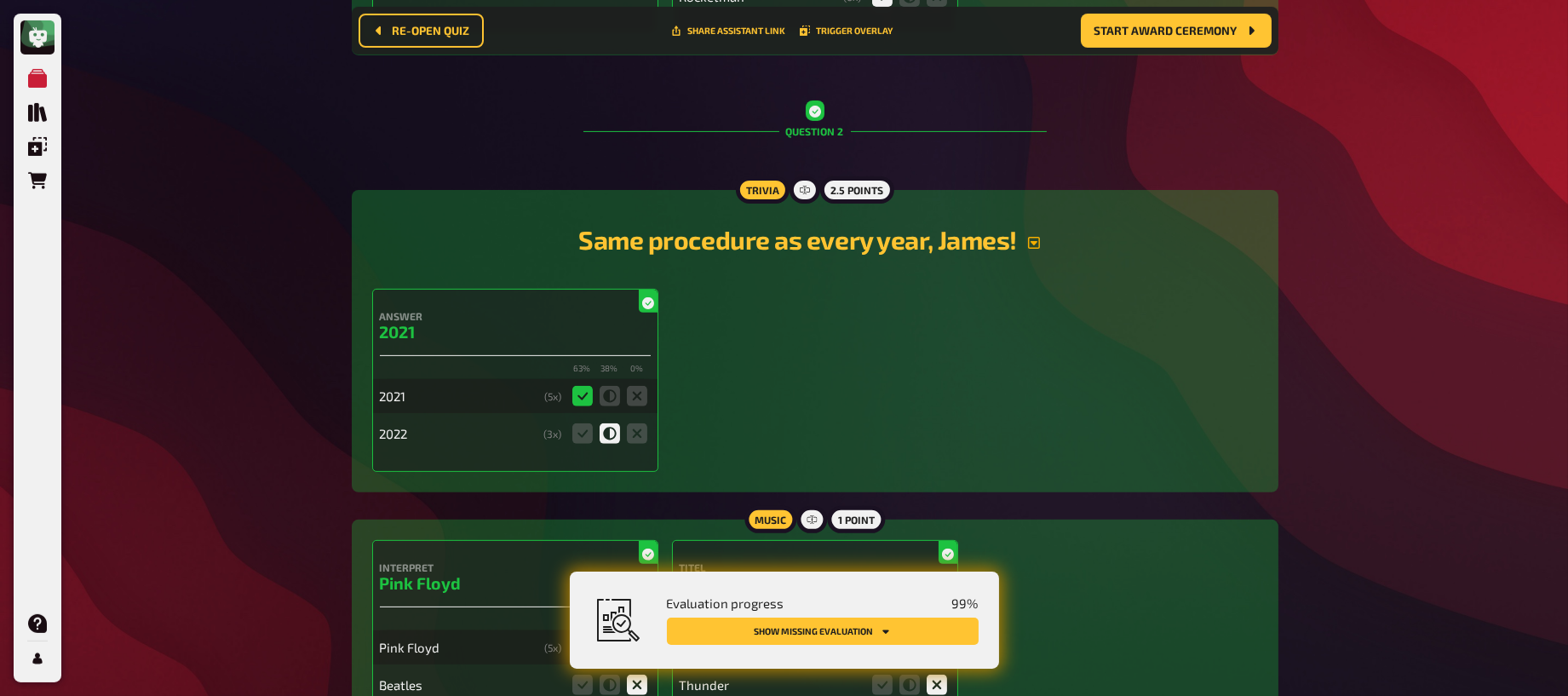 click 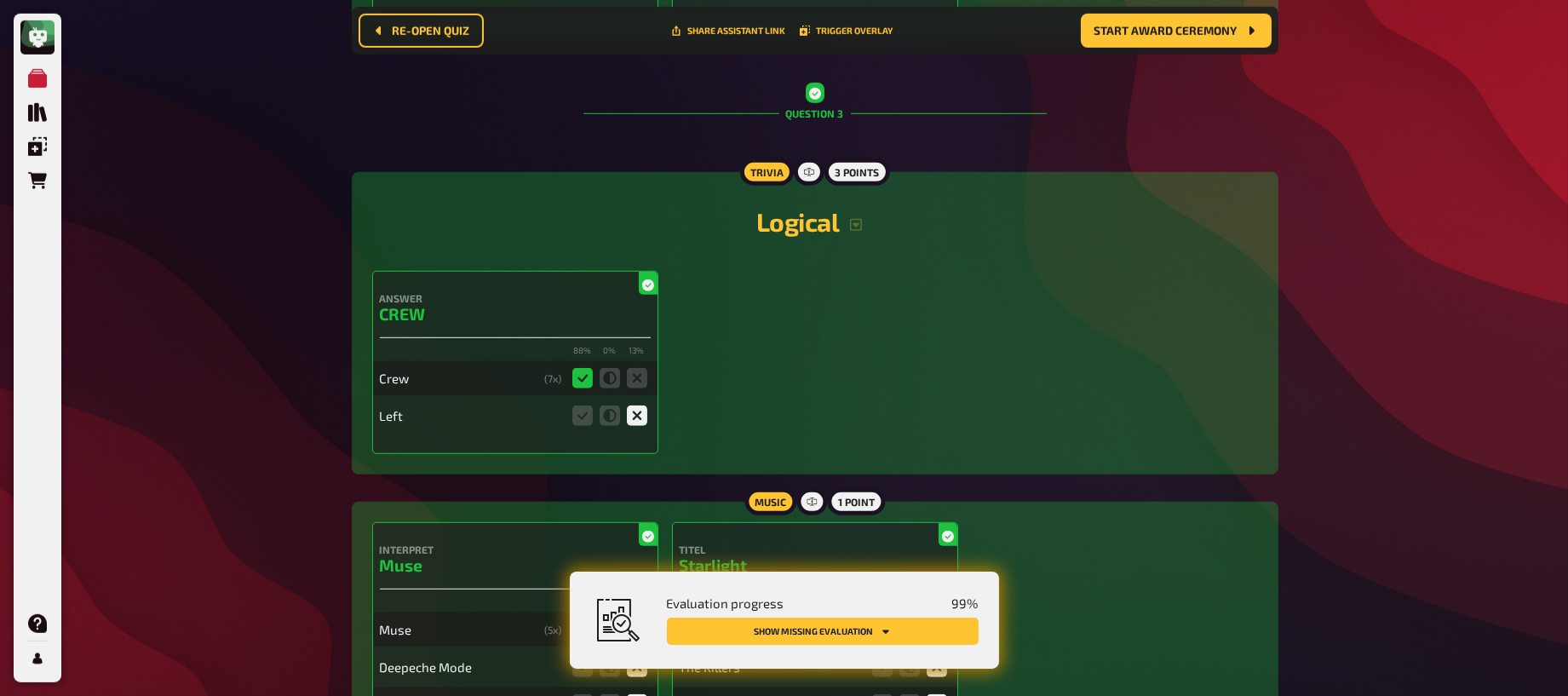 scroll, scrollTop: 2530, scrollLeft: 0, axis: vertical 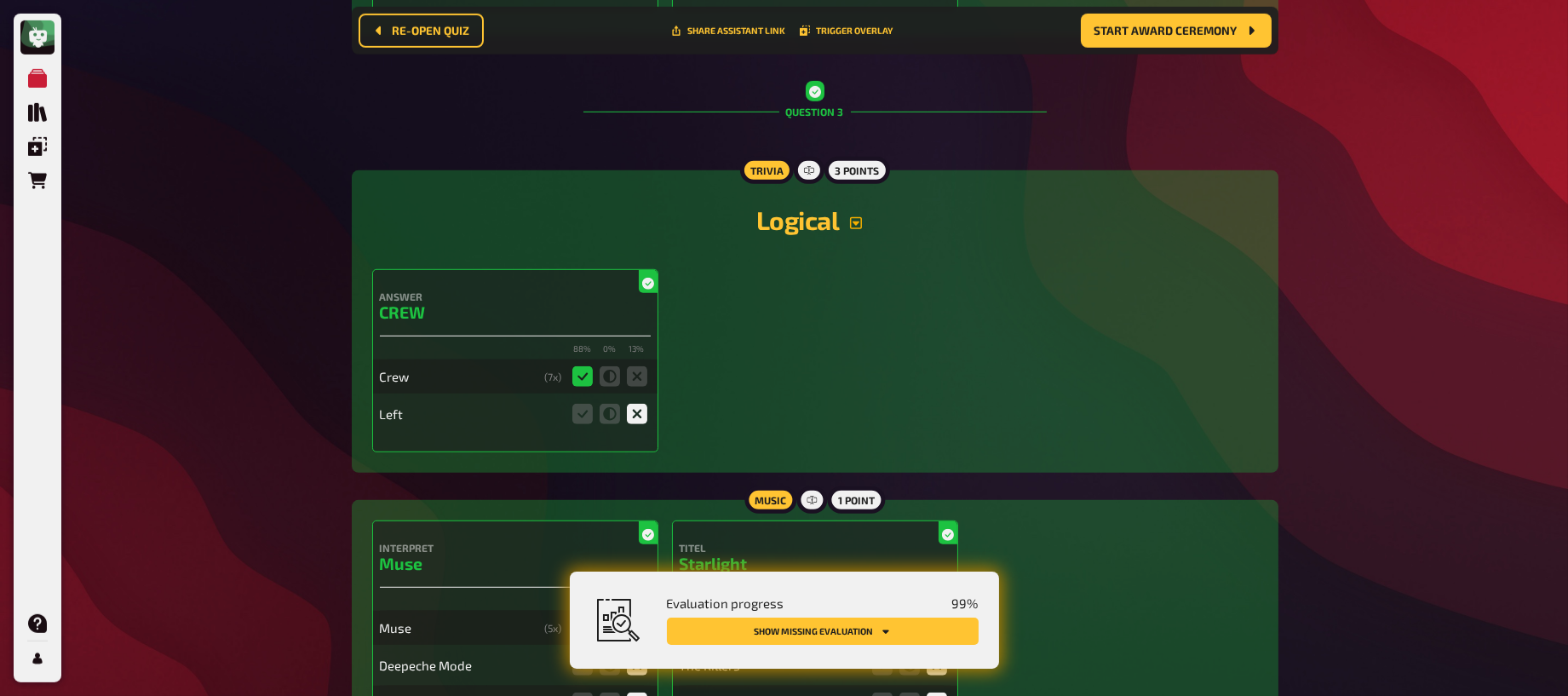 click 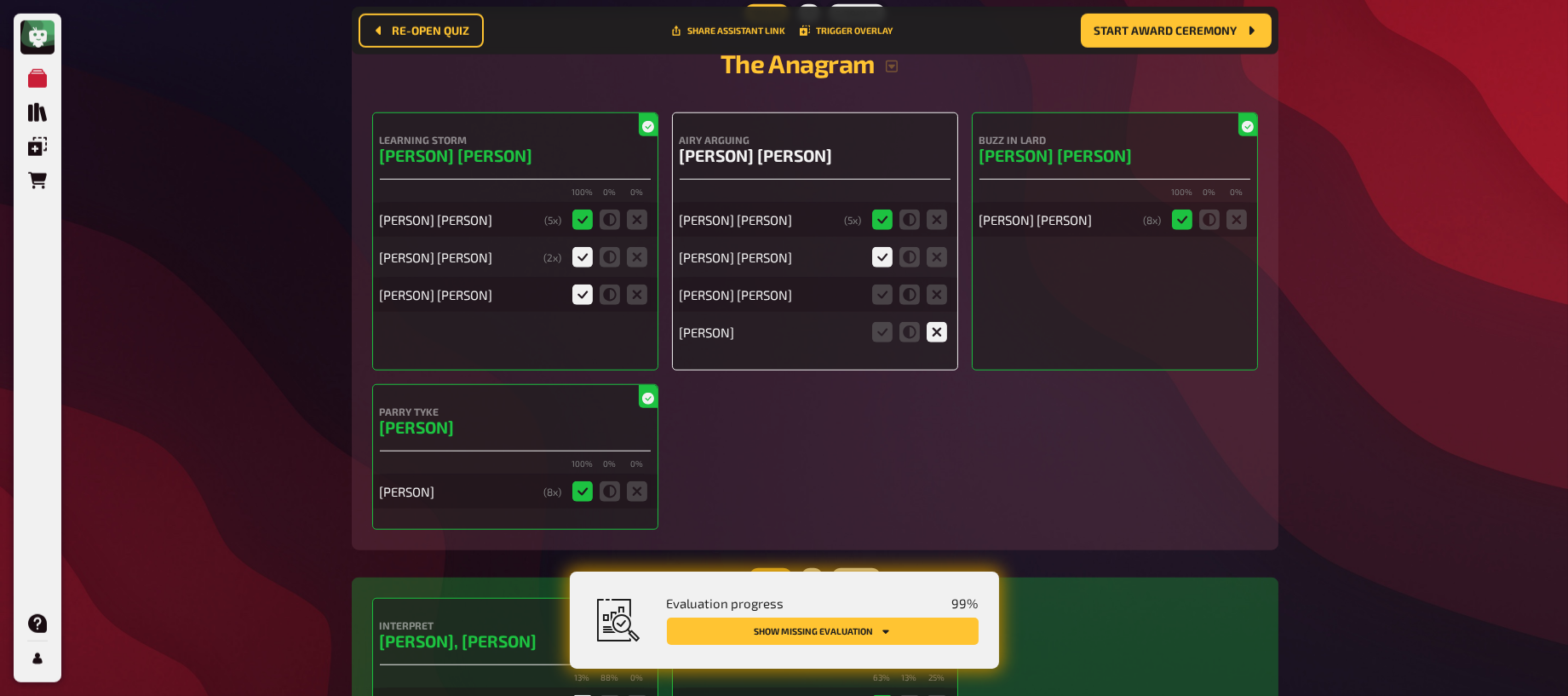 scroll, scrollTop: 3491, scrollLeft: 0, axis: vertical 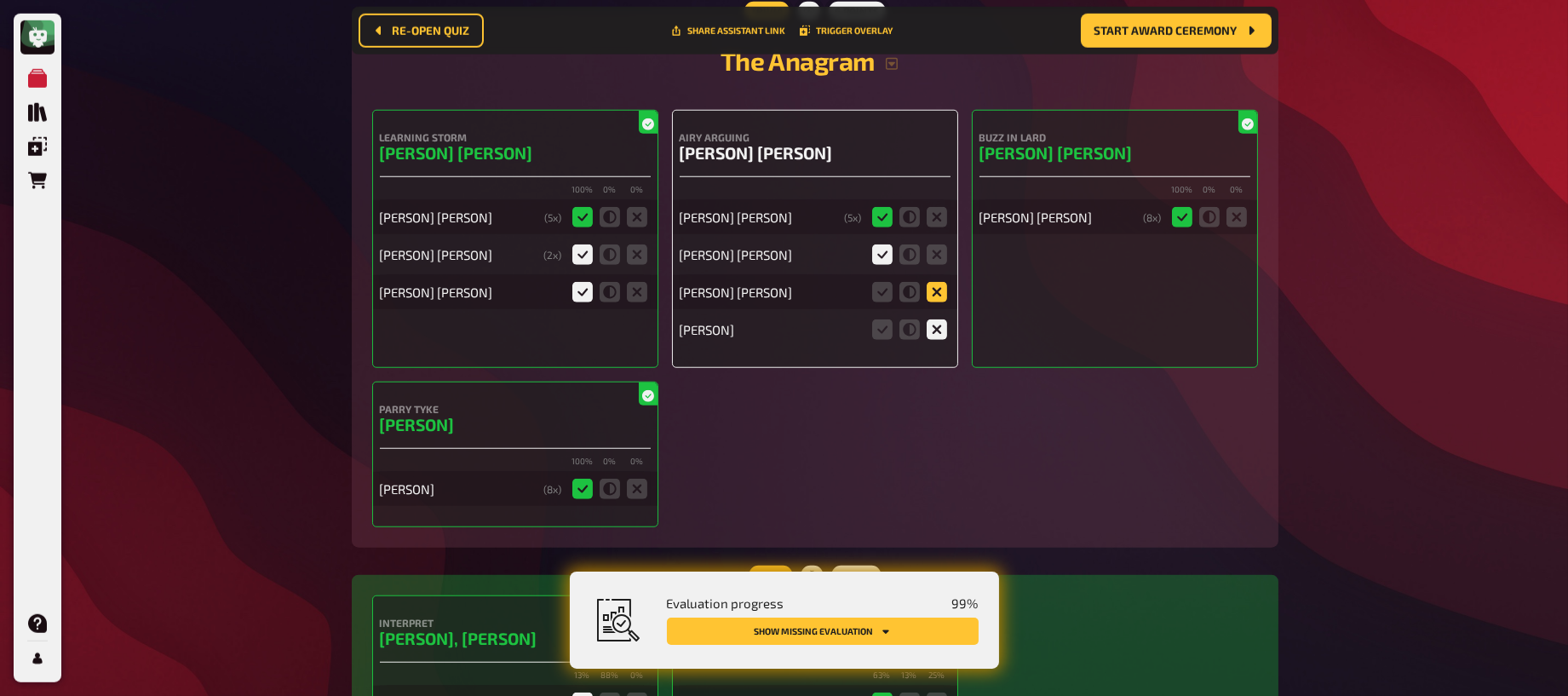 click 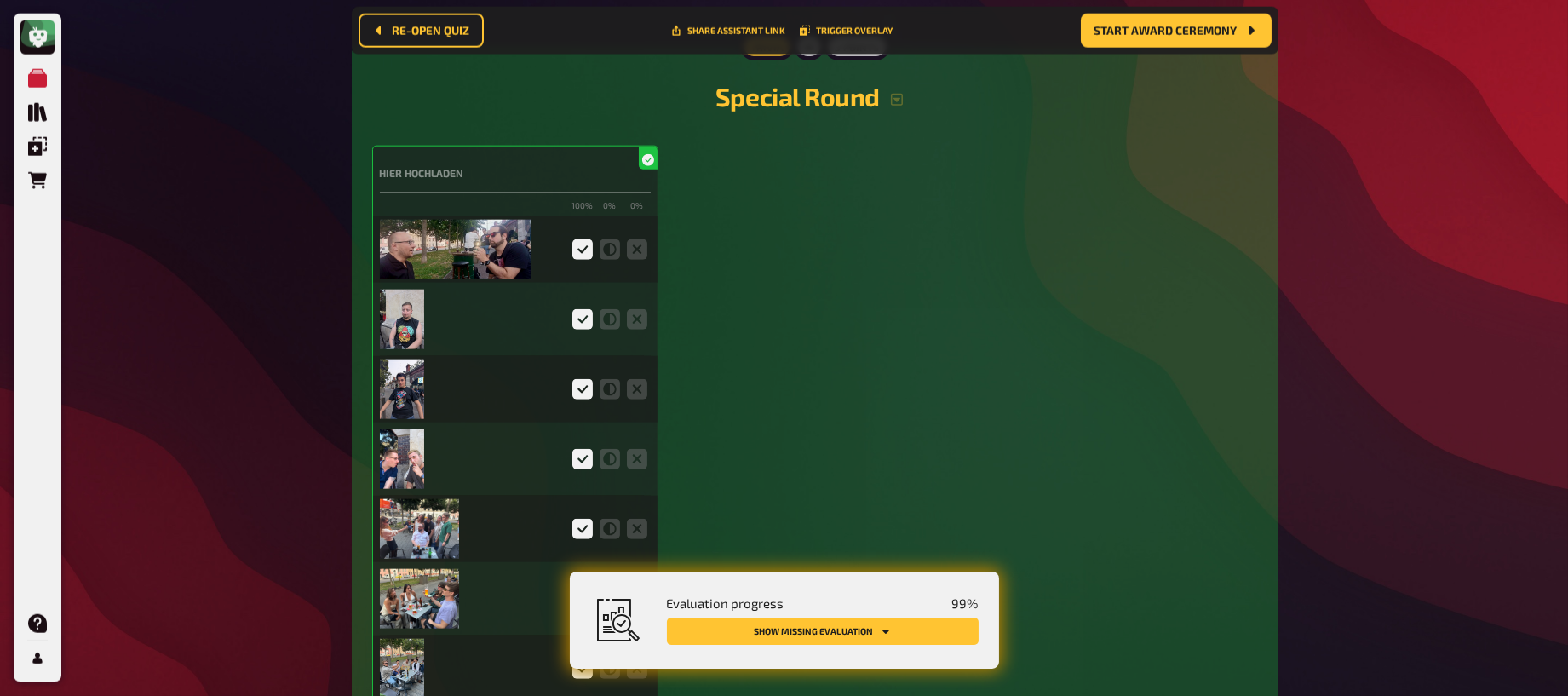 scroll, scrollTop: 4454, scrollLeft: 0, axis: vertical 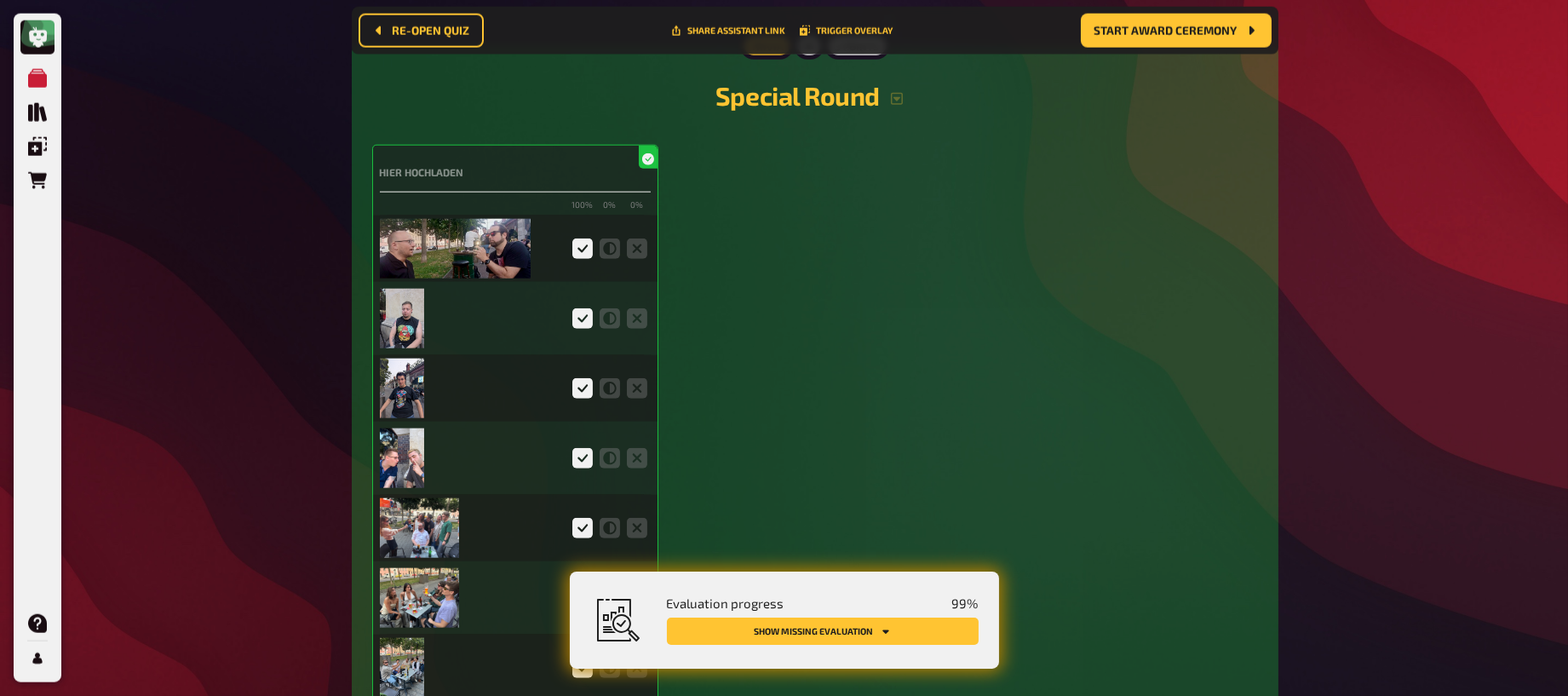 click at bounding box center (456, 249) 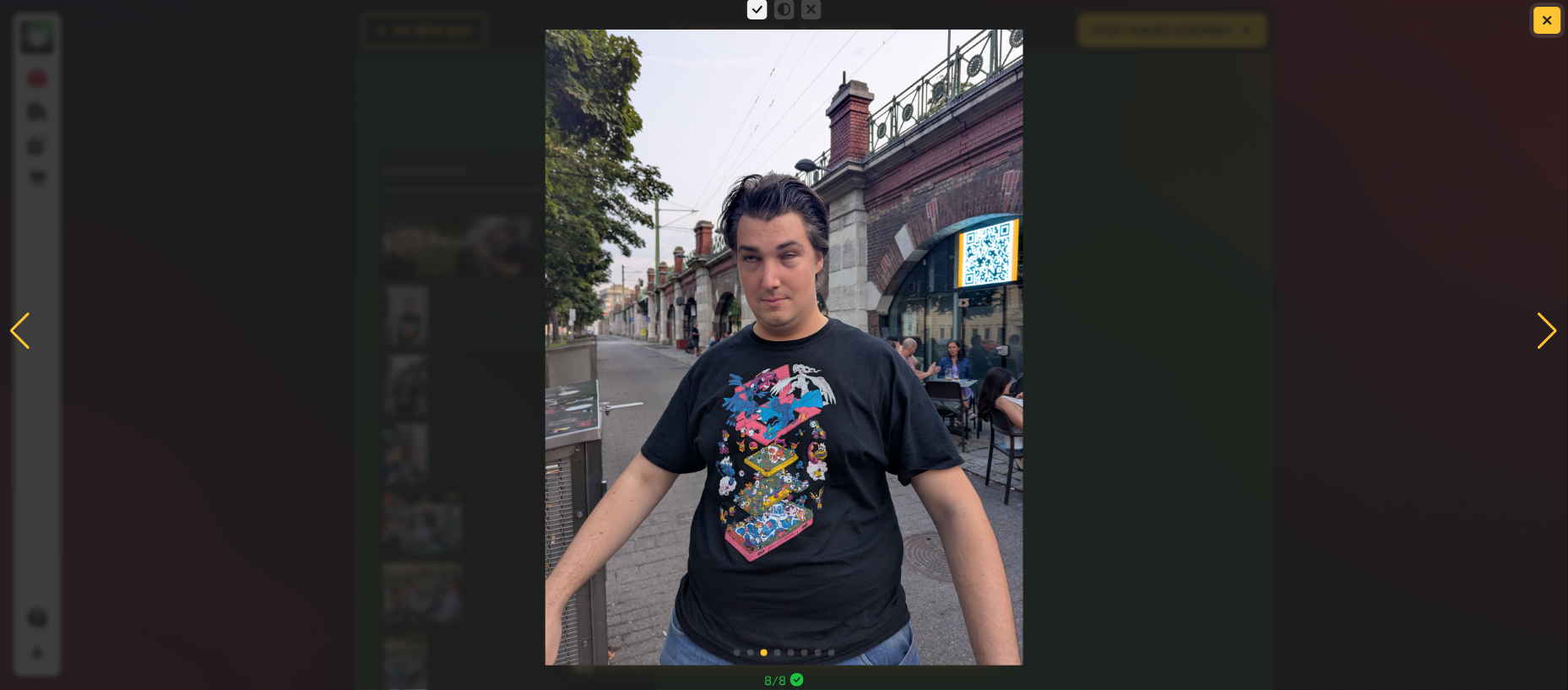 click at bounding box center (1548, 20) 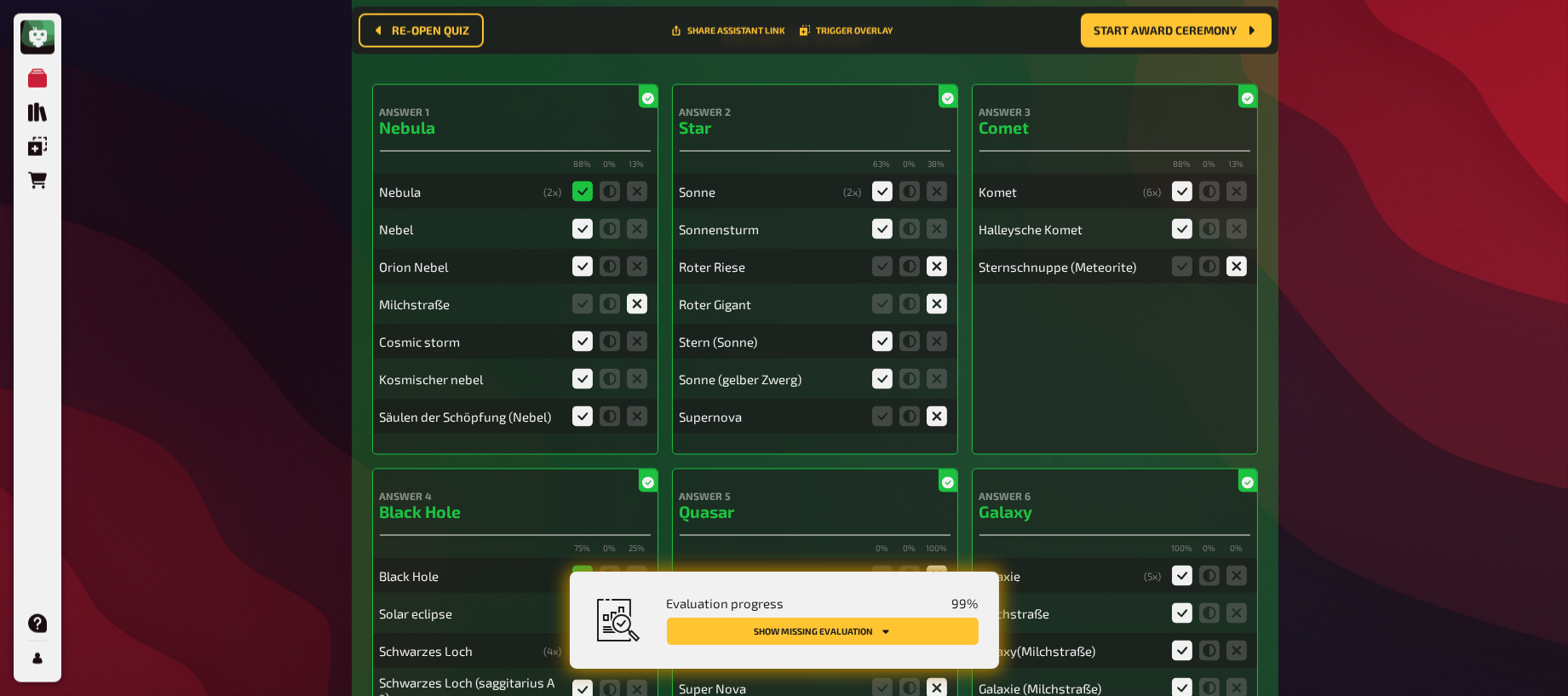 scroll, scrollTop: 5702, scrollLeft: 0, axis: vertical 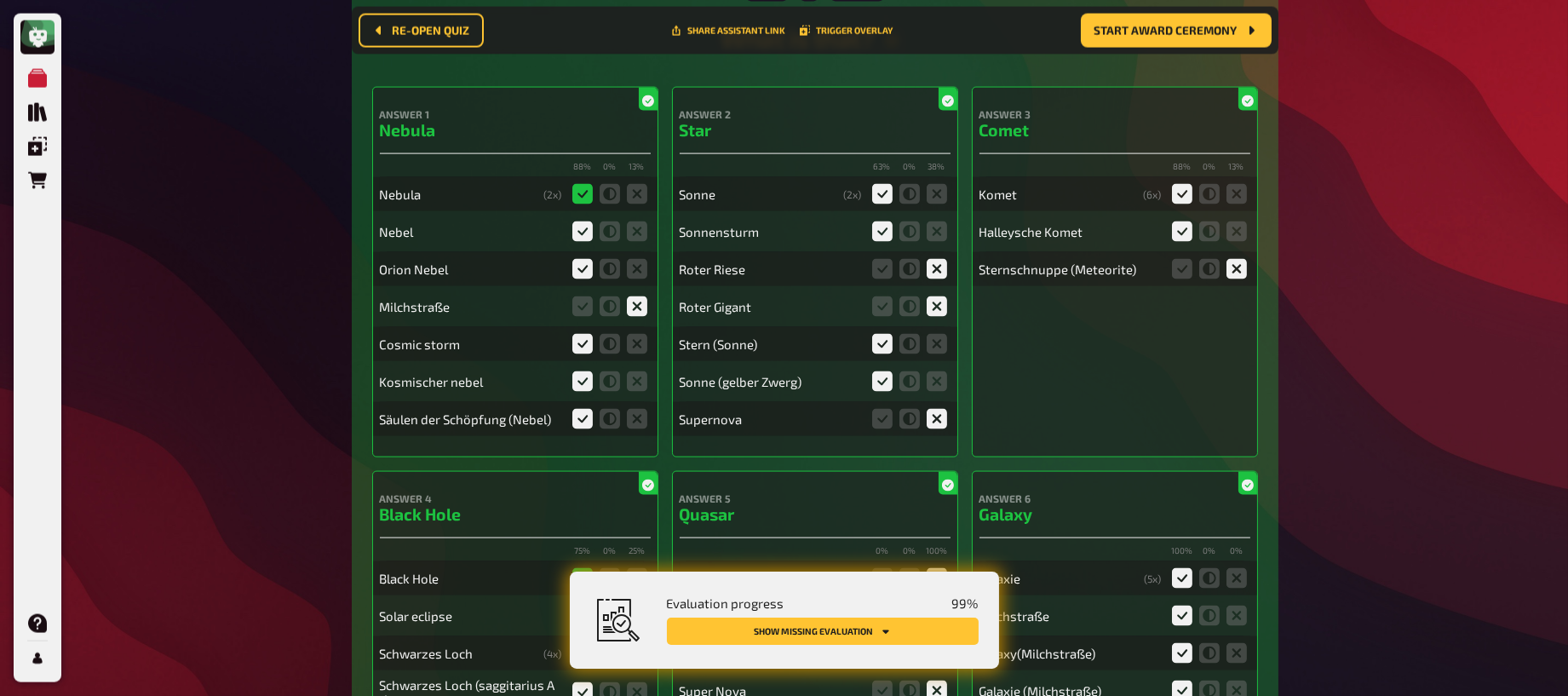 click 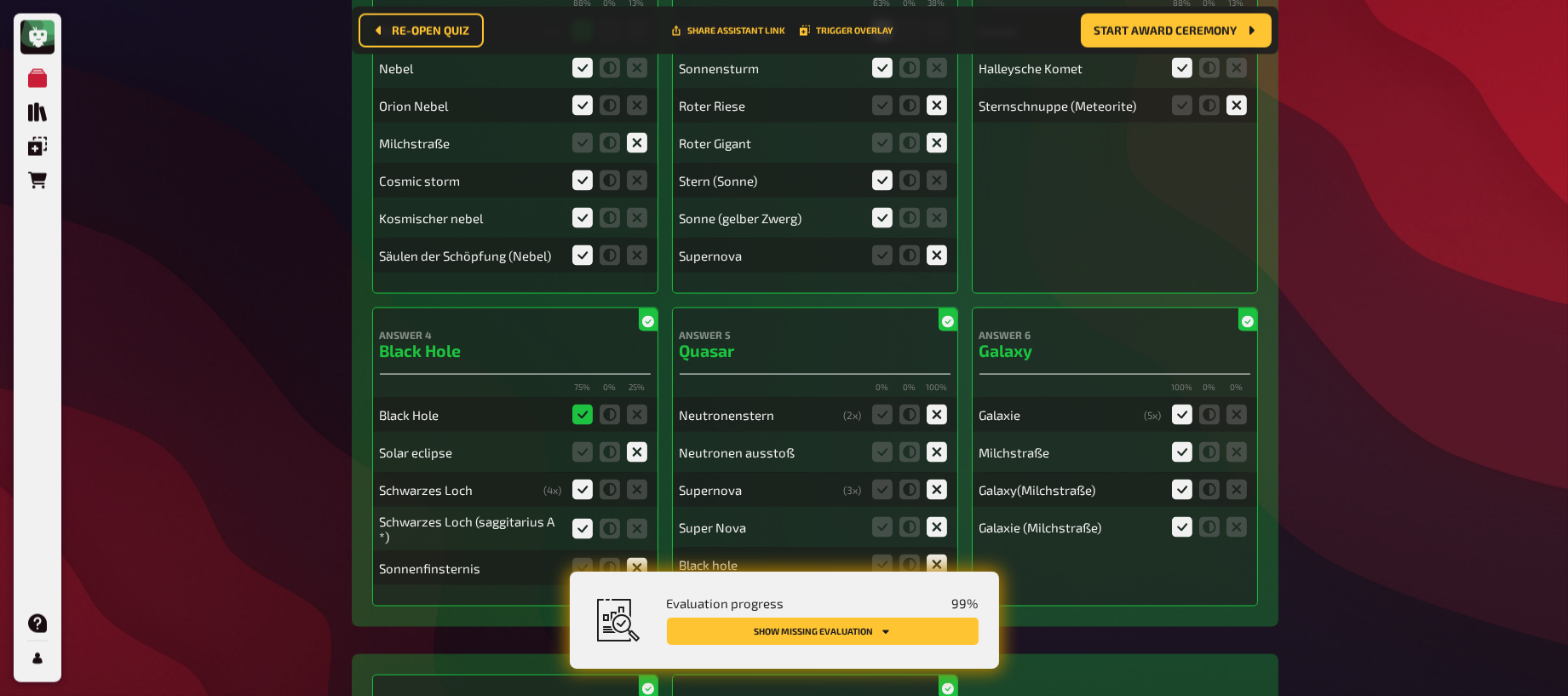 scroll, scrollTop: 6097, scrollLeft: 0, axis: vertical 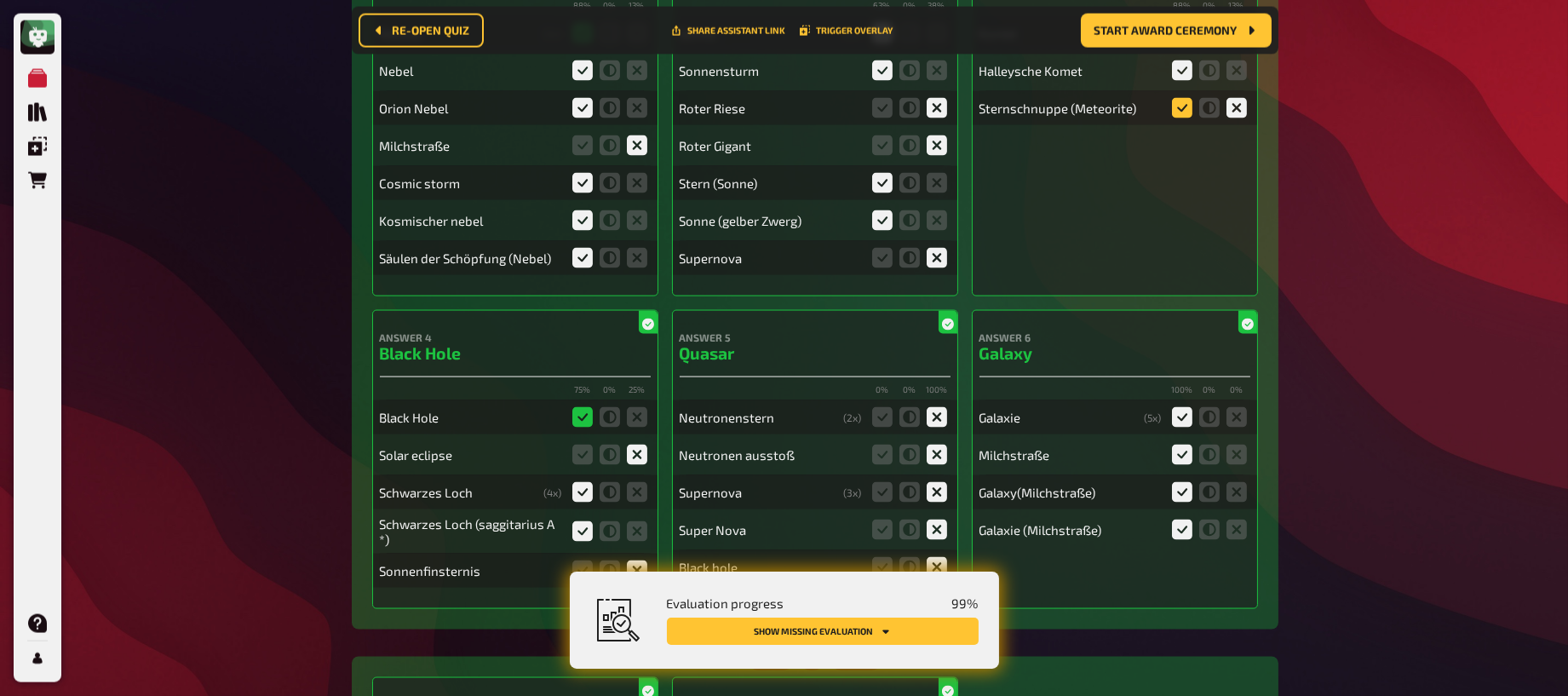 click 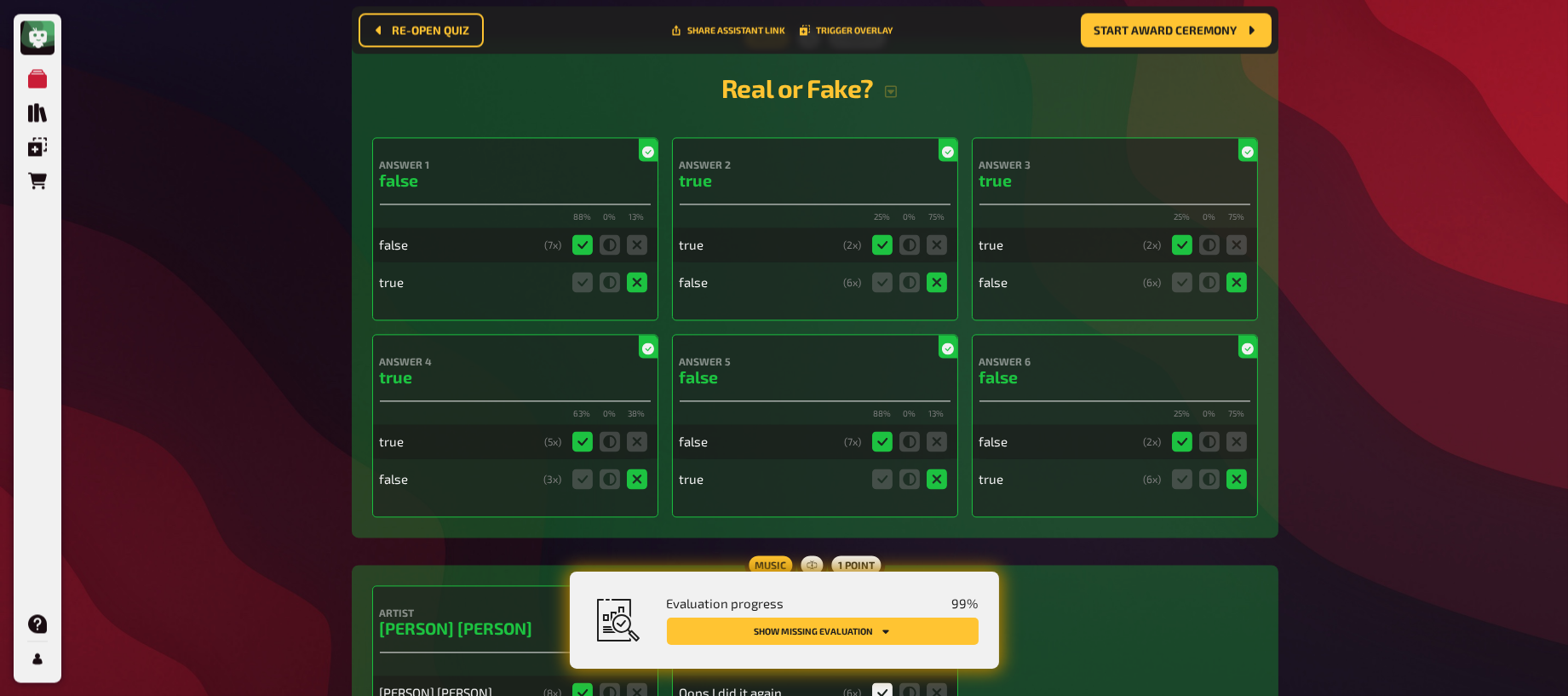 scroll, scrollTop: 7918, scrollLeft: 0, axis: vertical 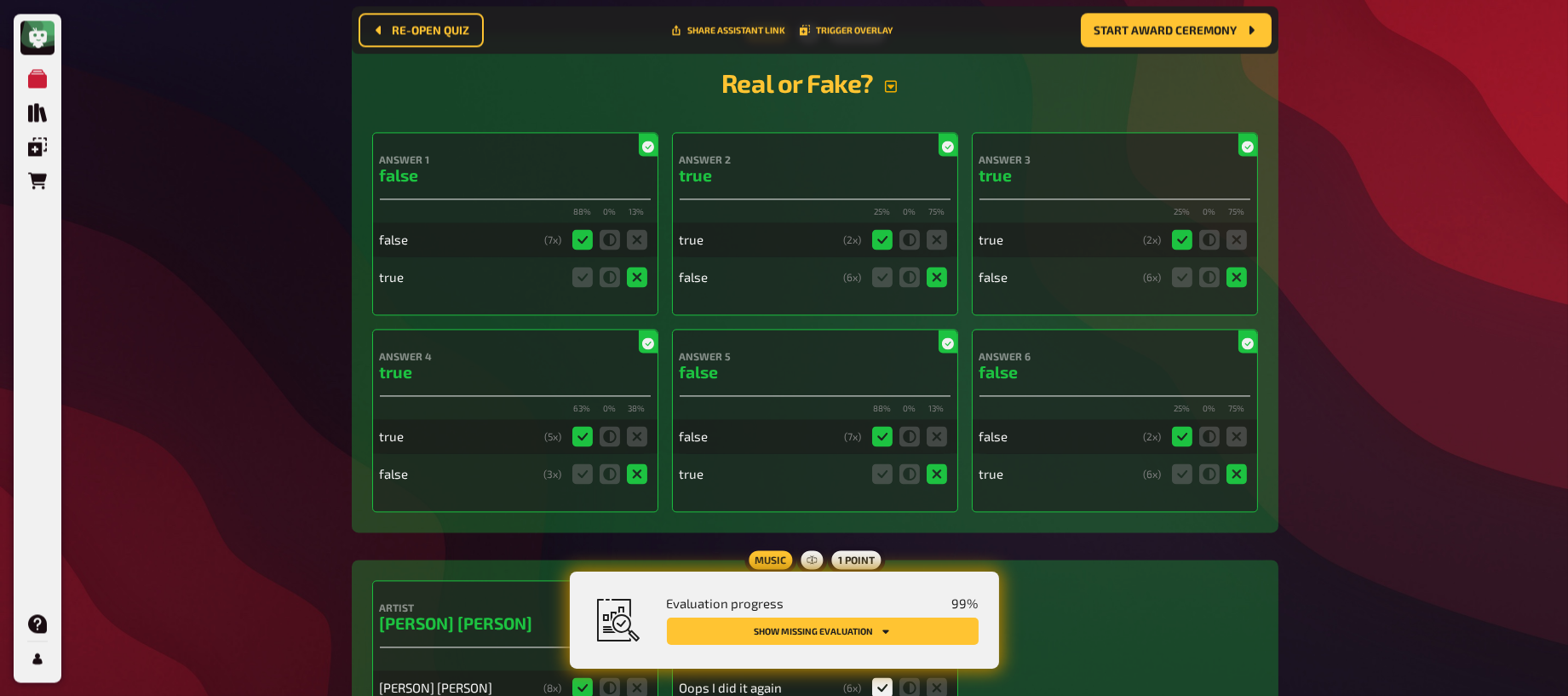 click 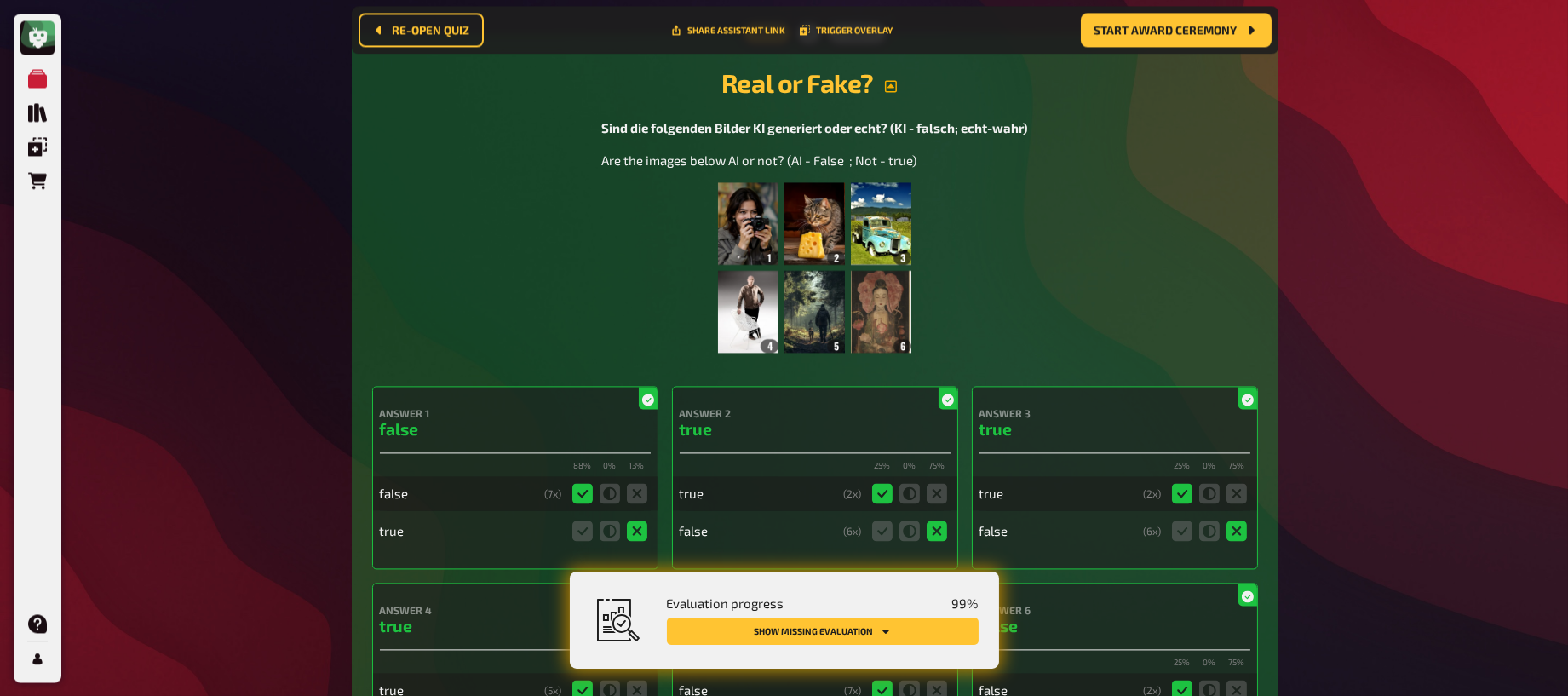 click at bounding box center [814, 267] 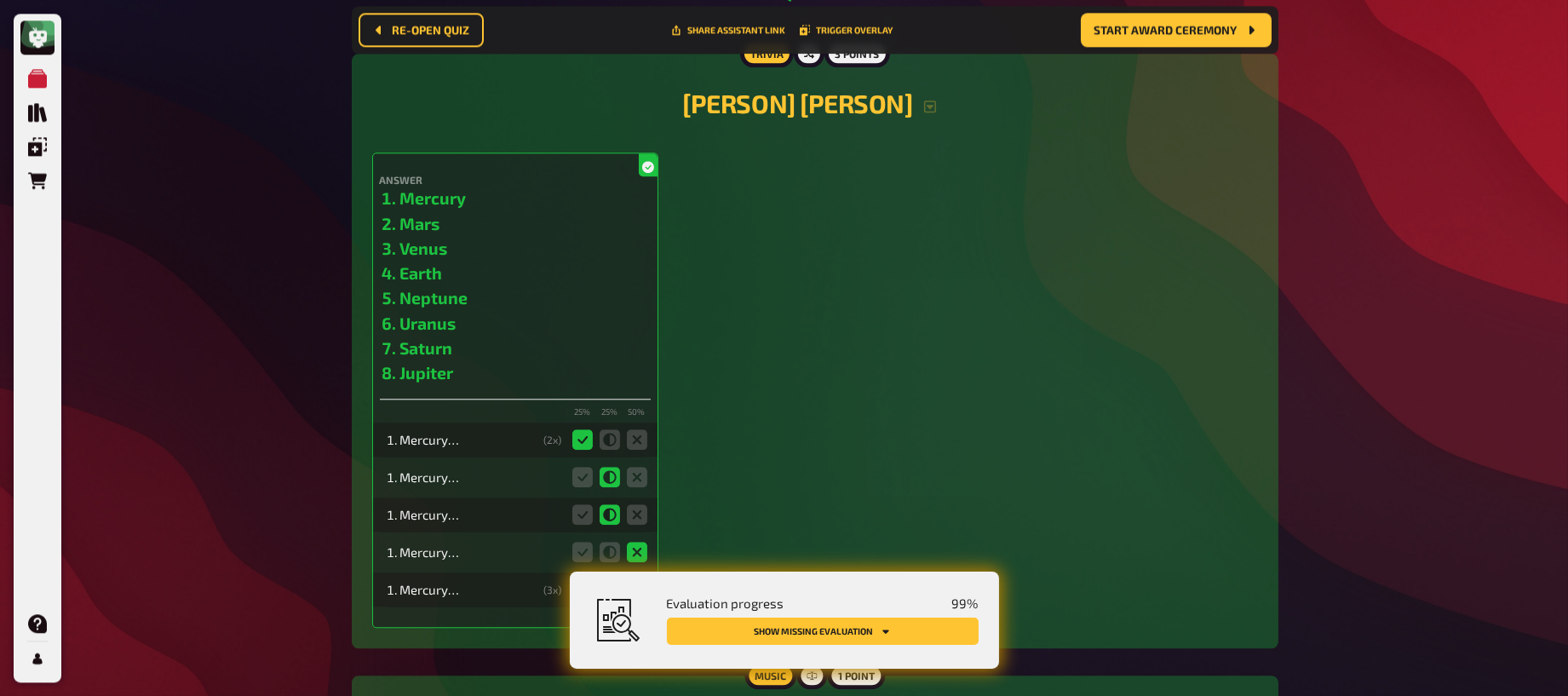 scroll, scrollTop: 9476, scrollLeft: 0, axis: vertical 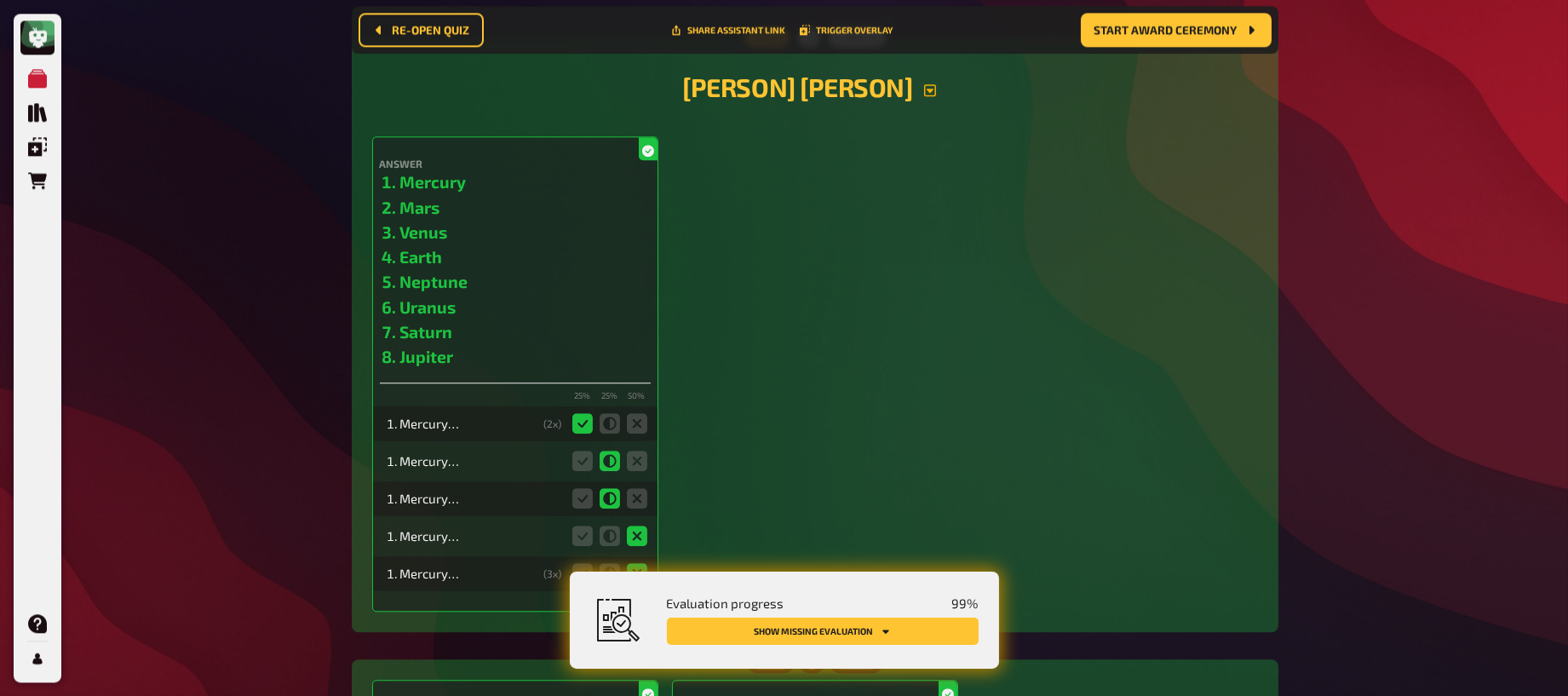 click 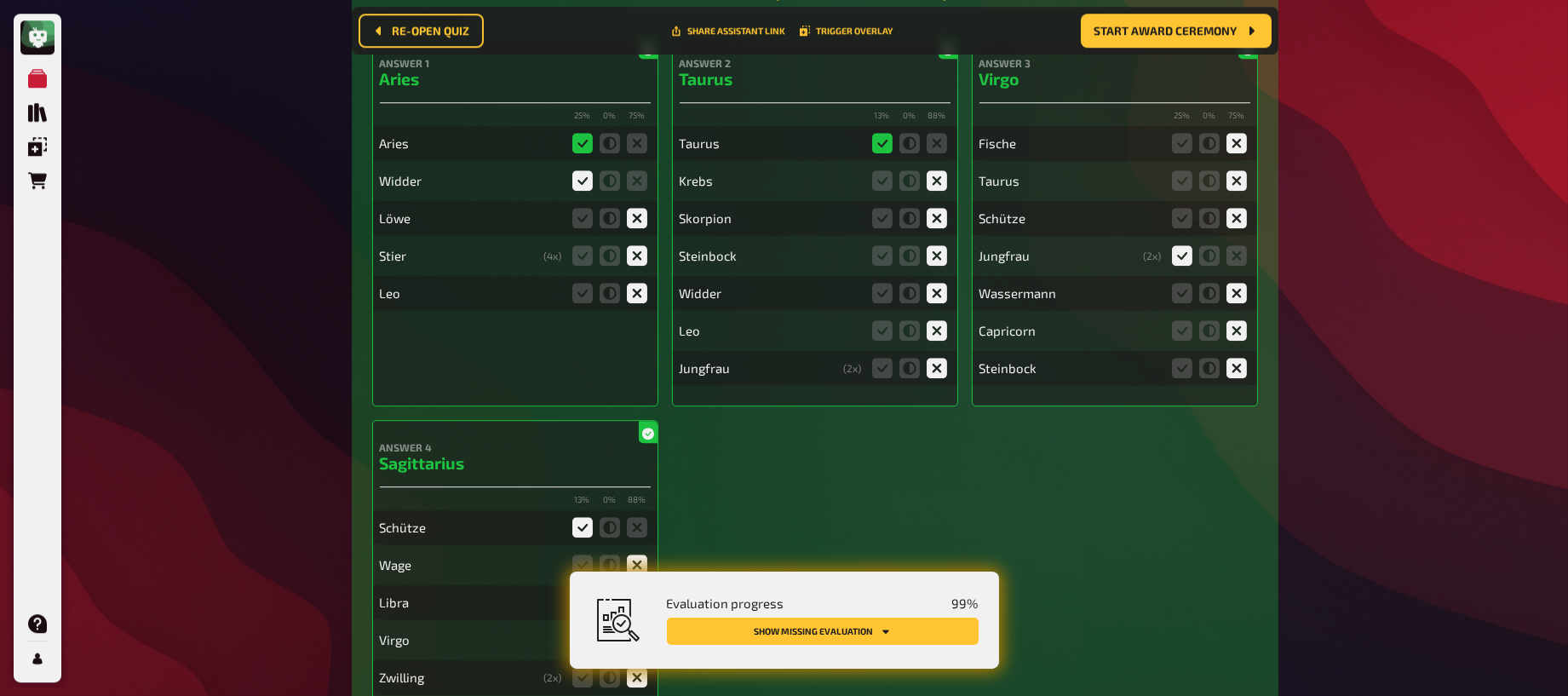 scroll, scrollTop: 10773, scrollLeft: 0, axis: vertical 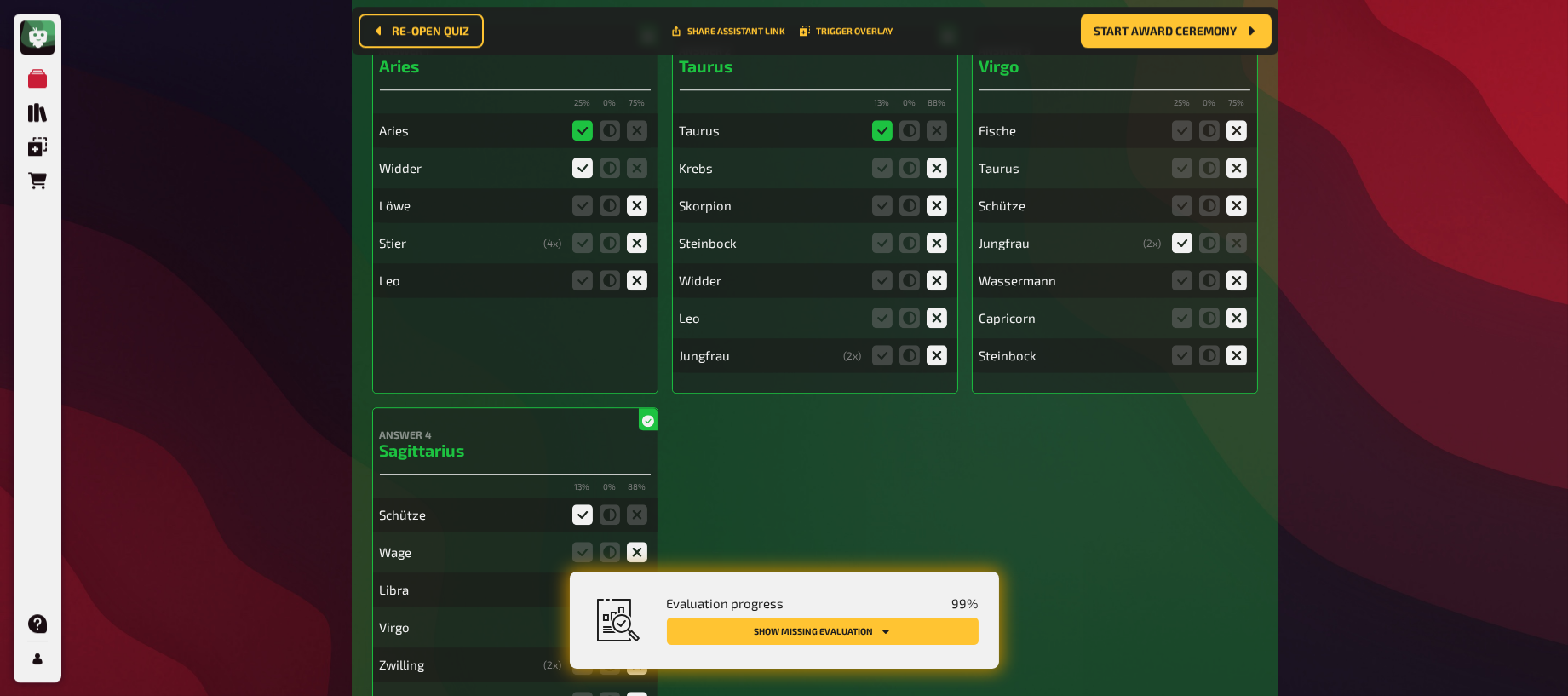 click 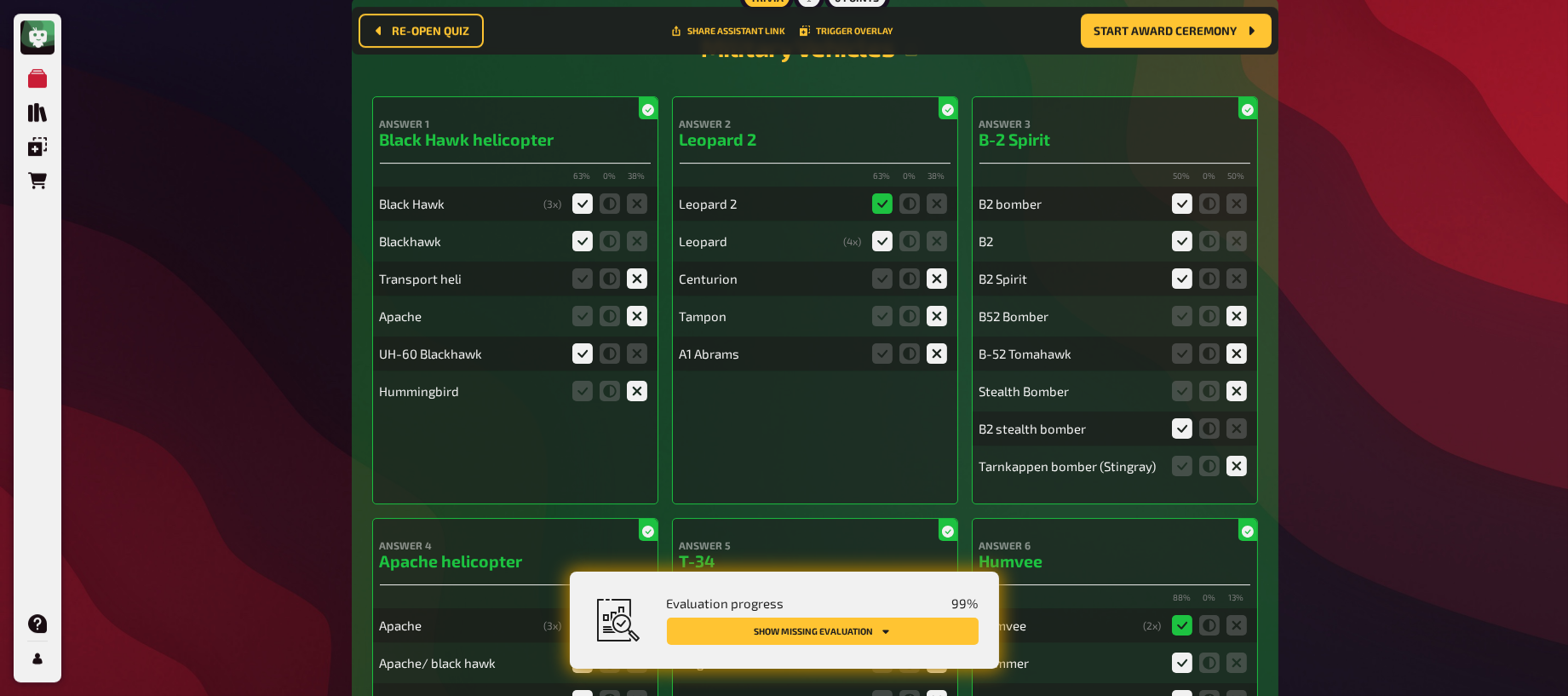 scroll, scrollTop: 12448, scrollLeft: 0, axis: vertical 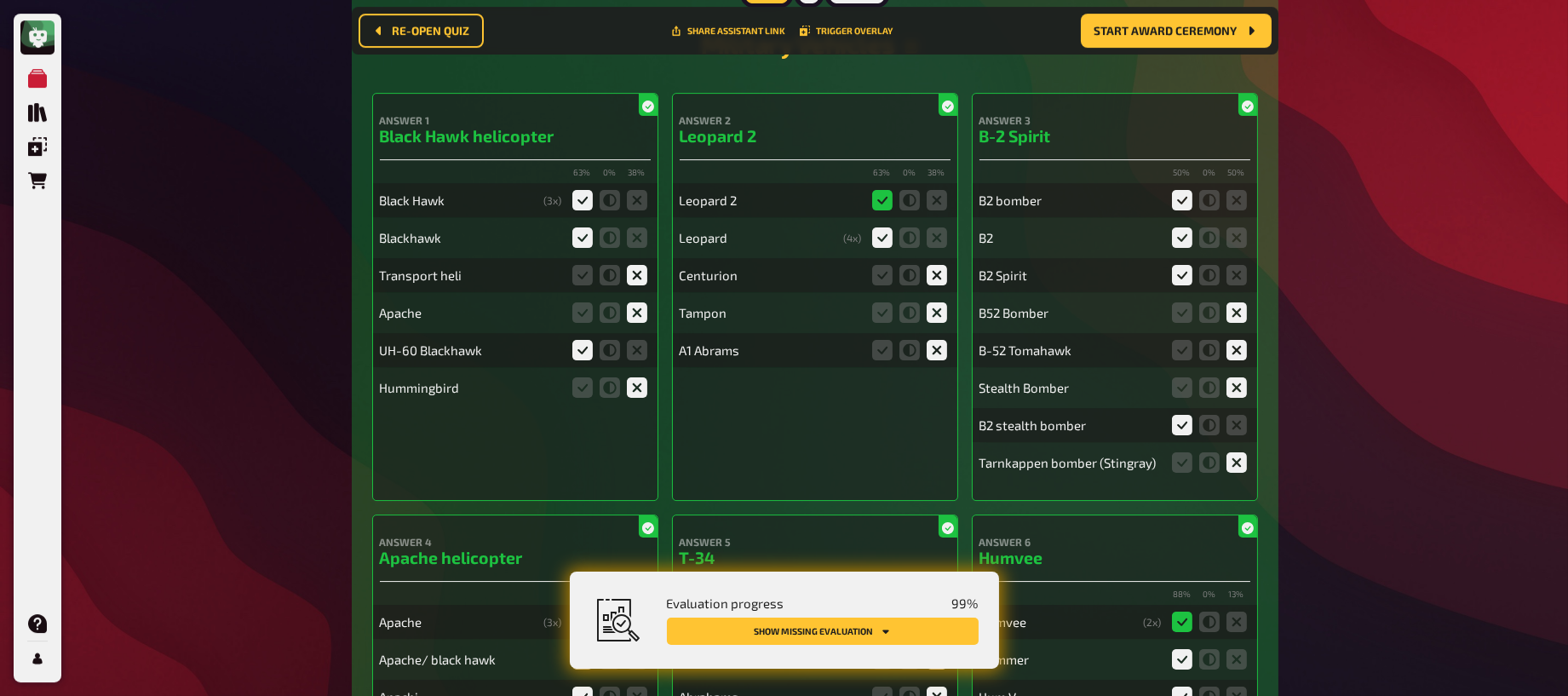 click 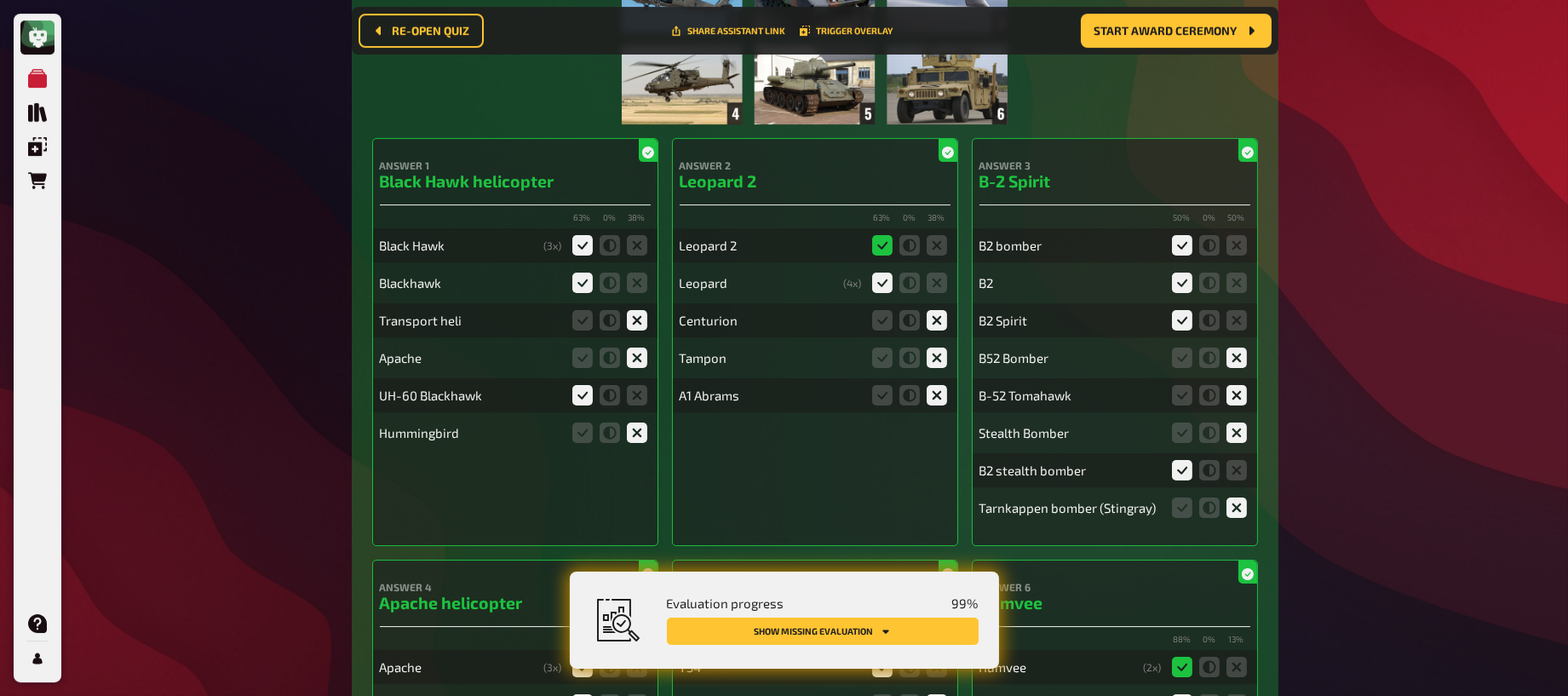 scroll, scrollTop: 12659, scrollLeft: 0, axis: vertical 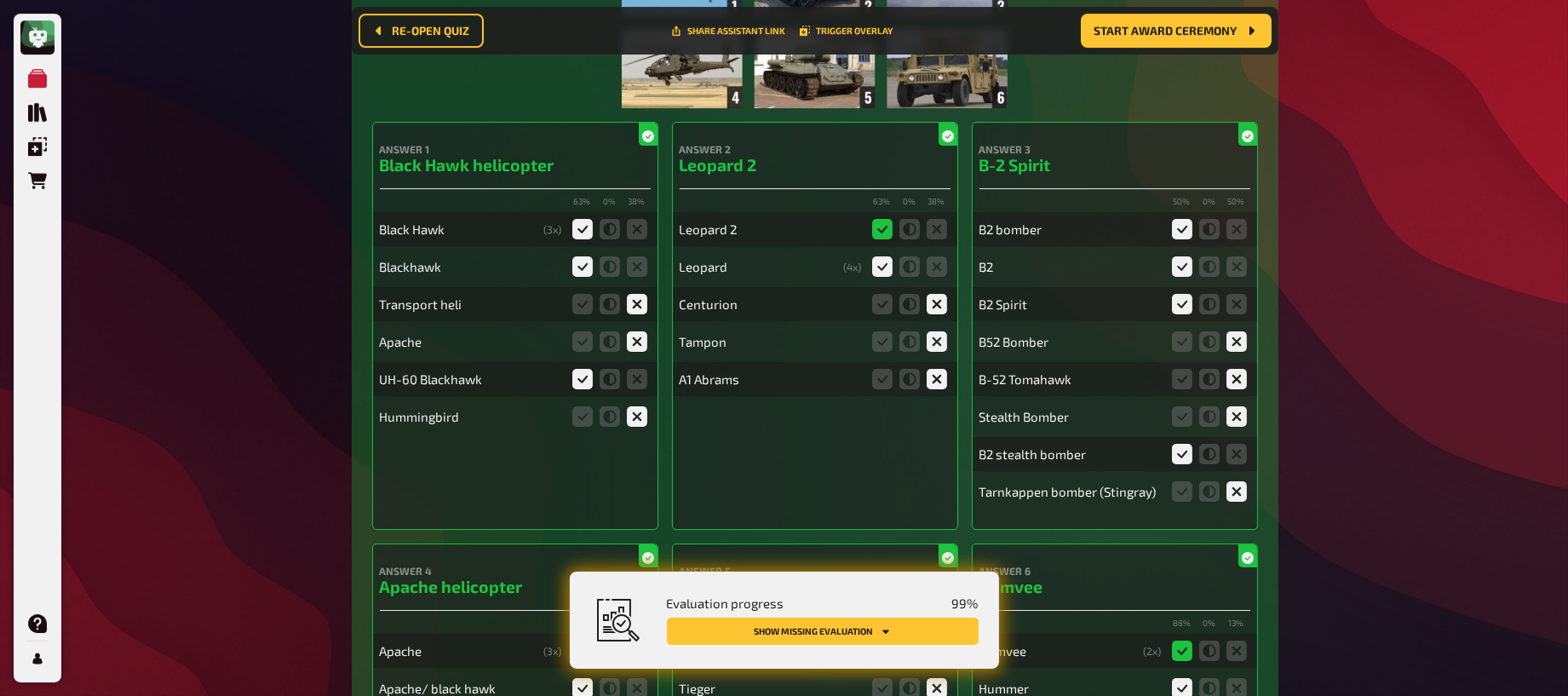 click at bounding box center (814, 23) 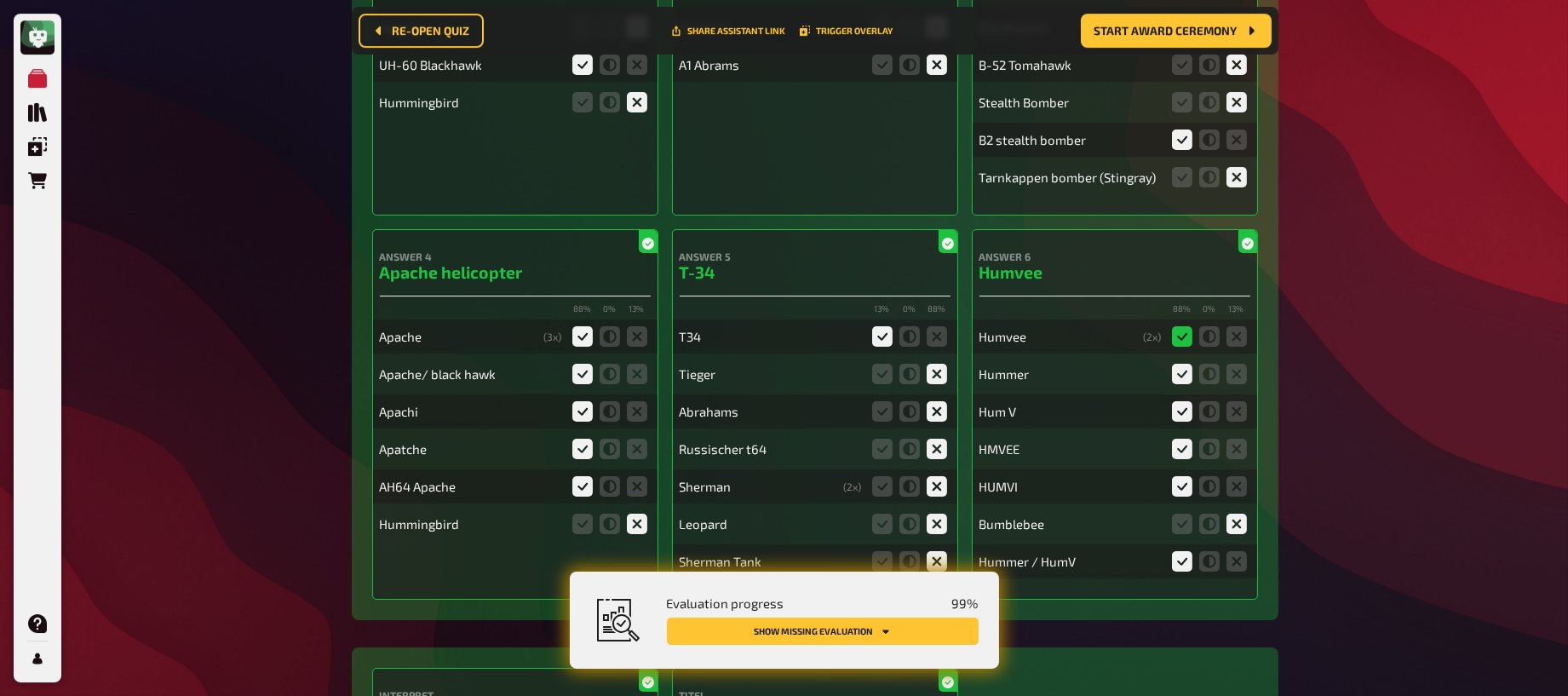scroll, scrollTop: 13192, scrollLeft: 0, axis: vertical 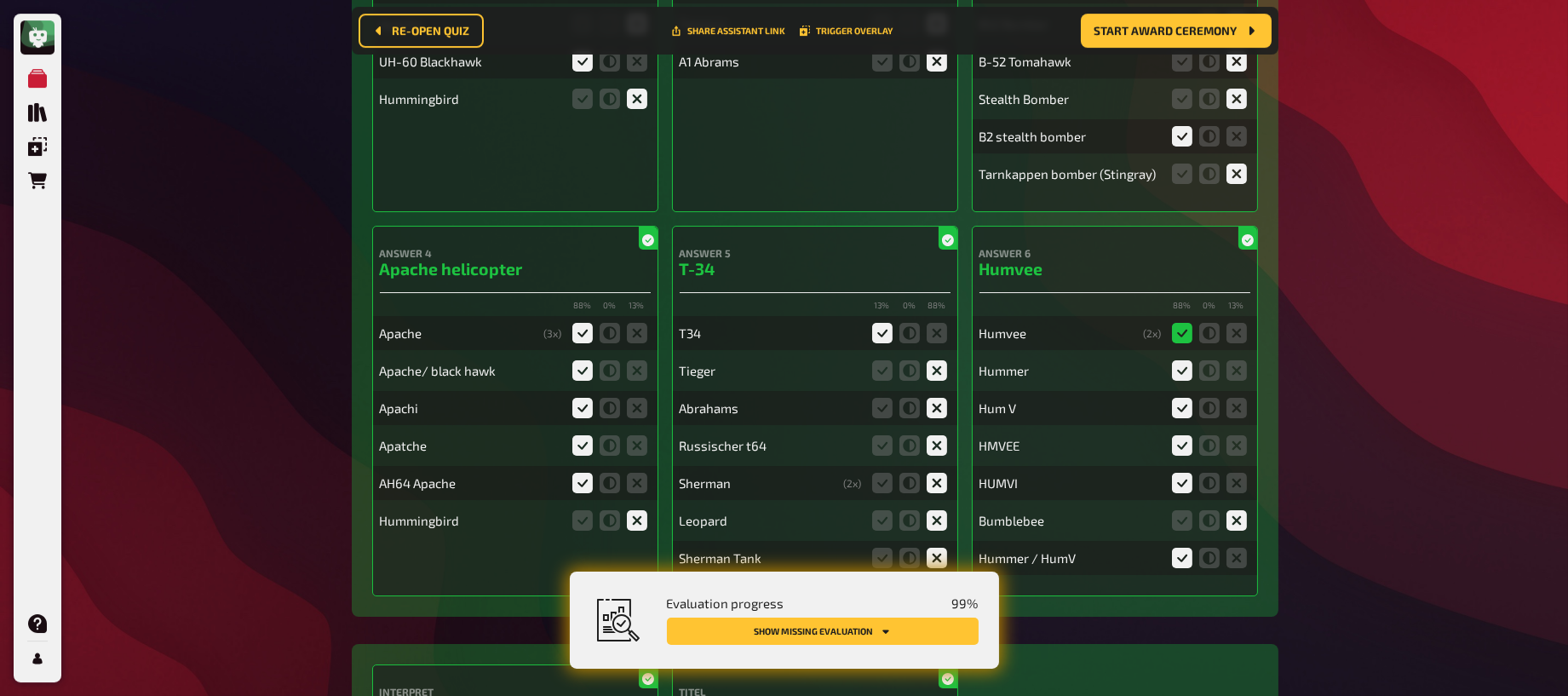 click 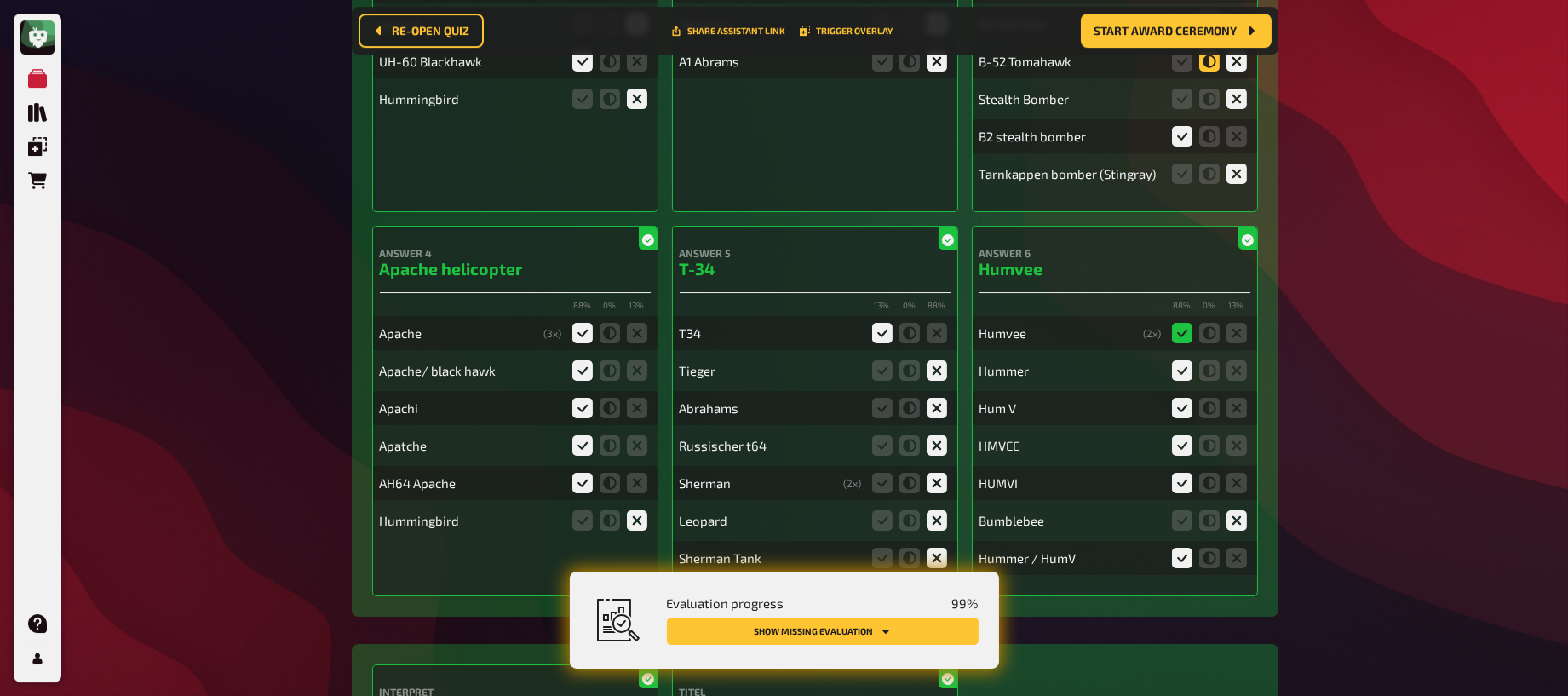 click 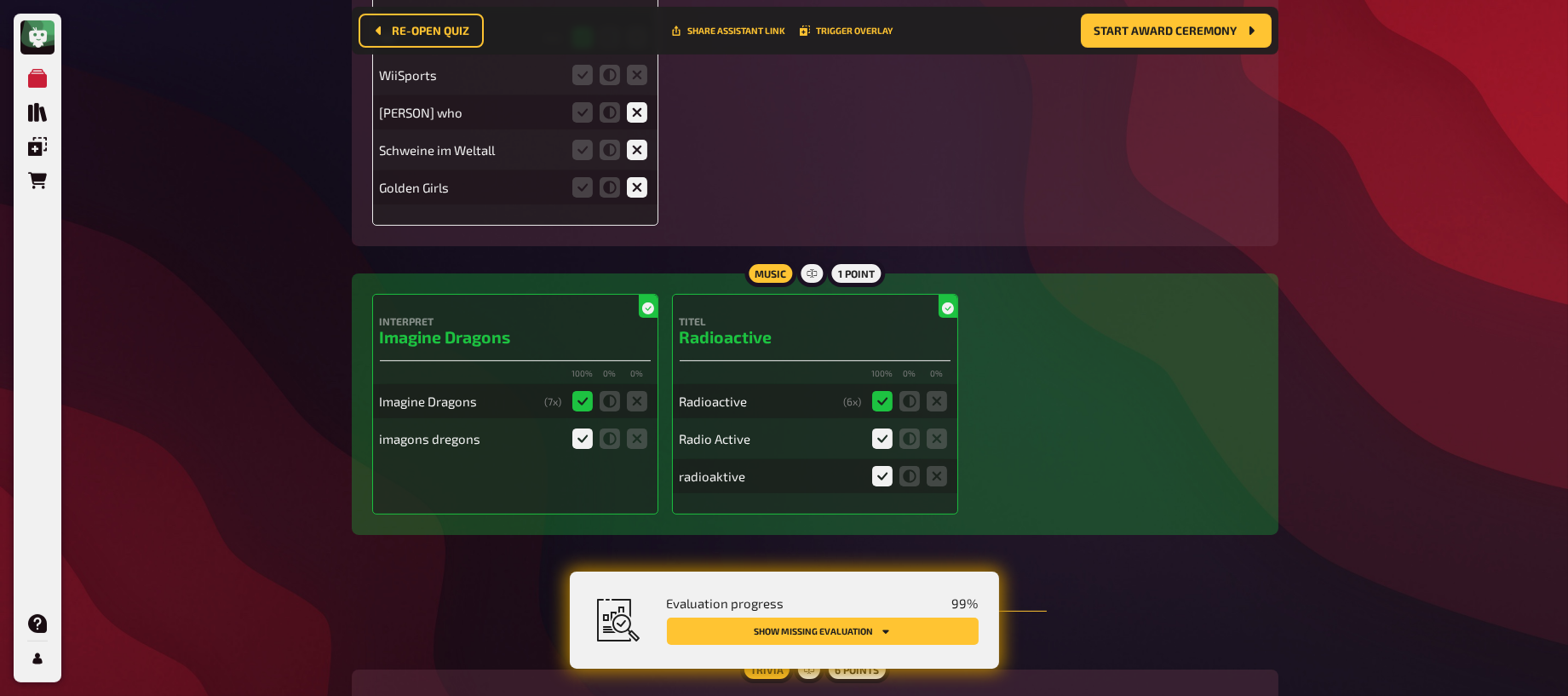 scroll, scrollTop: 15172, scrollLeft: 0, axis: vertical 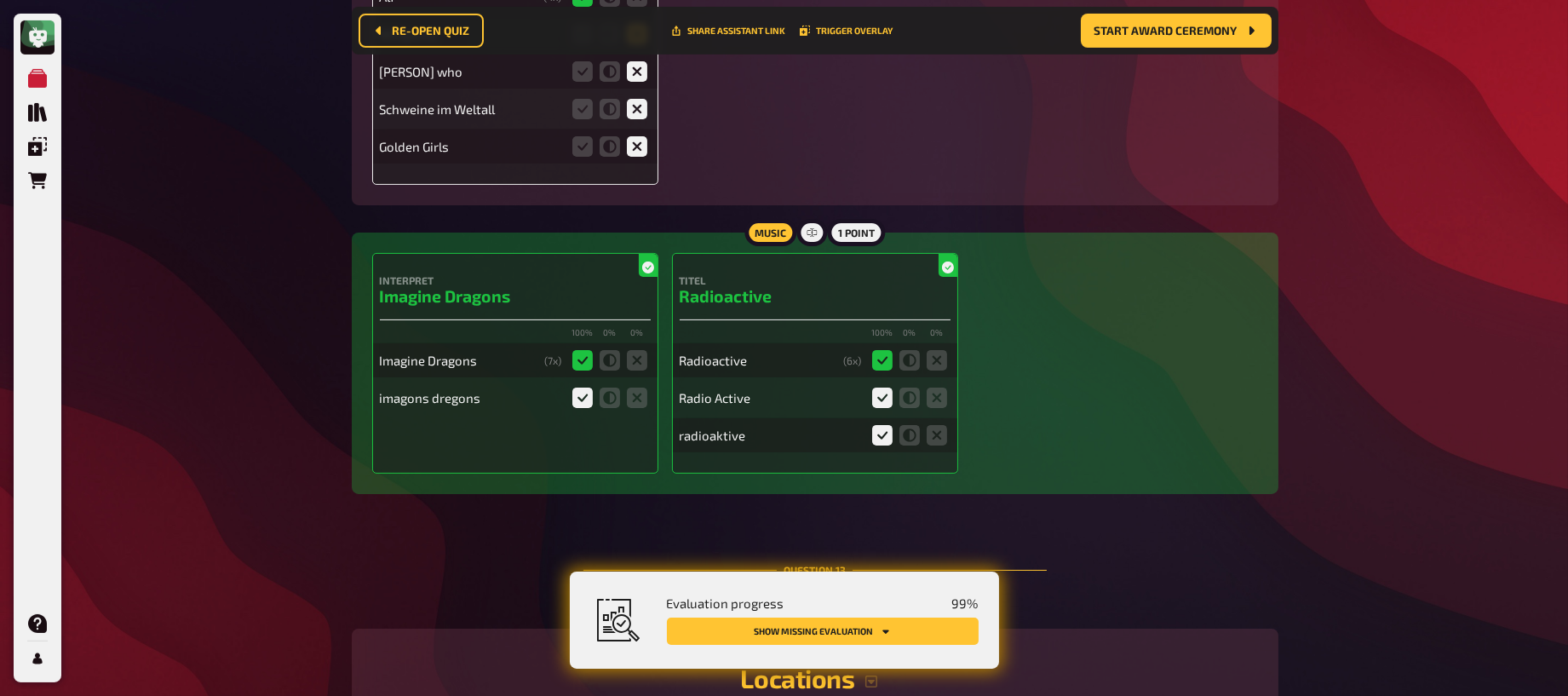 click 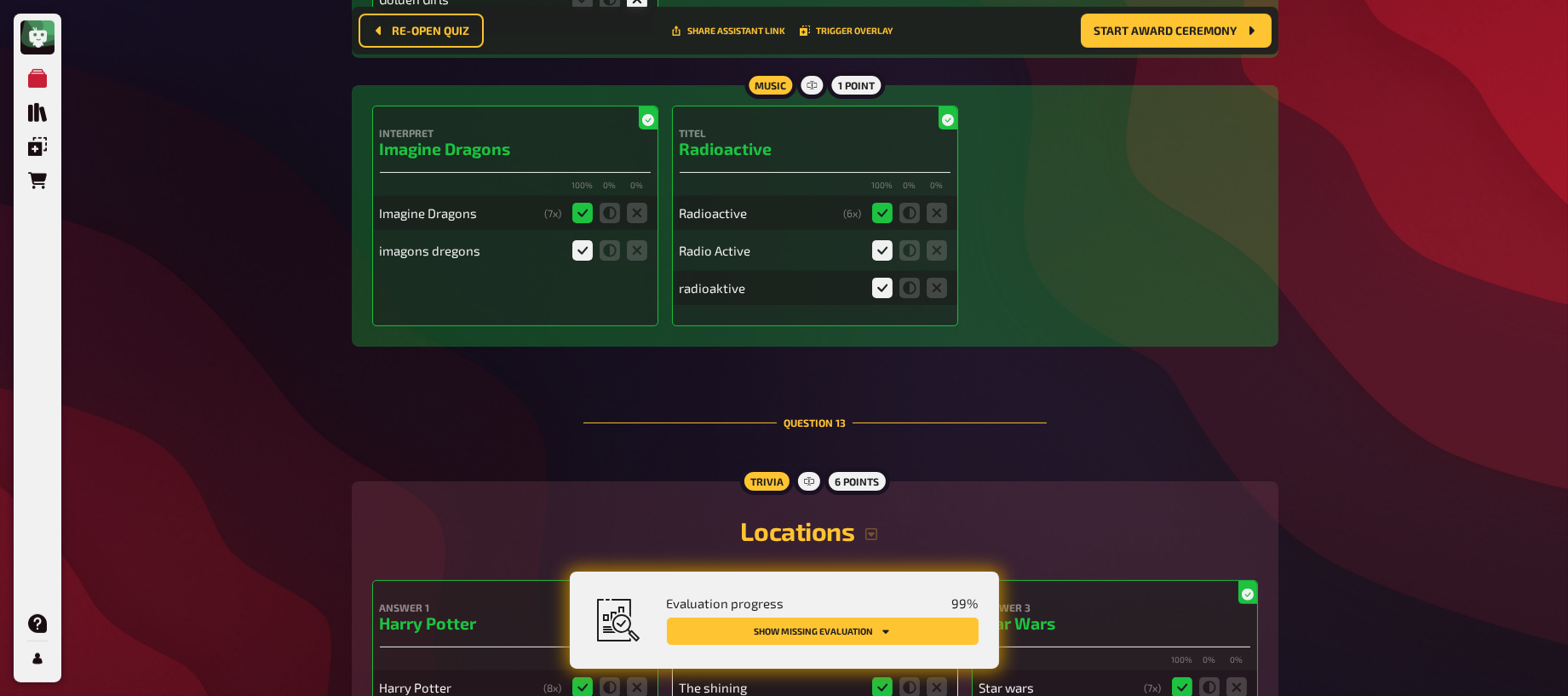 scroll, scrollTop: 15338, scrollLeft: 0, axis: vertical 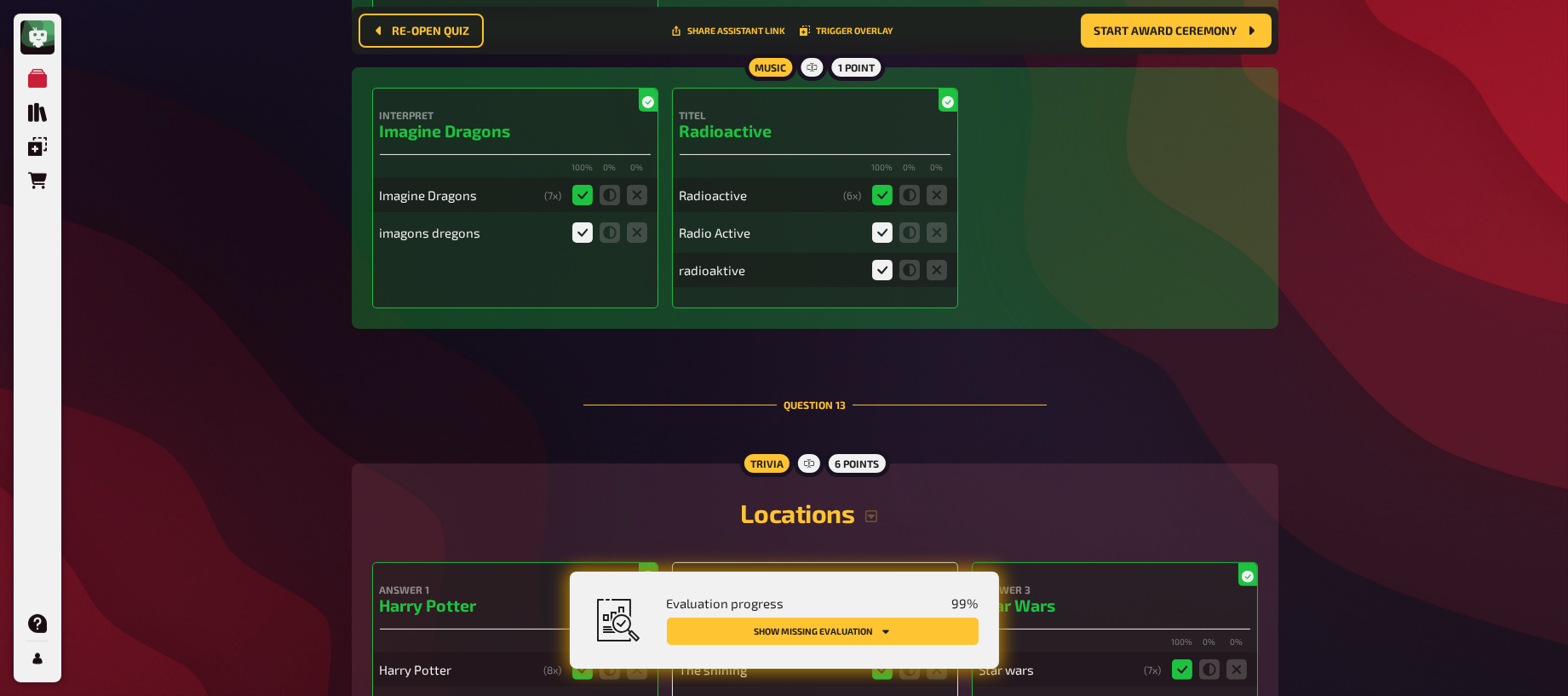 drag, startPoint x: 455, startPoint y: 319, endPoint x: 378, endPoint y: 312, distance: 77.31753 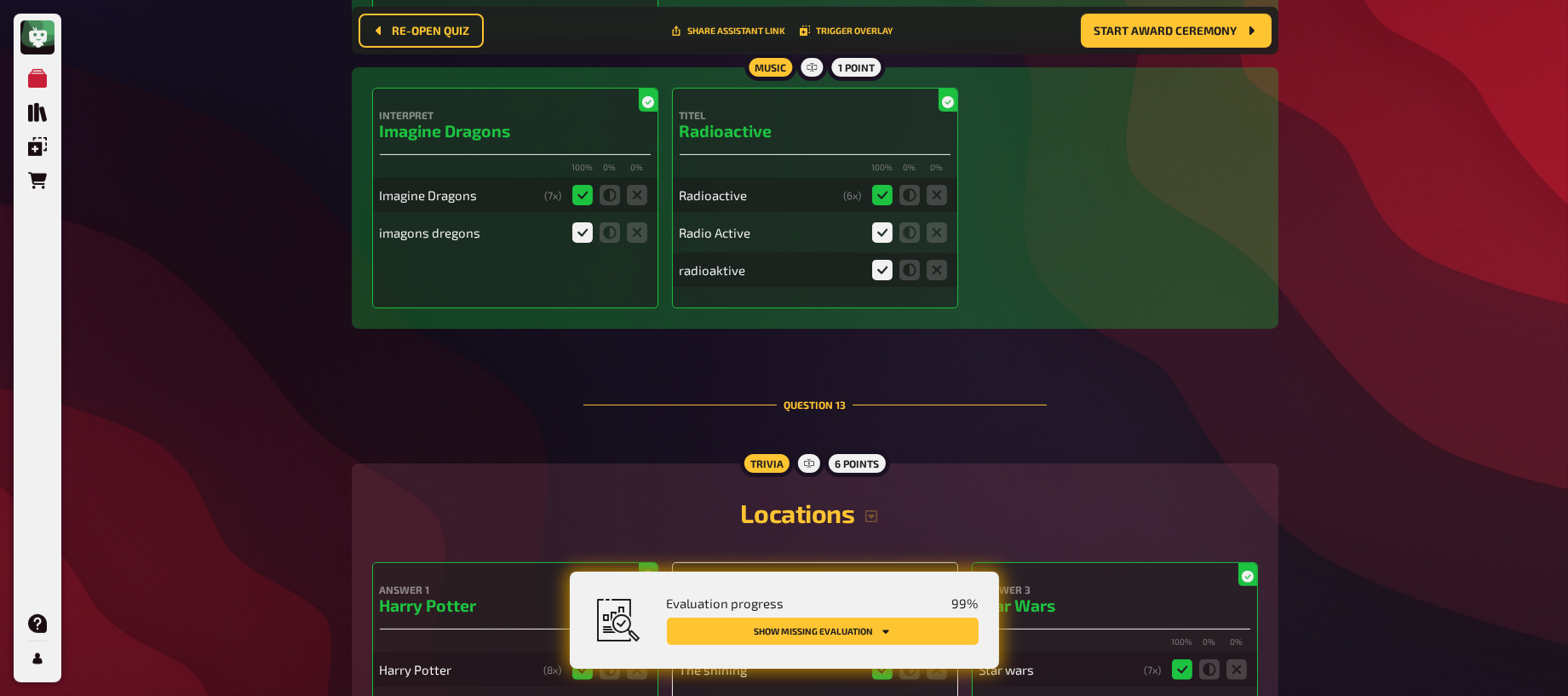 click on "Answer 7 ALF 50 % 0 % 50 % Alf ( 4 x) WiiSports Doctor who  Schweine im Weltall Golden Girls" at bounding box center [515, -129] 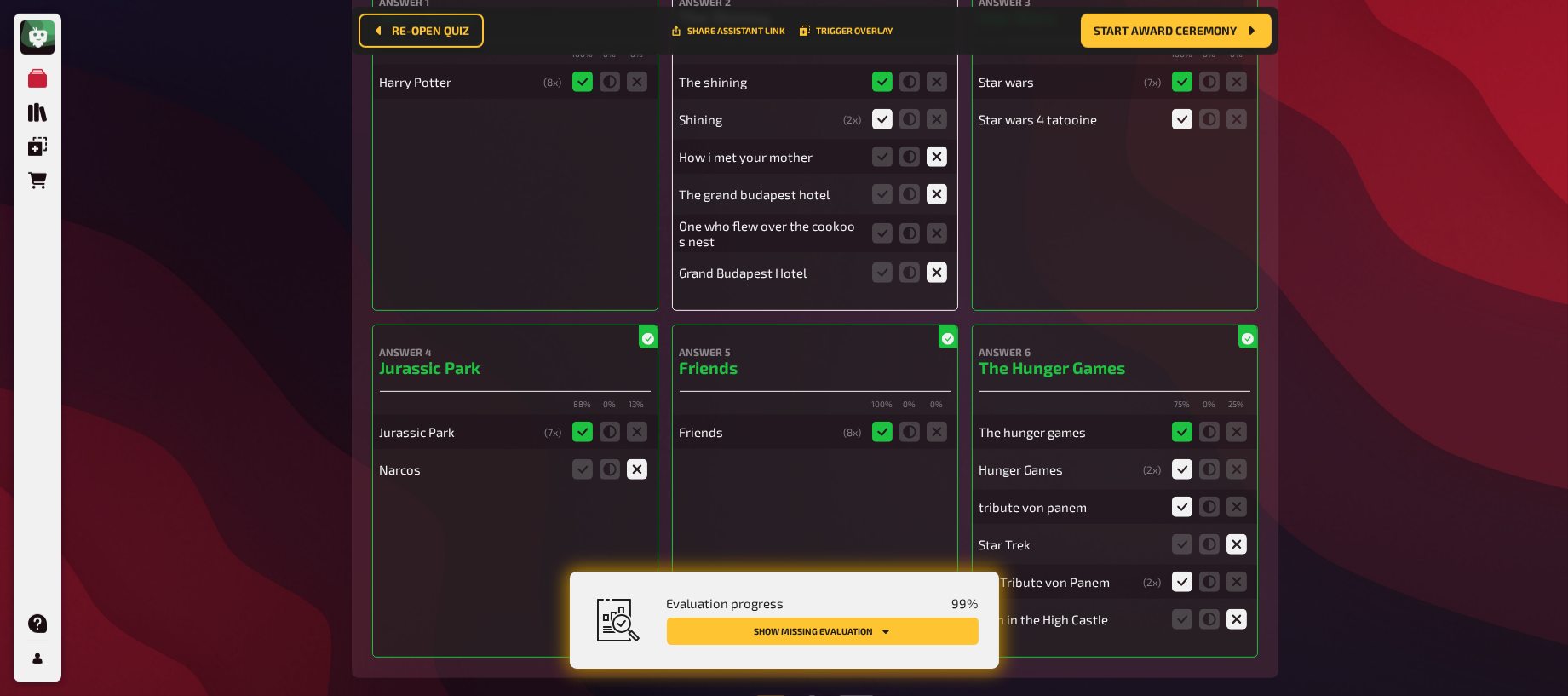 scroll, scrollTop: 15959, scrollLeft: 0, axis: vertical 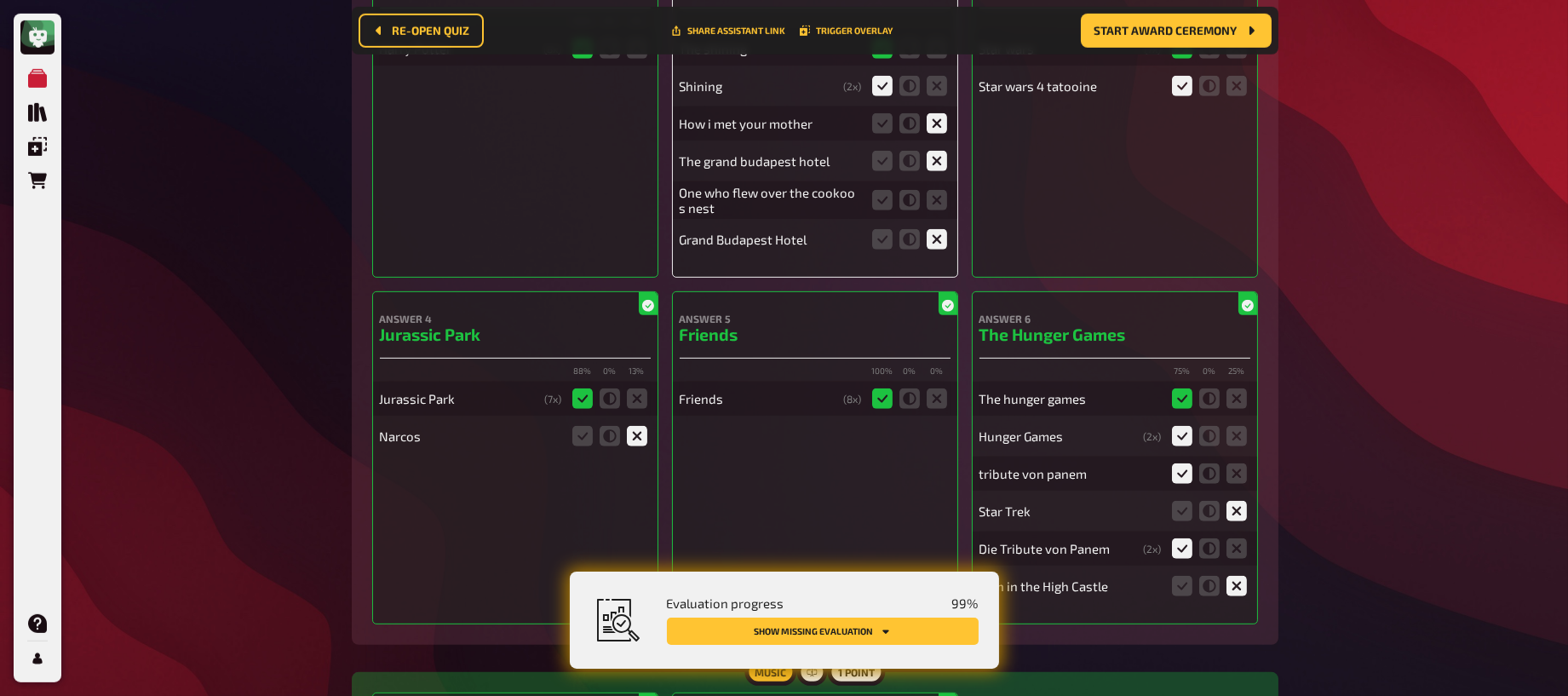click at bounding box center (871, -105) 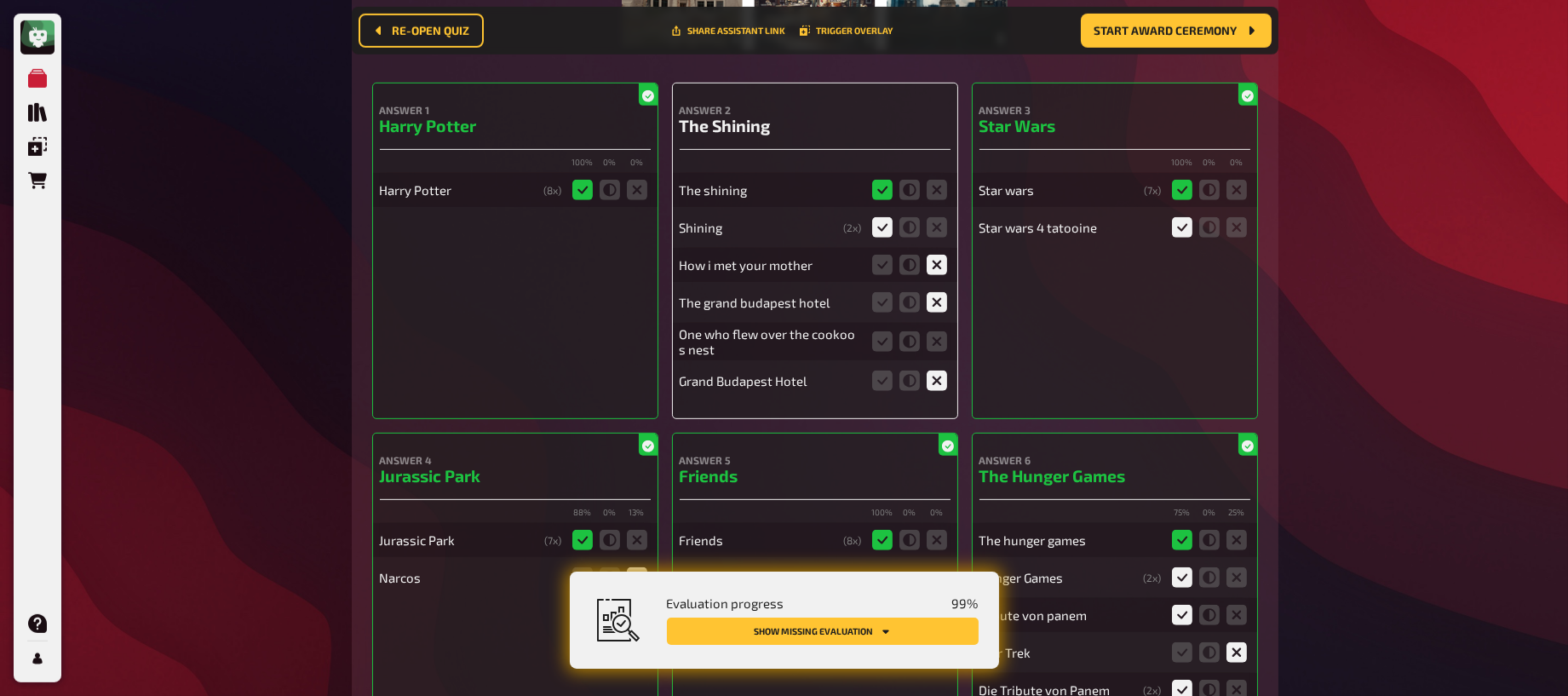 click at bounding box center (814, -36) 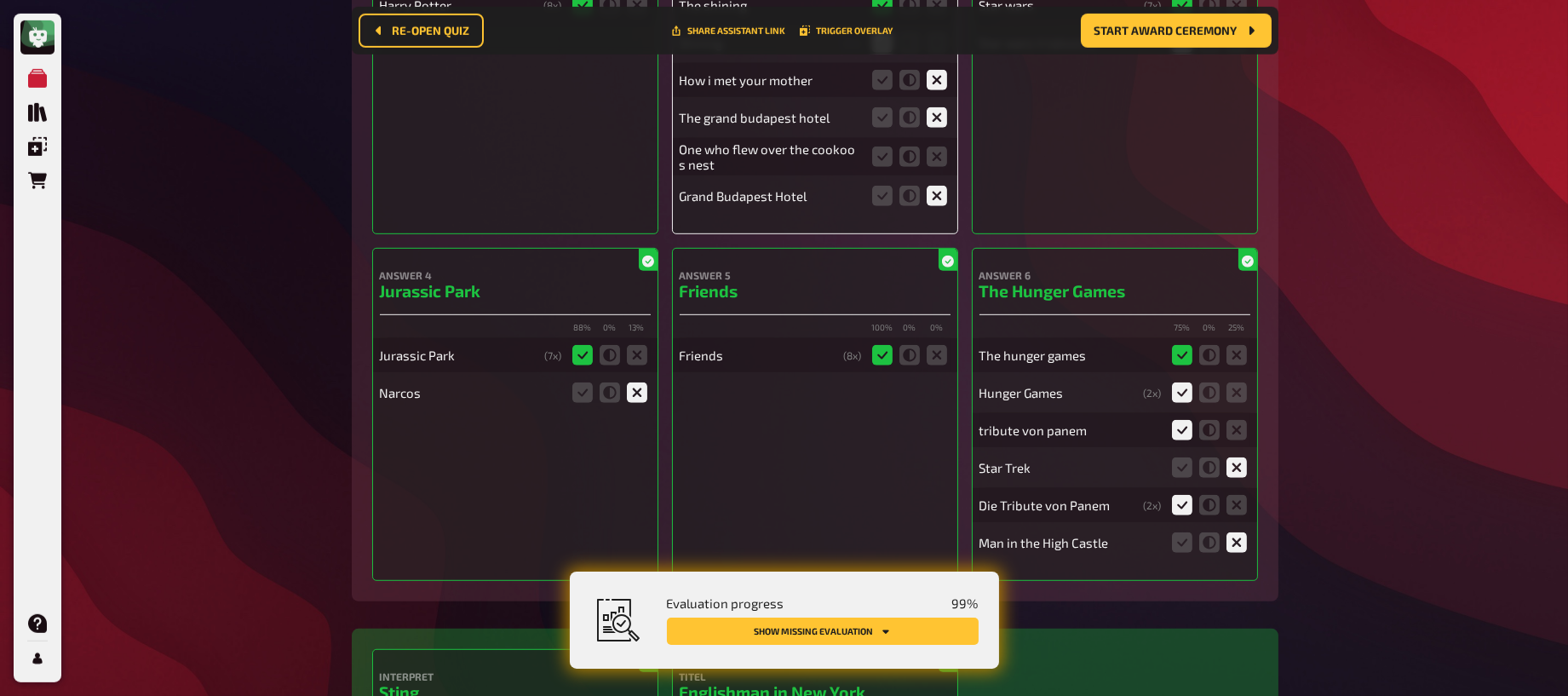scroll, scrollTop: 16471, scrollLeft: 0, axis: vertical 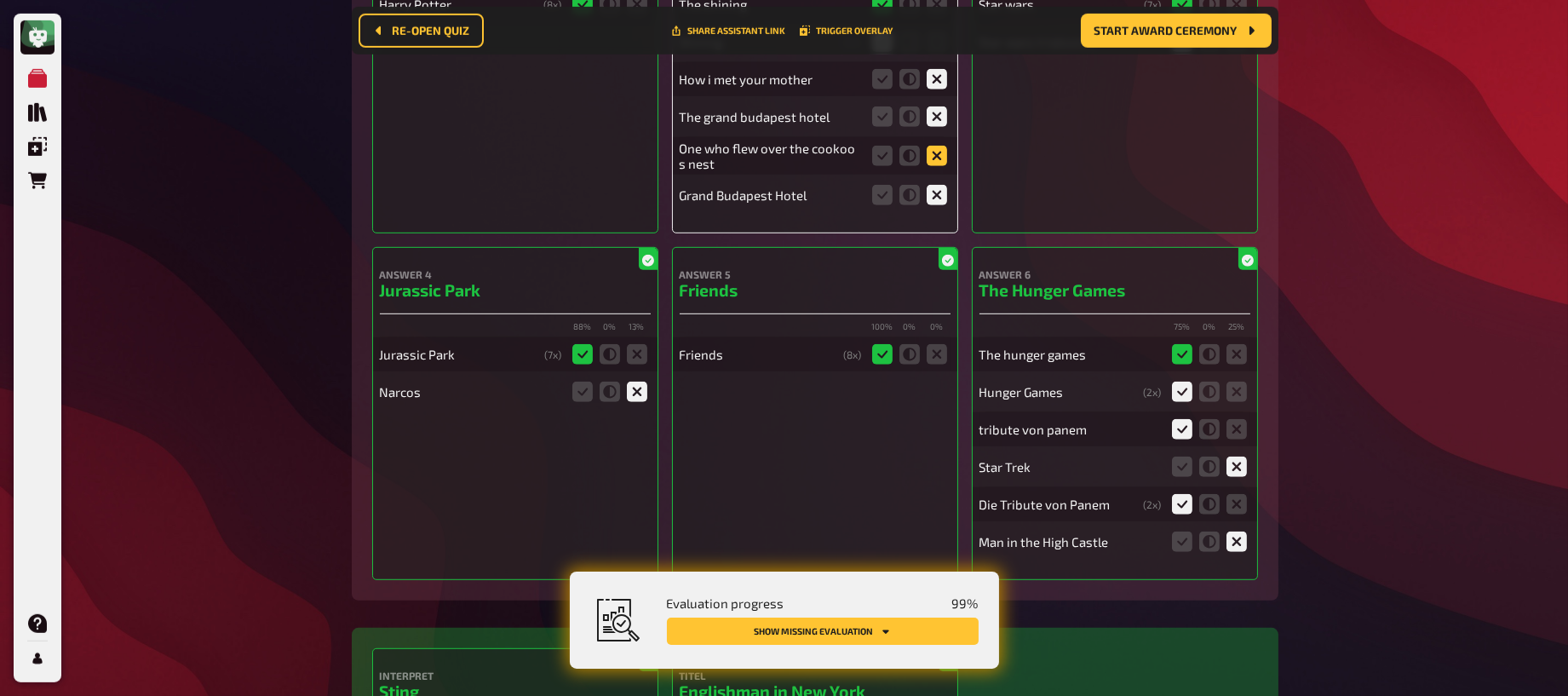 click 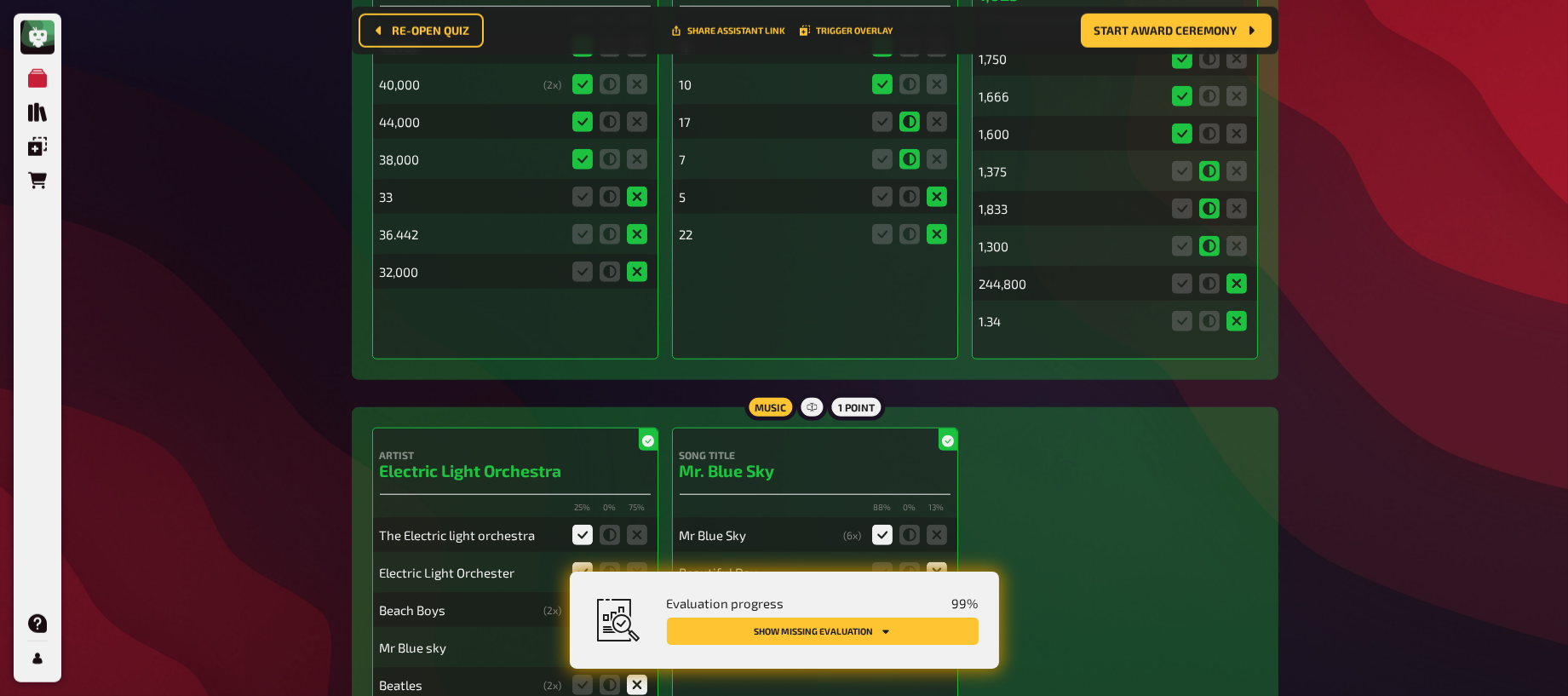 scroll, scrollTop: 17771, scrollLeft: 0, axis: vertical 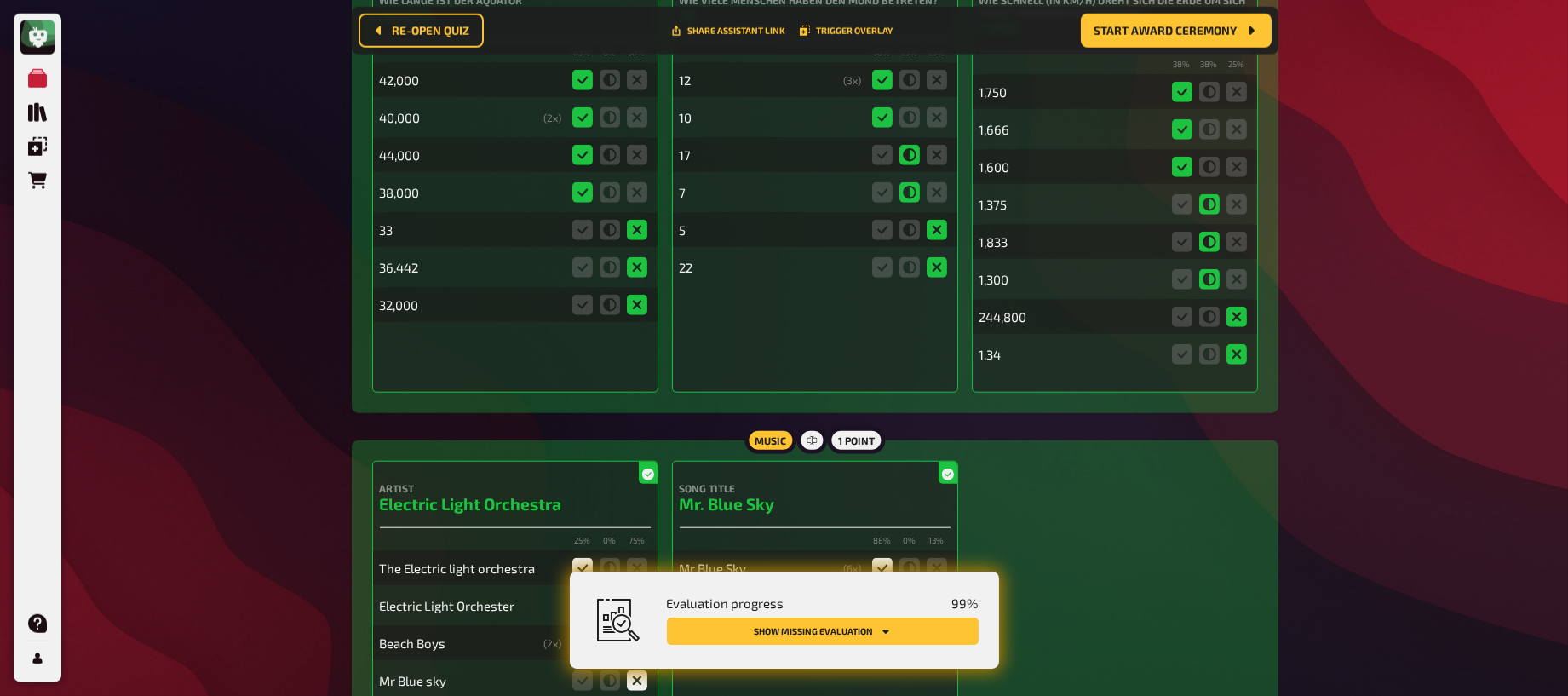 click 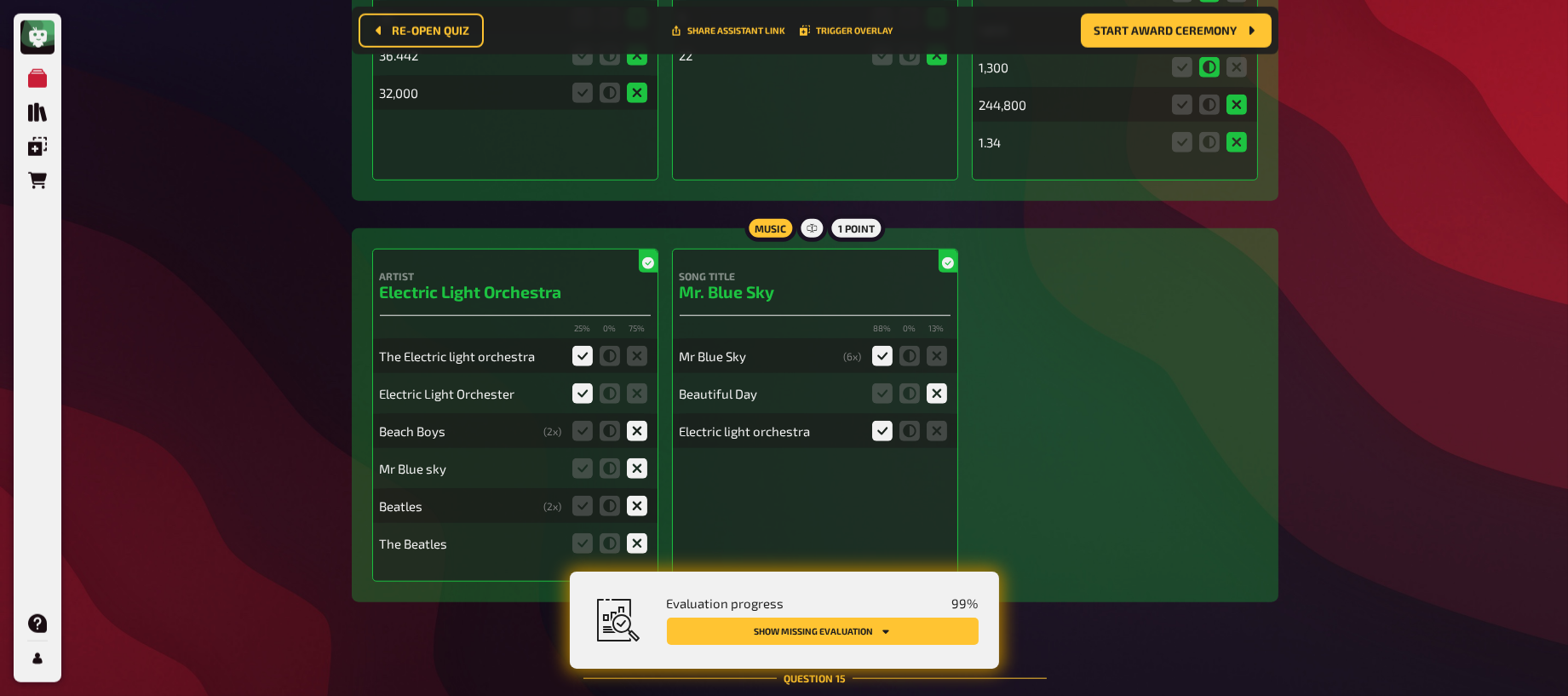 scroll, scrollTop: 18005, scrollLeft: 0, axis: vertical 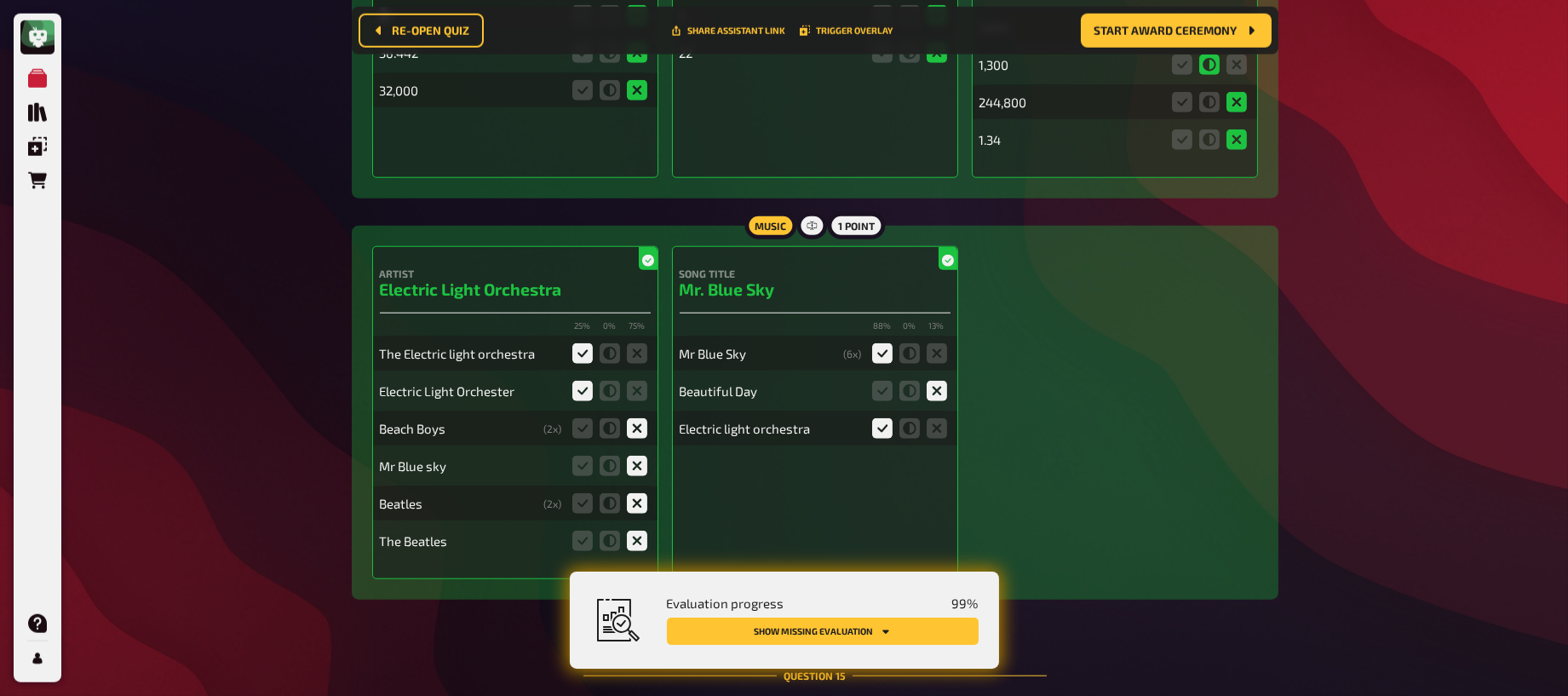 drag, startPoint x: 390, startPoint y: 377, endPoint x: 374, endPoint y: 377, distance: 16 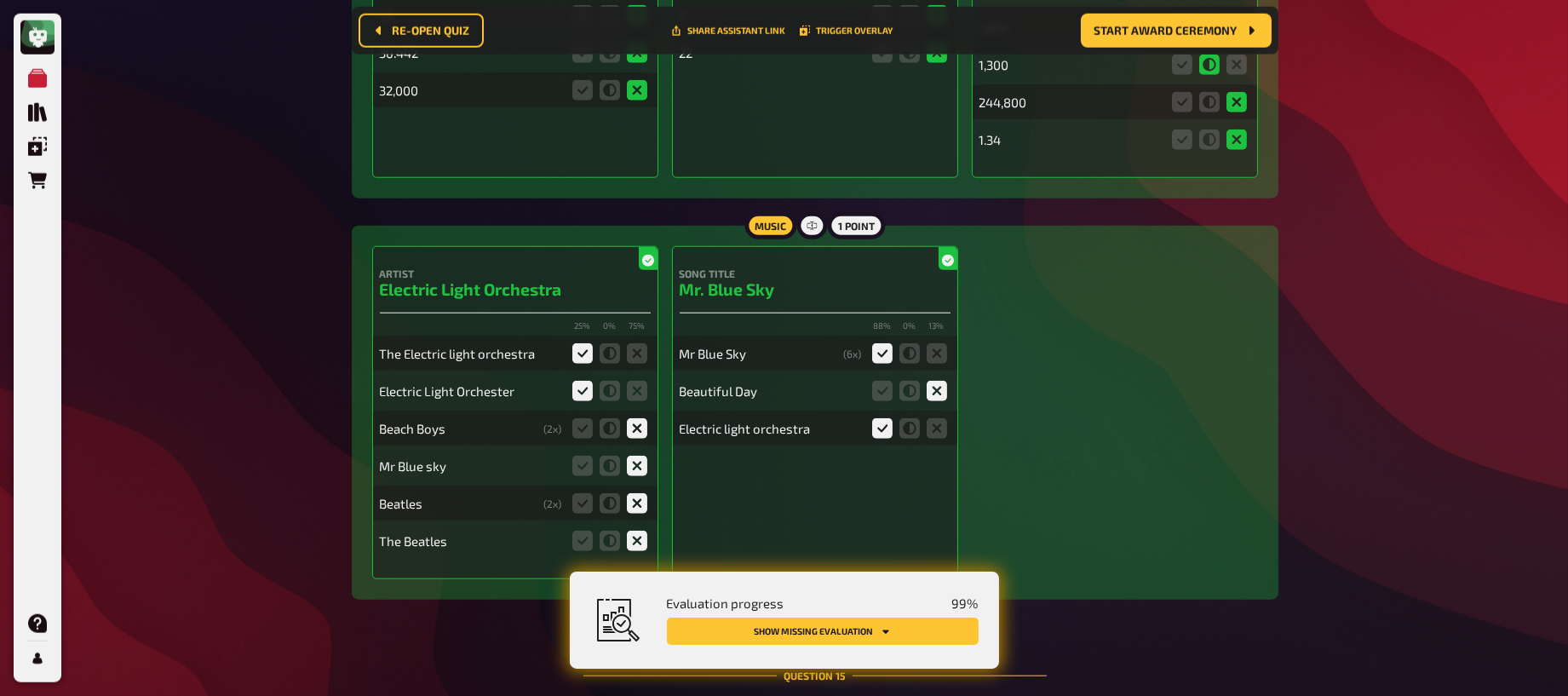click on "33" at bounding box center (471, 15) 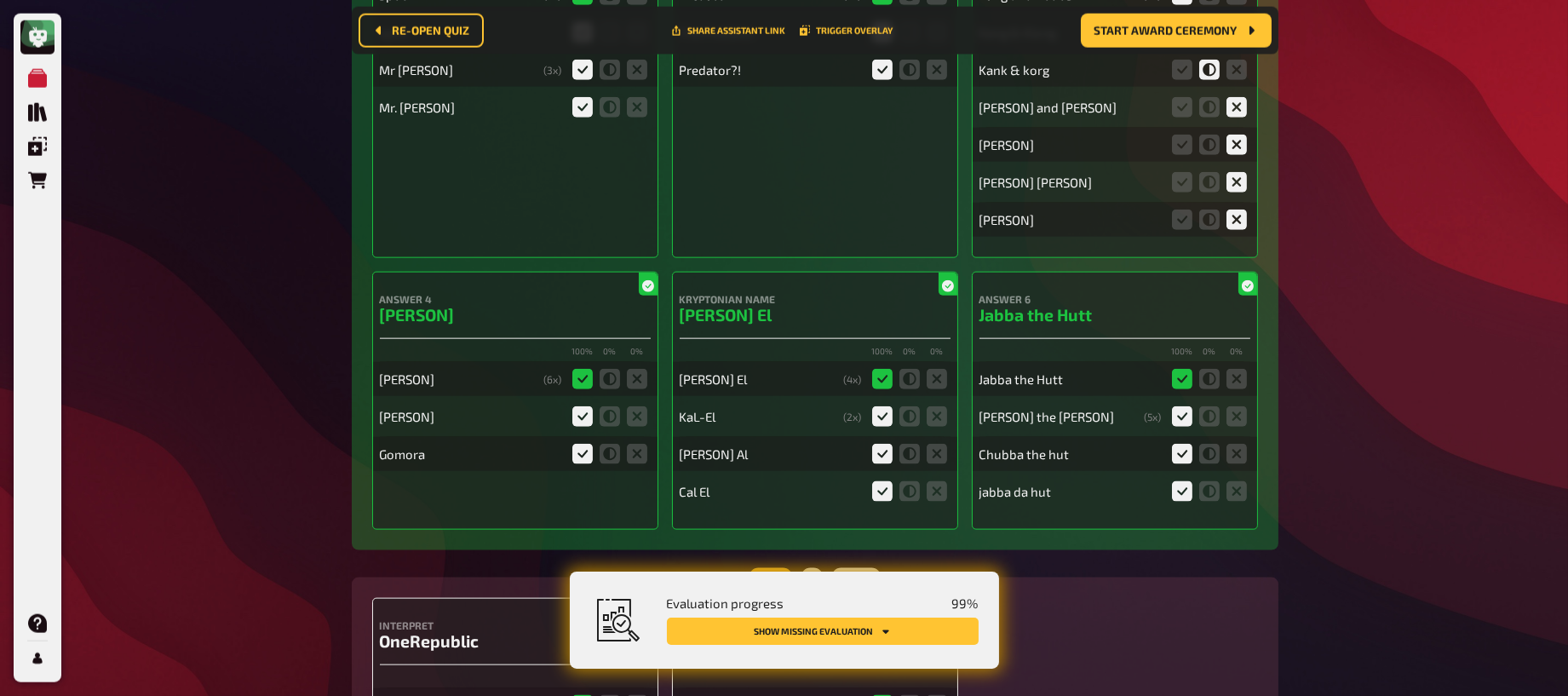 scroll, scrollTop: 18952, scrollLeft: 0, axis: vertical 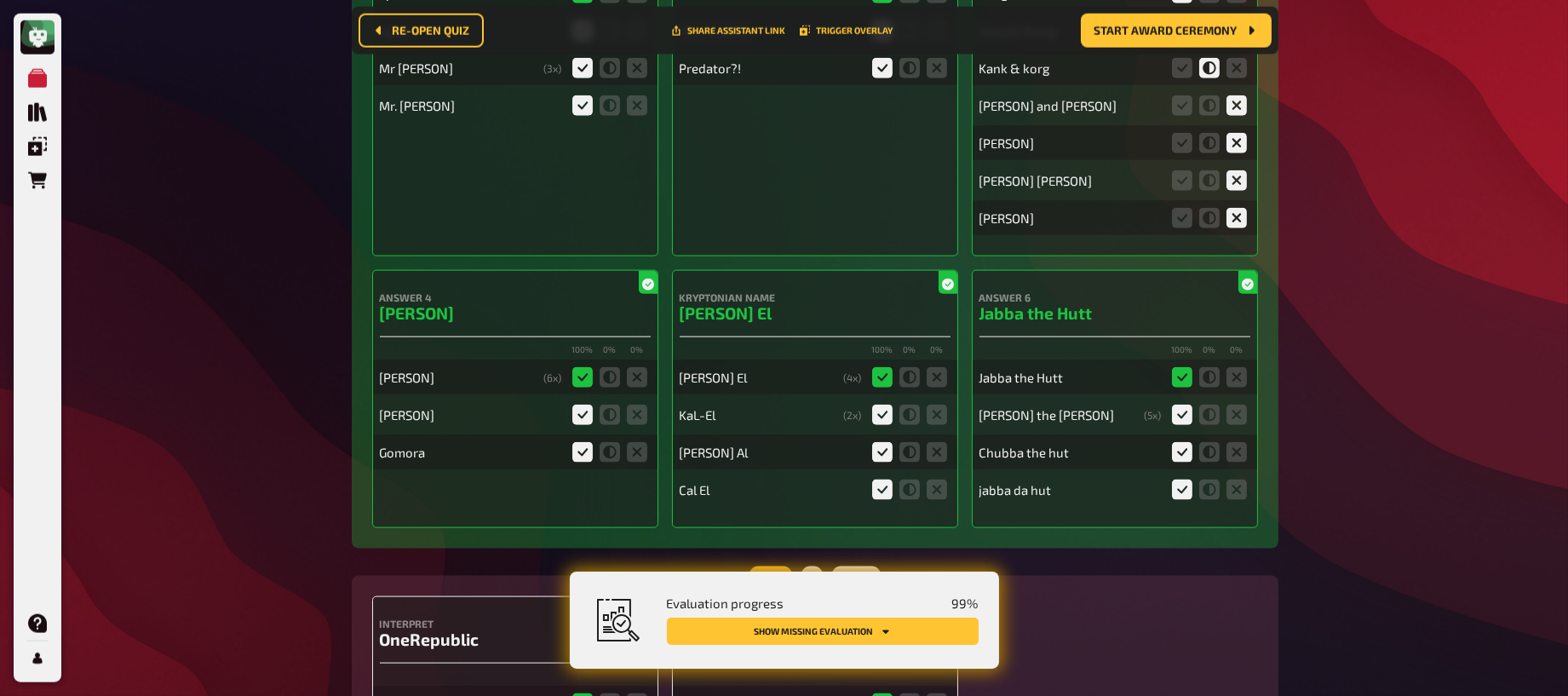 click 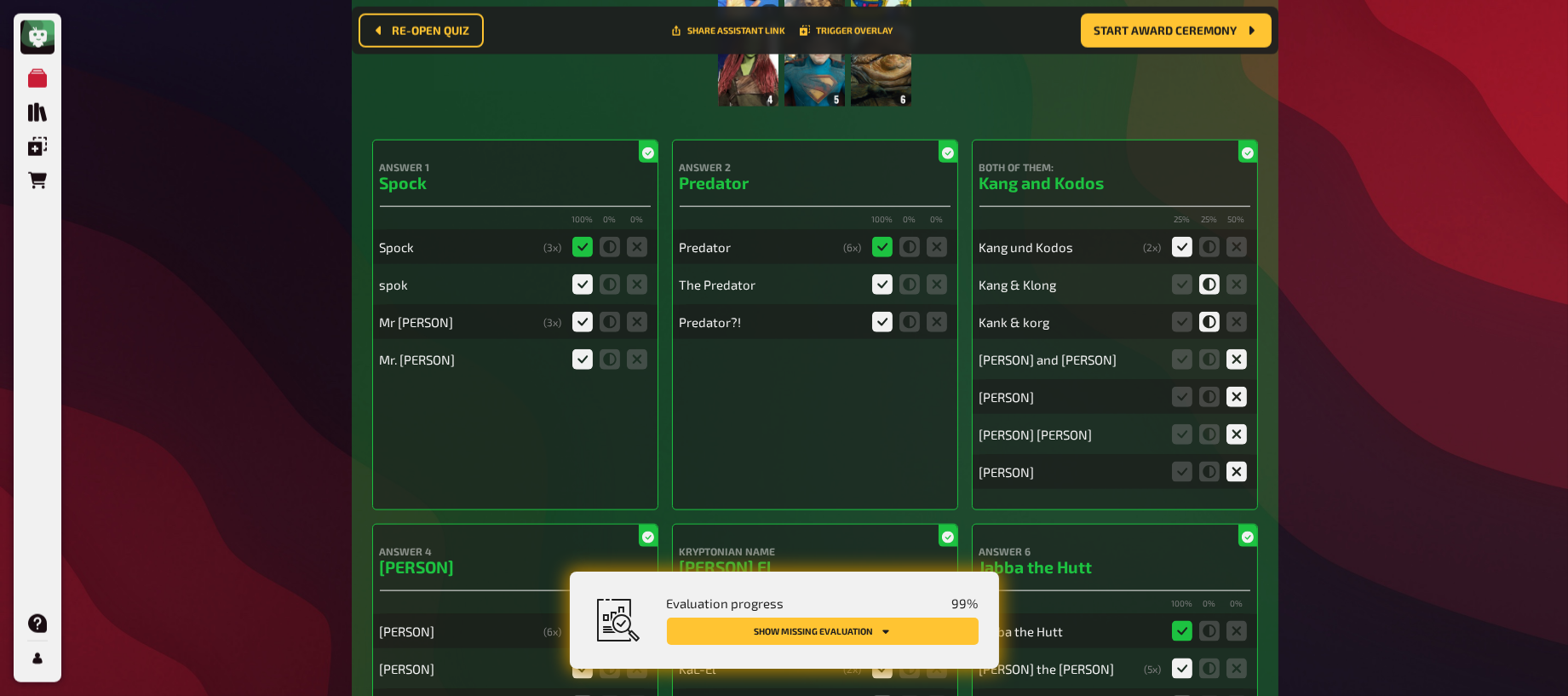 click at bounding box center (814, 21) 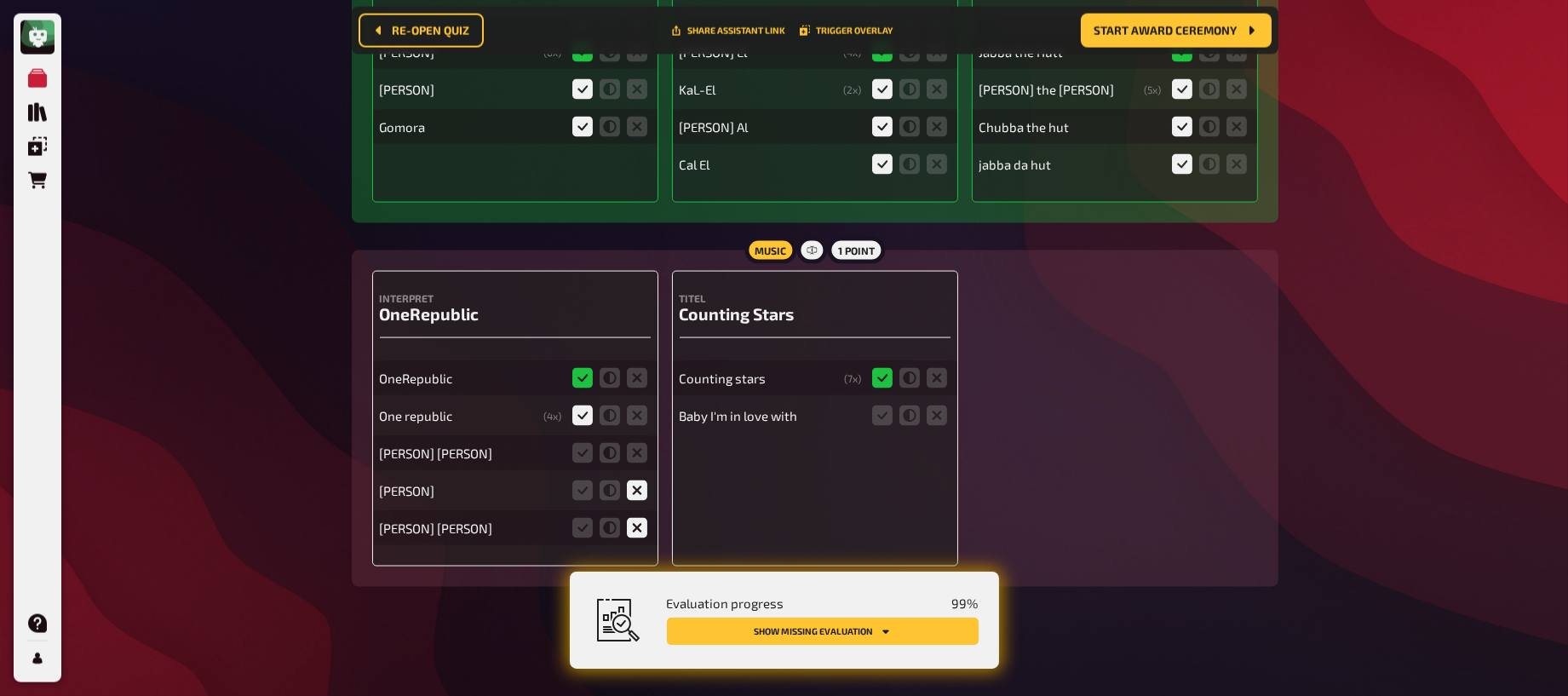 scroll, scrollTop: 20287, scrollLeft: 0, axis: vertical 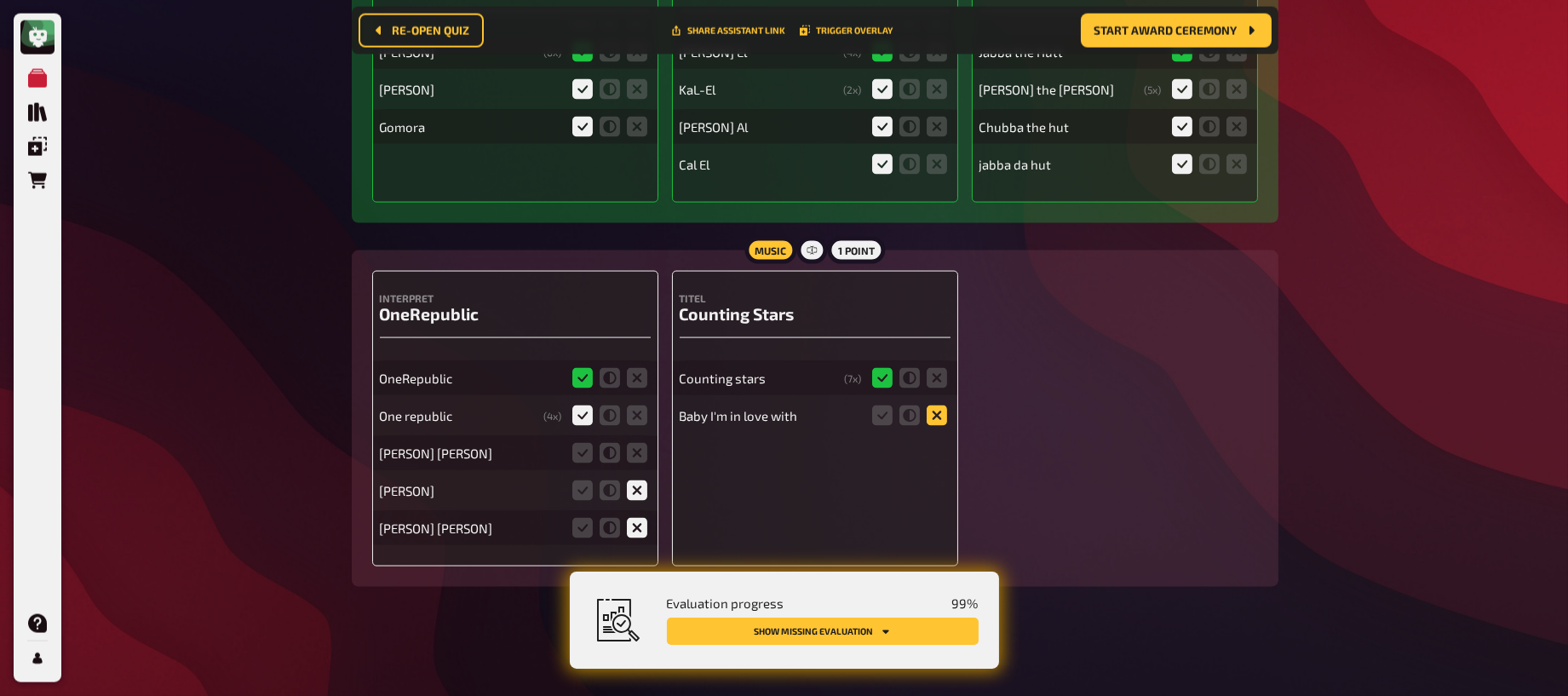 click 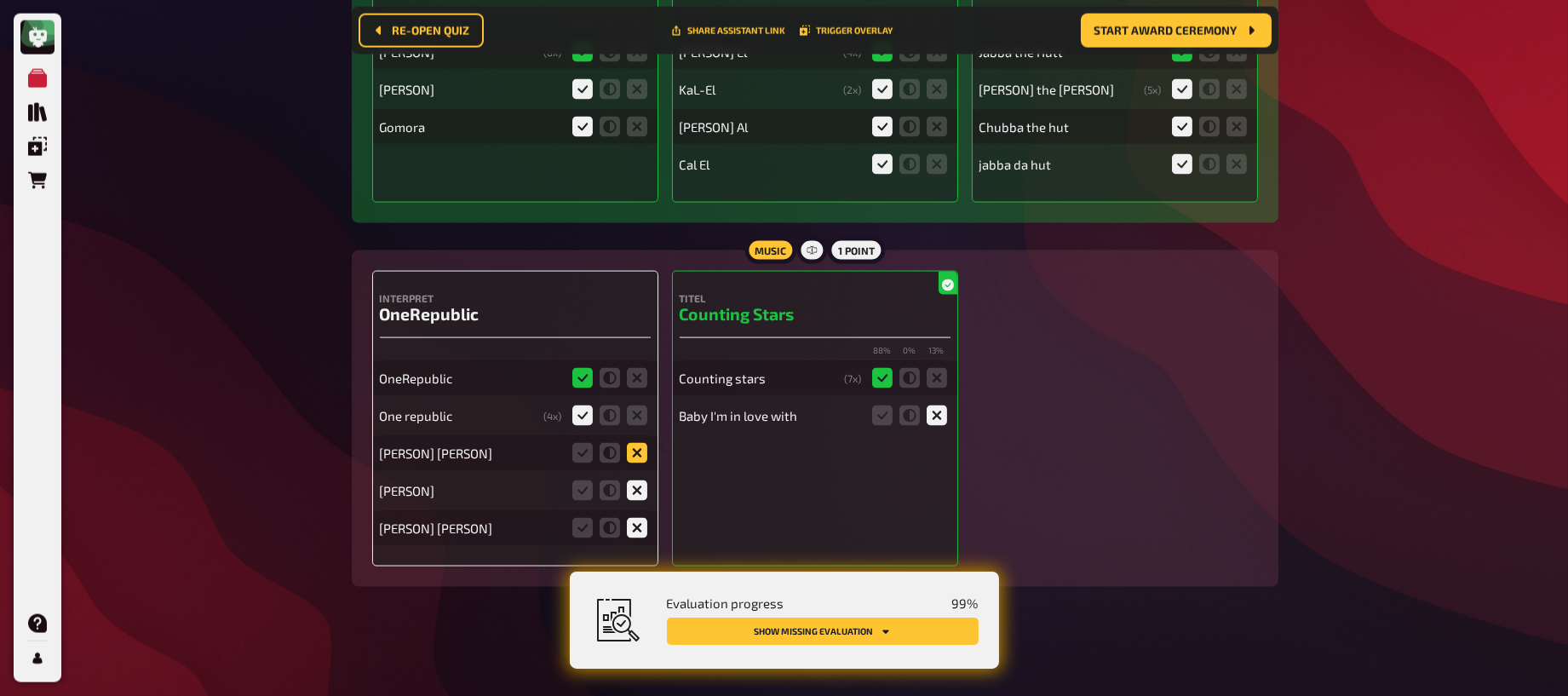 click 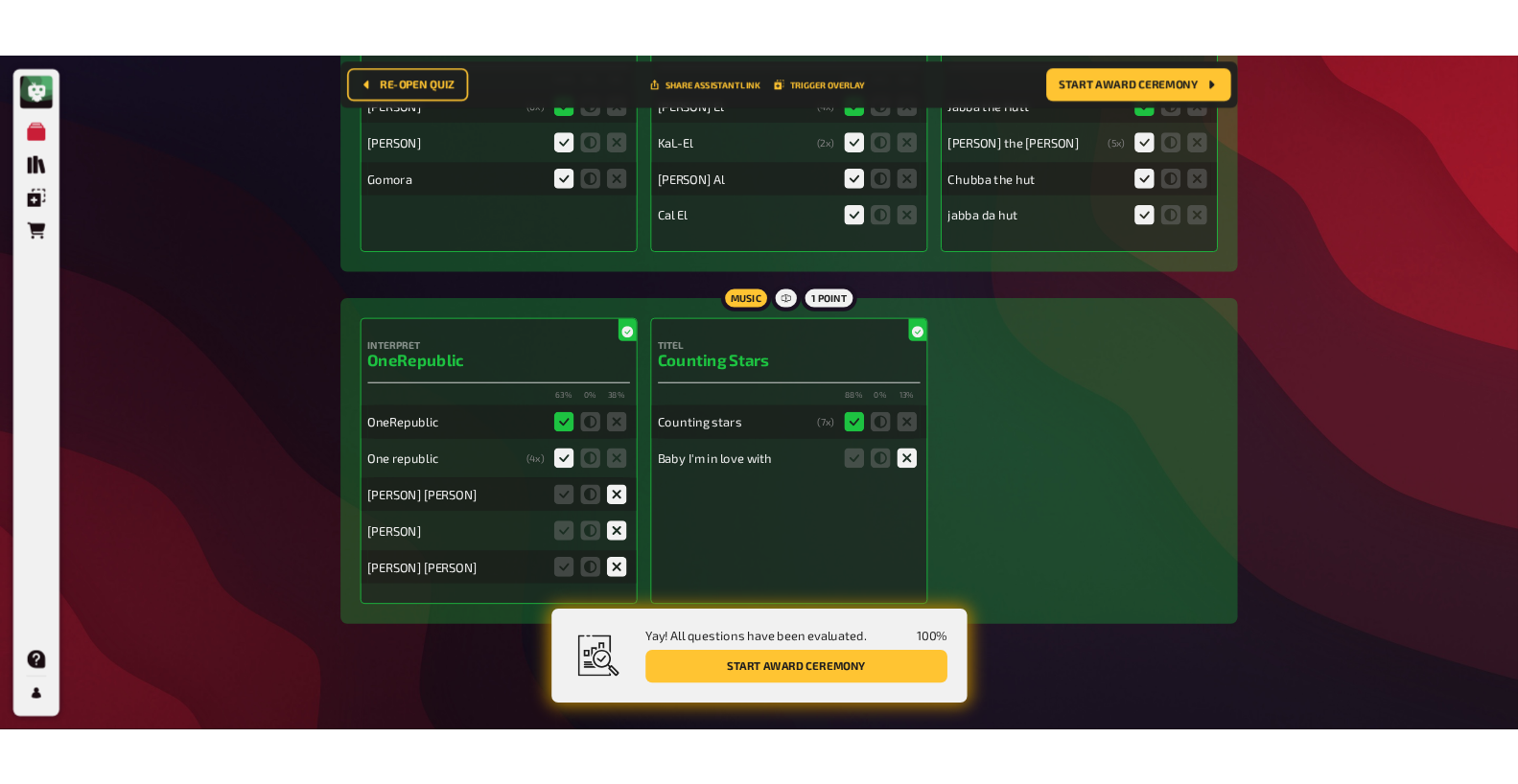 scroll, scrollTop: 22730, scrollLeft: 0, axis: vertical 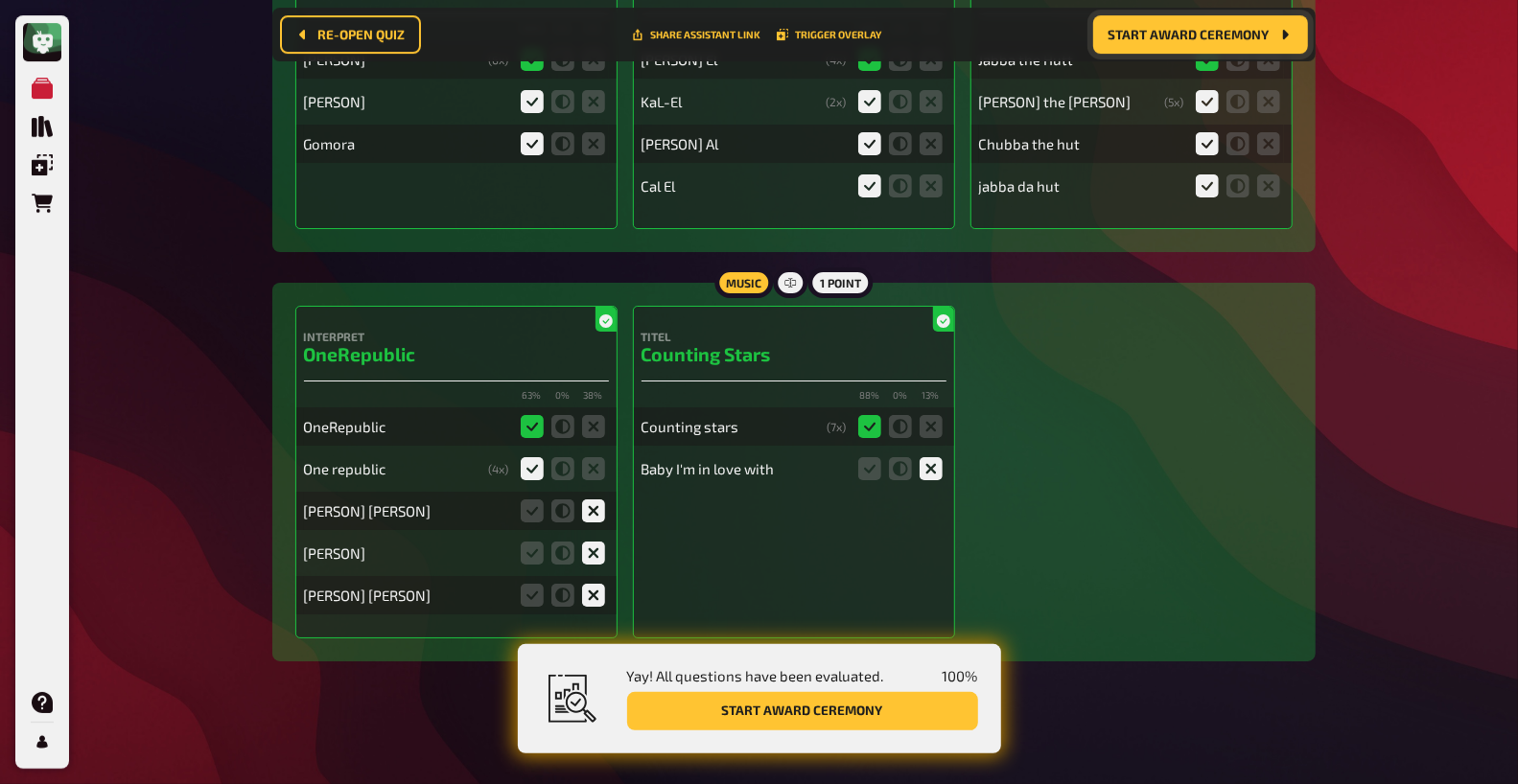 click on "Start award ceremony" at bounding box center (1201, 35) 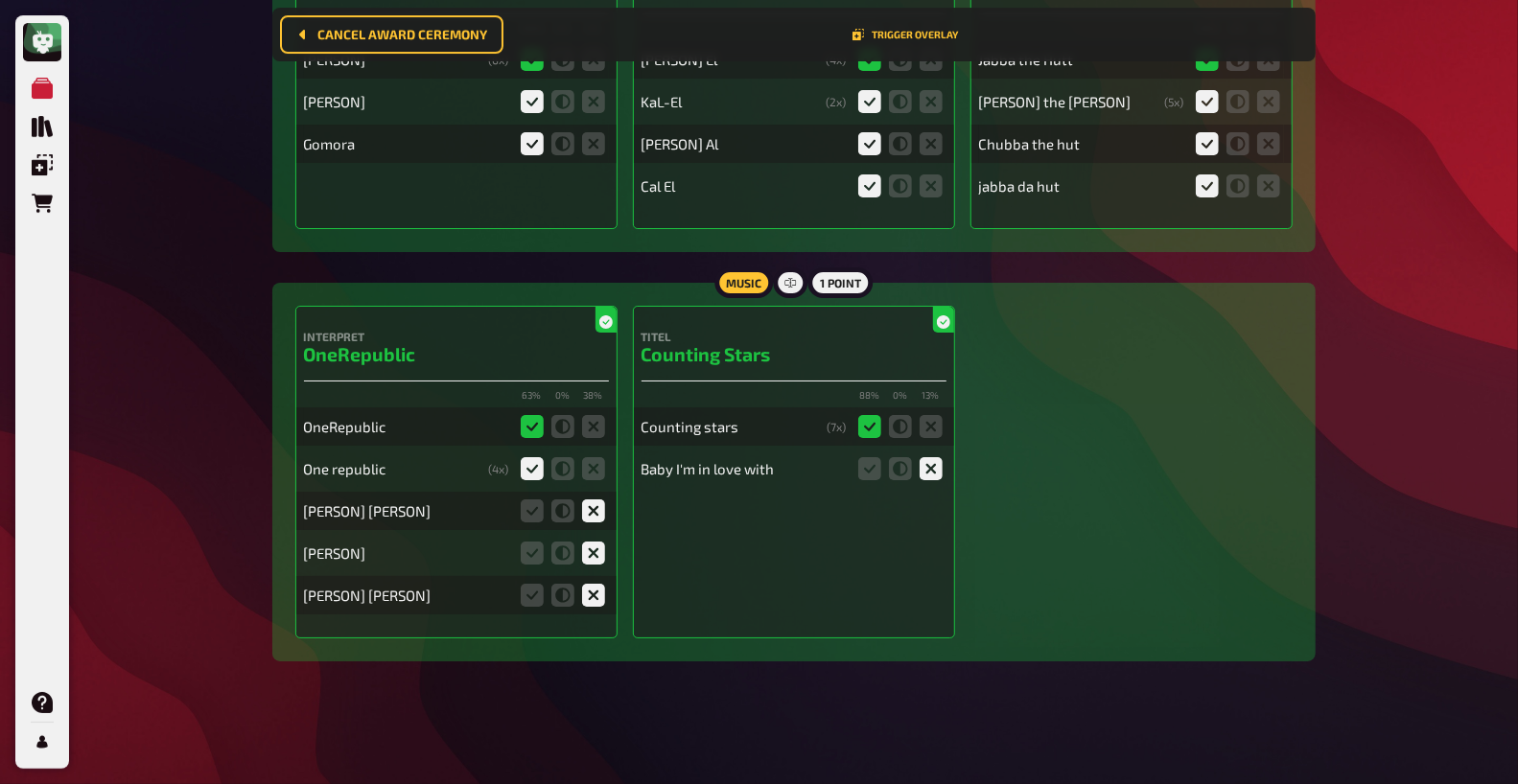 scroll, scrollTop: 0, scrollLeft: 0, axis: both 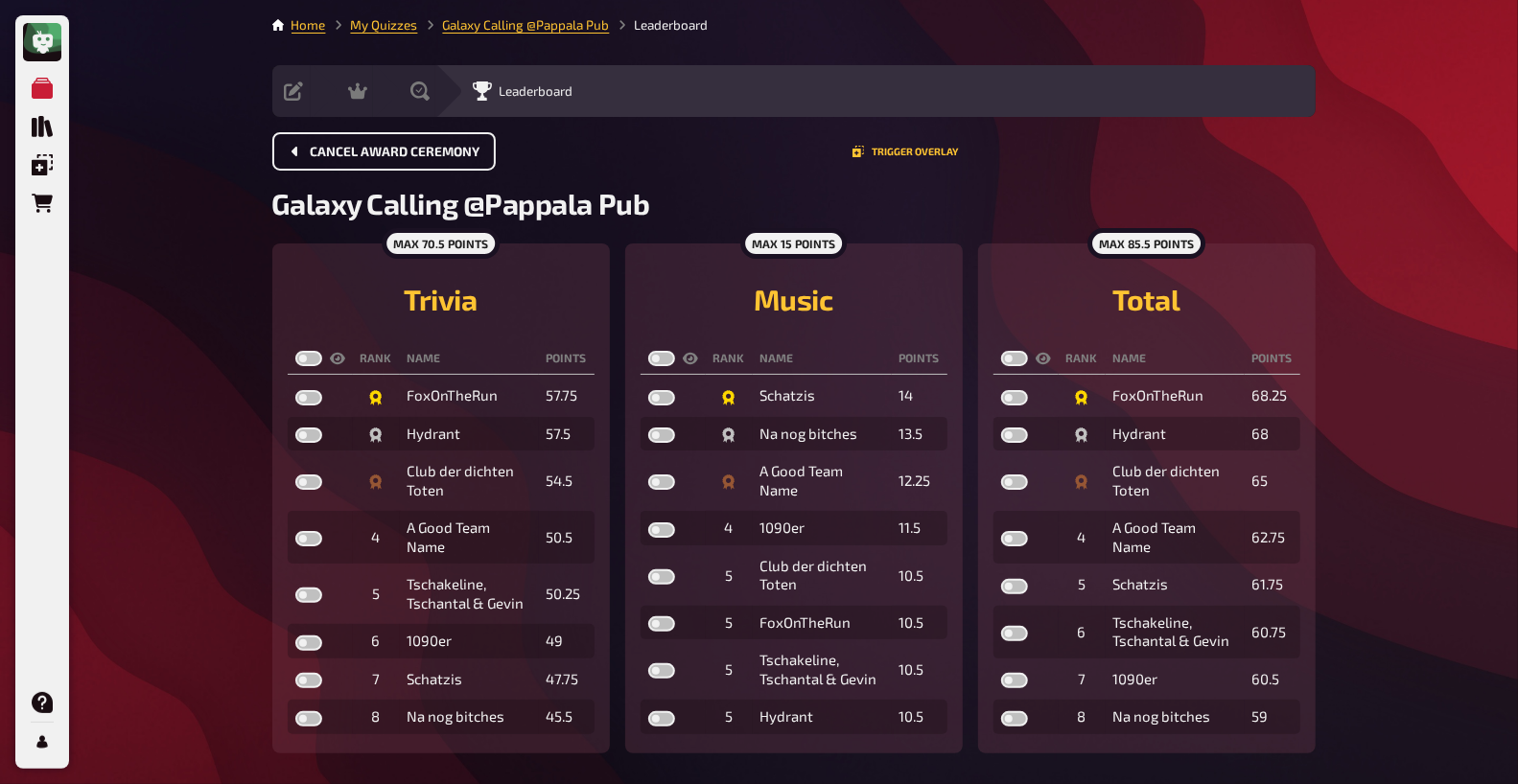 click on "Cancel award ceremony" at bounding box center [395, 152] 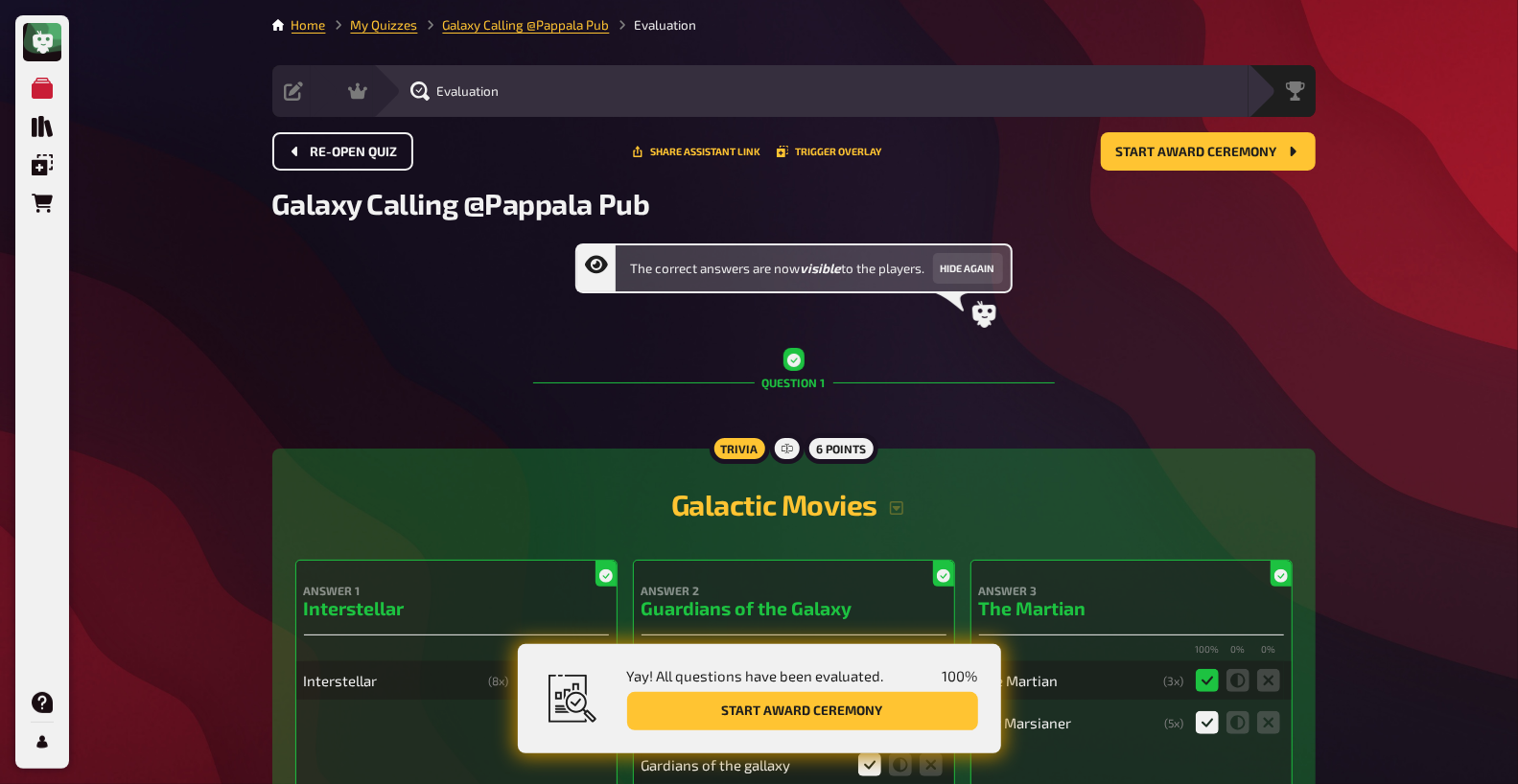 click on "Re-open Quiz" at bounding box center (342, 151) 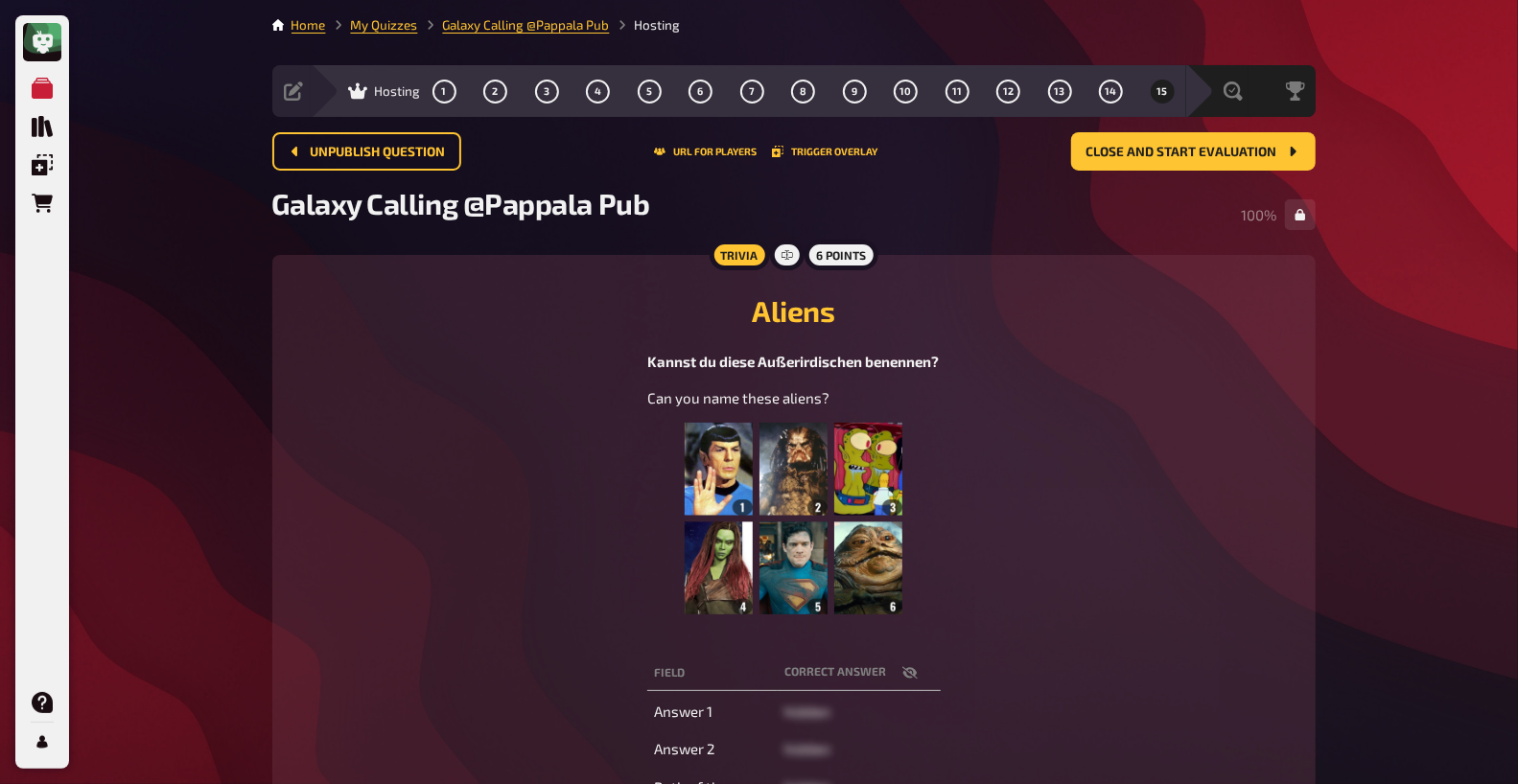 click on "Galaxy Calling @[PERSON] Pub Hosting Setup Edit Content Quiz Lobby Hosting 1 2 3 4 5 6 7 8 9 10 11 12 13 14 15 Evaluation Leaderboard Unpublish question URL for players Trigger Overlay Close and start evaluation Close and start evaluation Galaxy Calling @[PERSON] Pub 100 % Trivia 6 points Aliens Kannst du diese Außerirdischen benennen? Can you name these aliens? ﻿ Field correct answer Answer 1 hidden Answer 2 hidden Both of them: hidden Answer 4 hidden Kryptonian Name hidden Answer 6 hidden Music 1 point Field correct answer Interpret hidden Titel hidden" at bounding box center (794, 593) 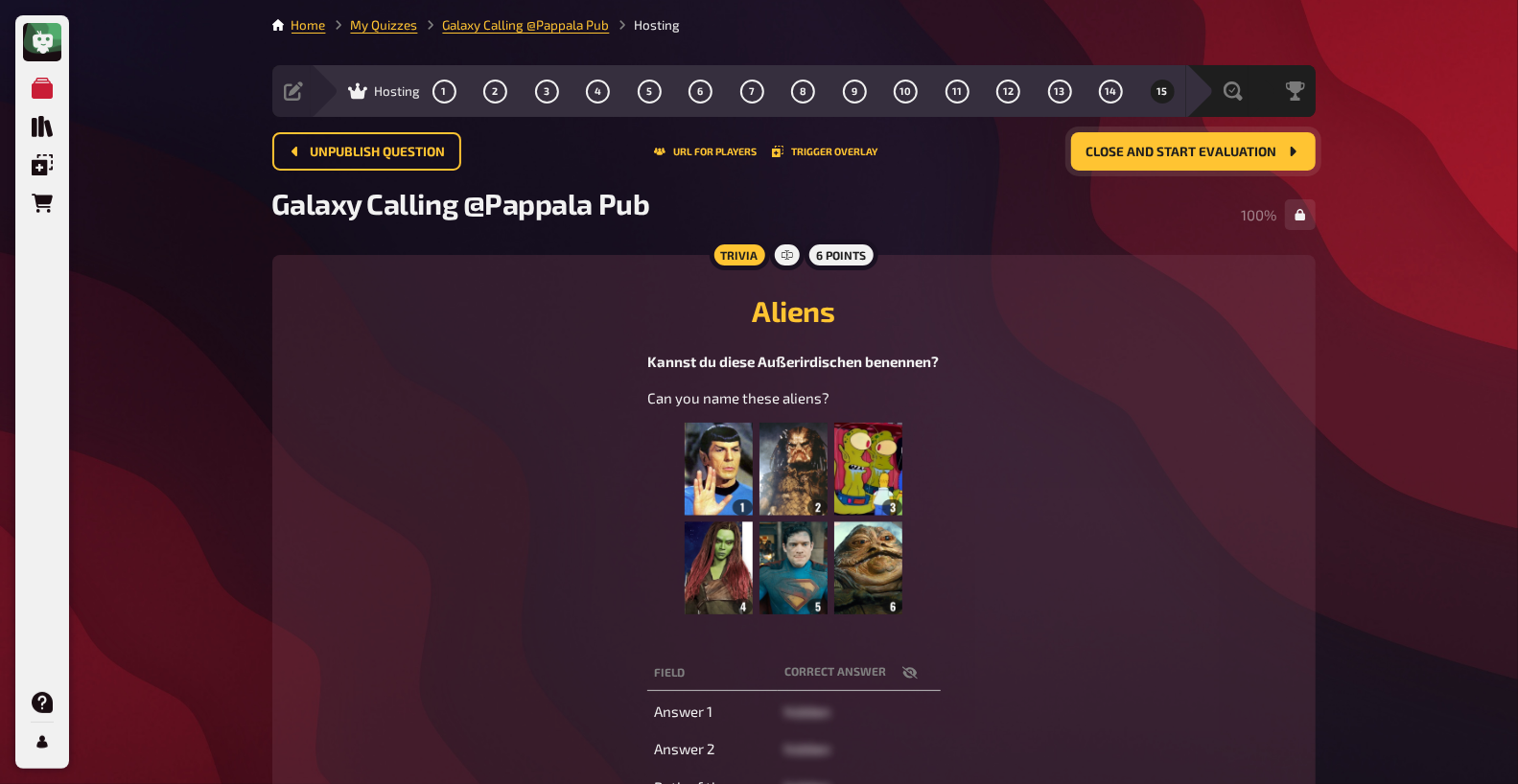 click on "Close and start evaluation" at bounding box center [1181, 152] 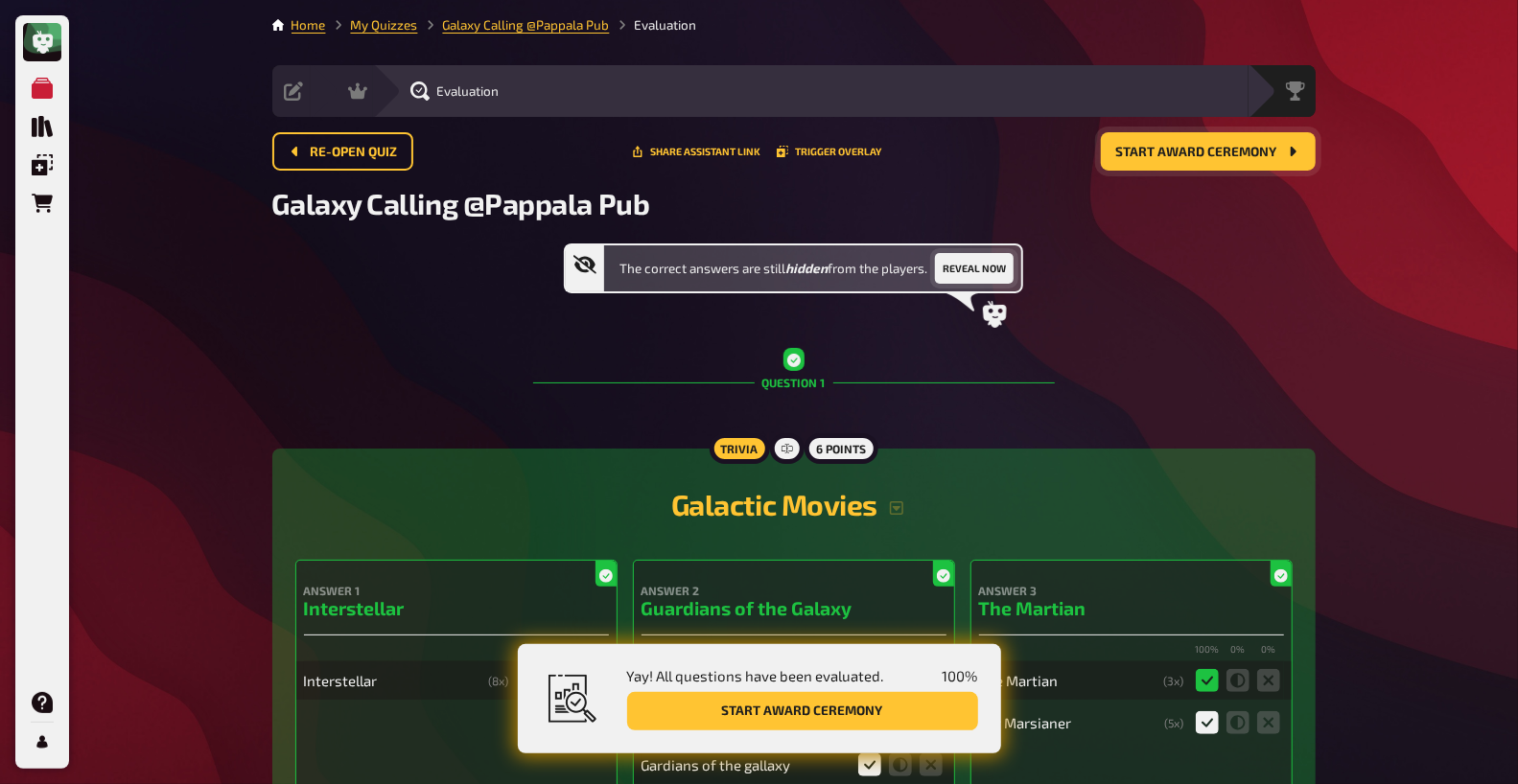 click on "Reveal now" at bounding box center [974, 268] 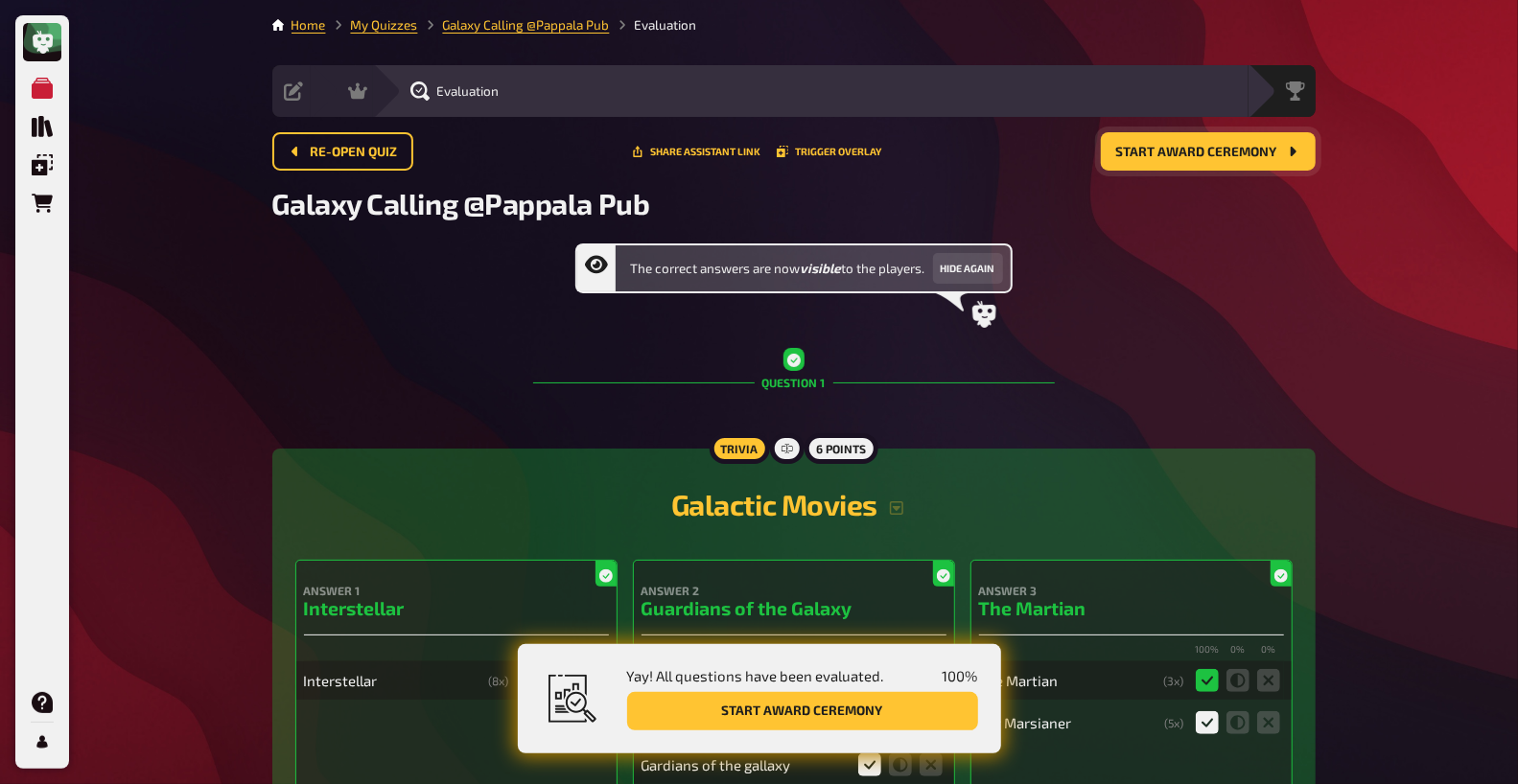 click on "Start award ceremony" at bounding box center [1197, 152] 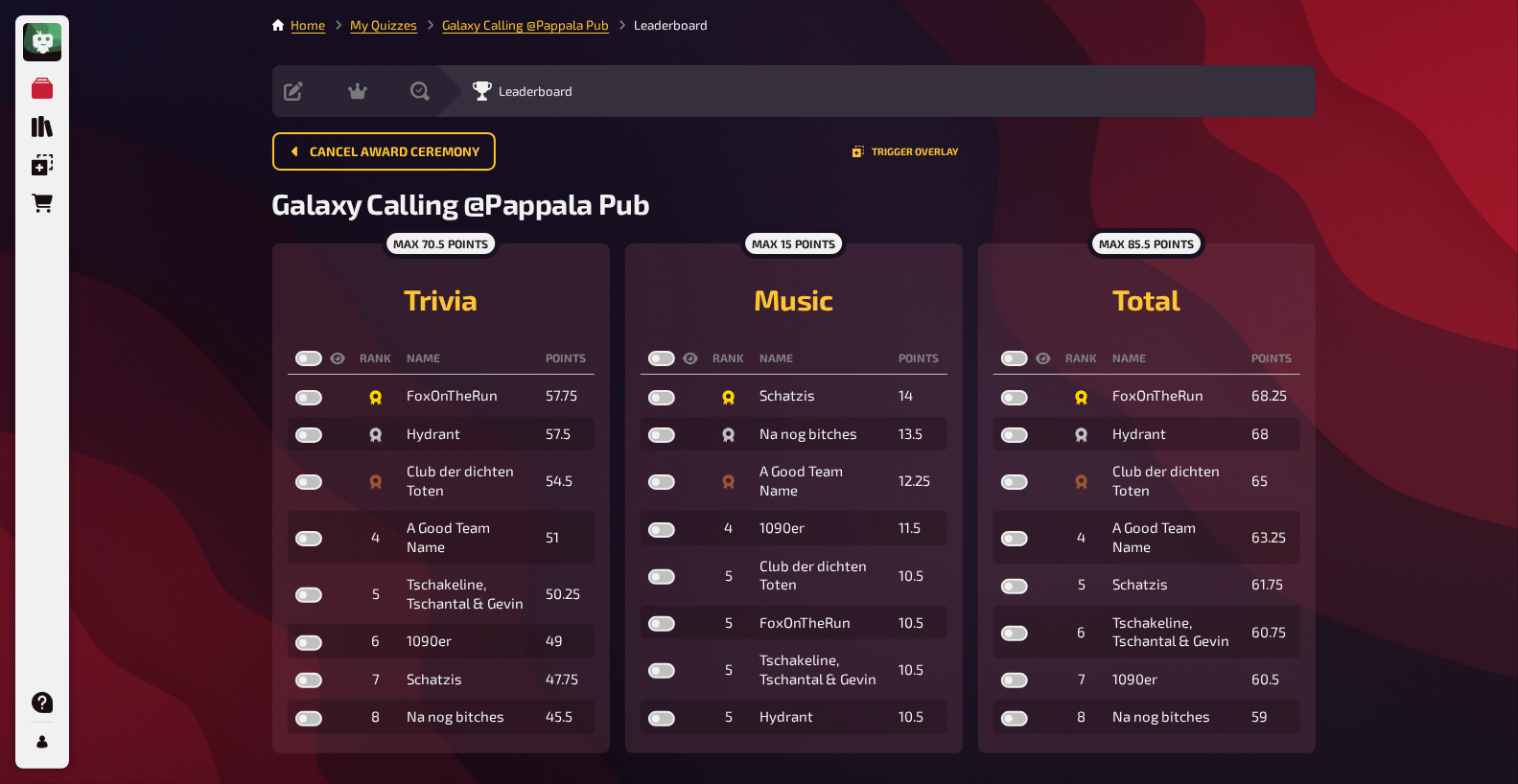 scroll, scrollTop: 42, scrollLeft: 0, axis: vertical 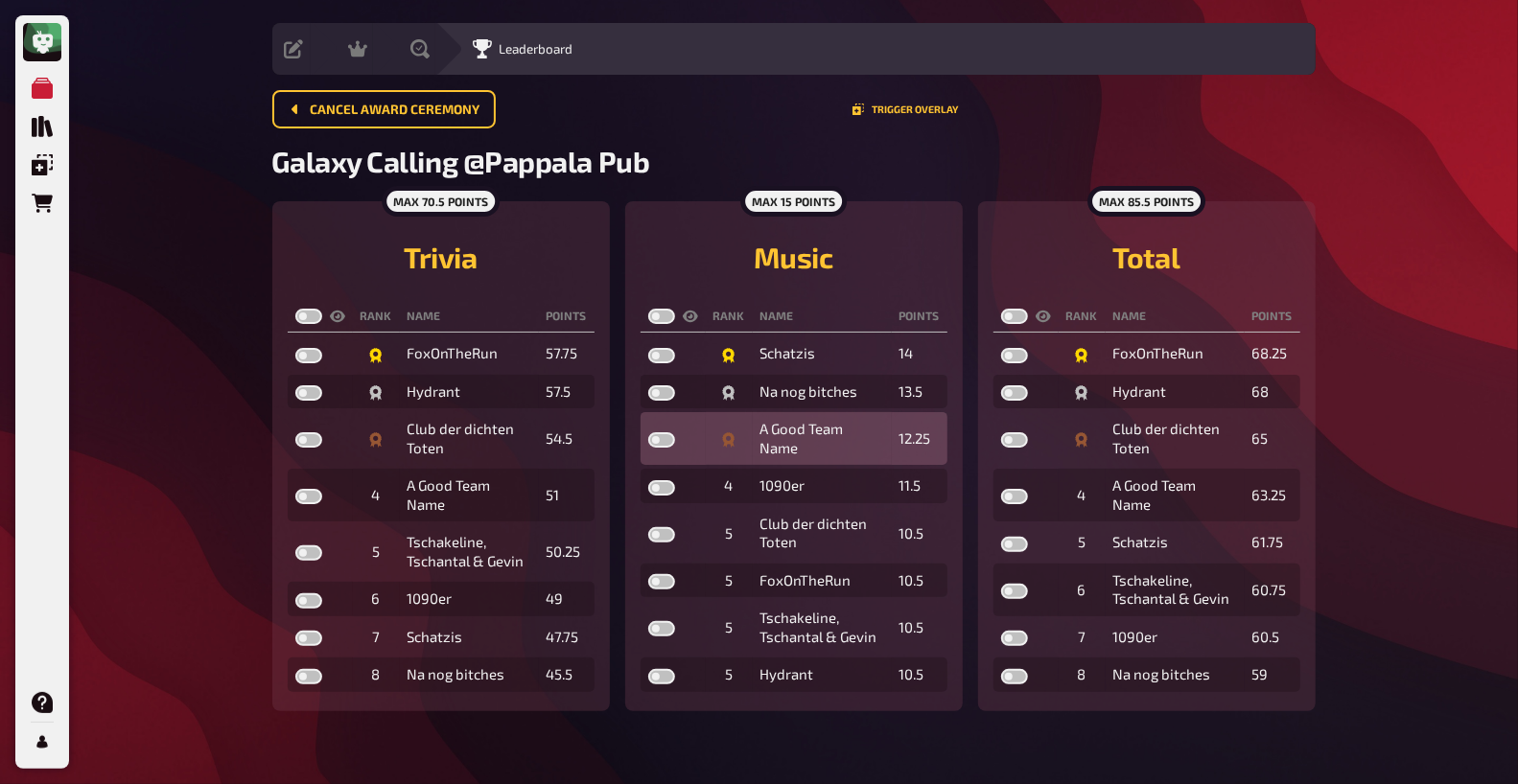 click at bounding box center [662, 440] 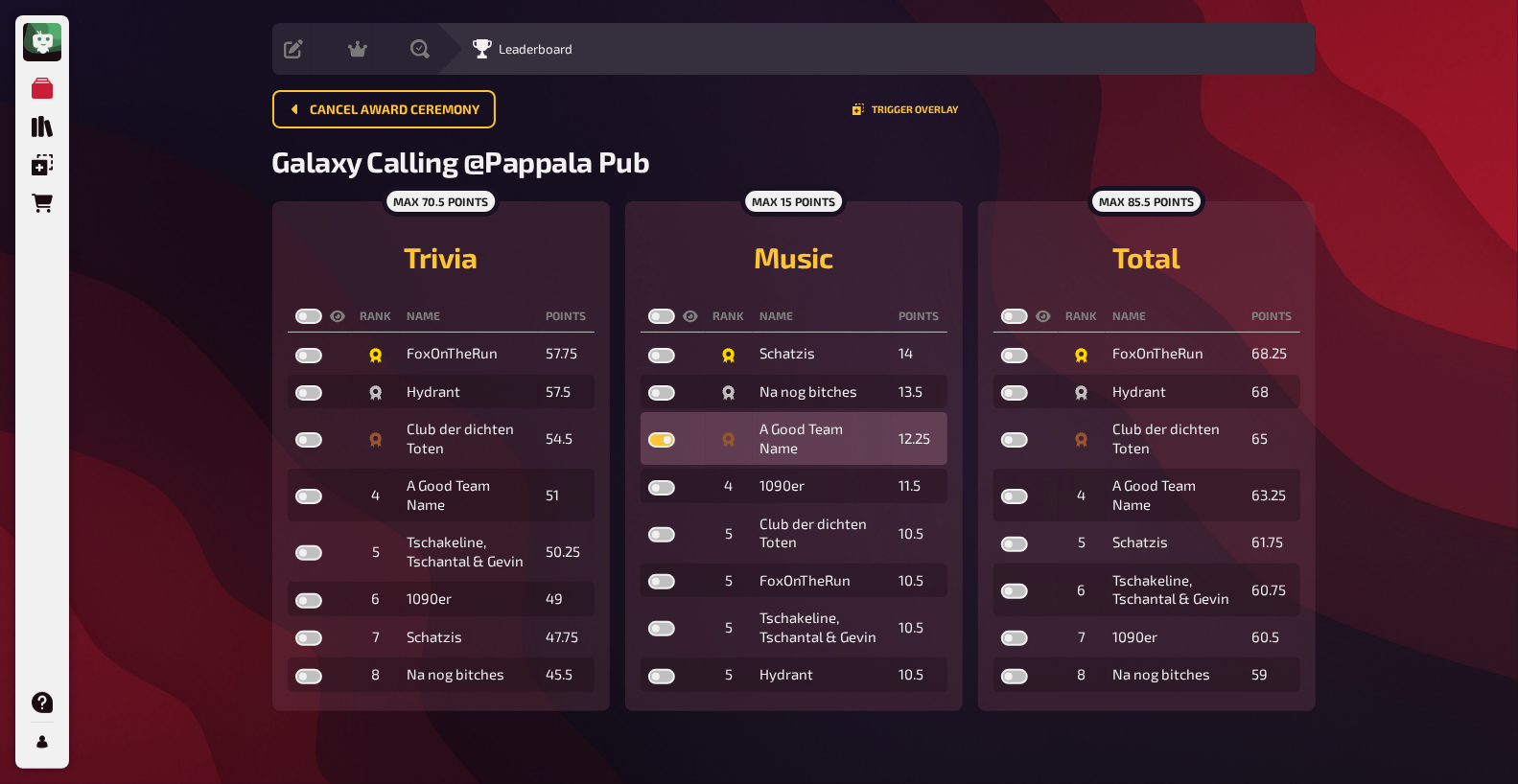 checkbox on "true" 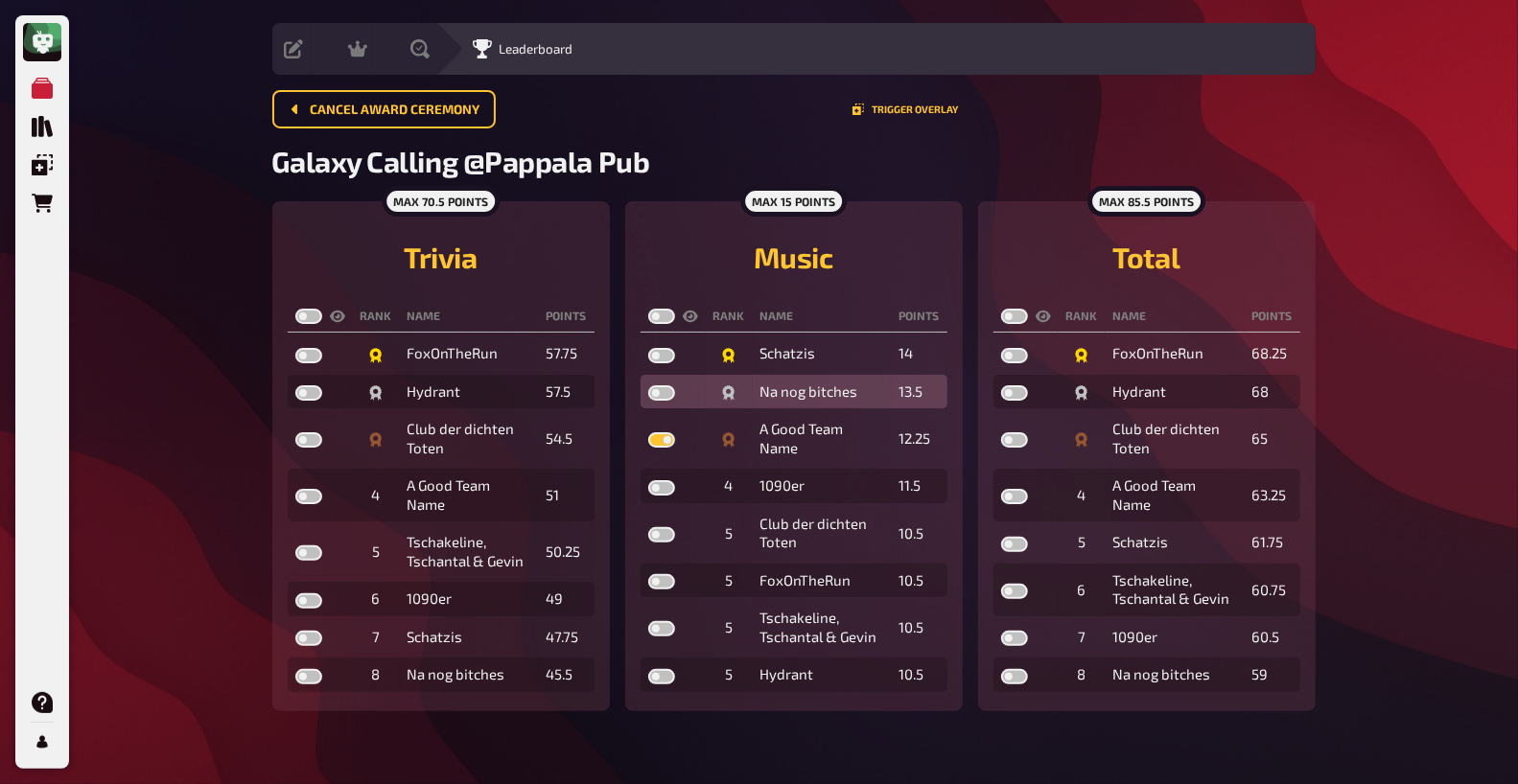 click at bounding box center (662, 393) 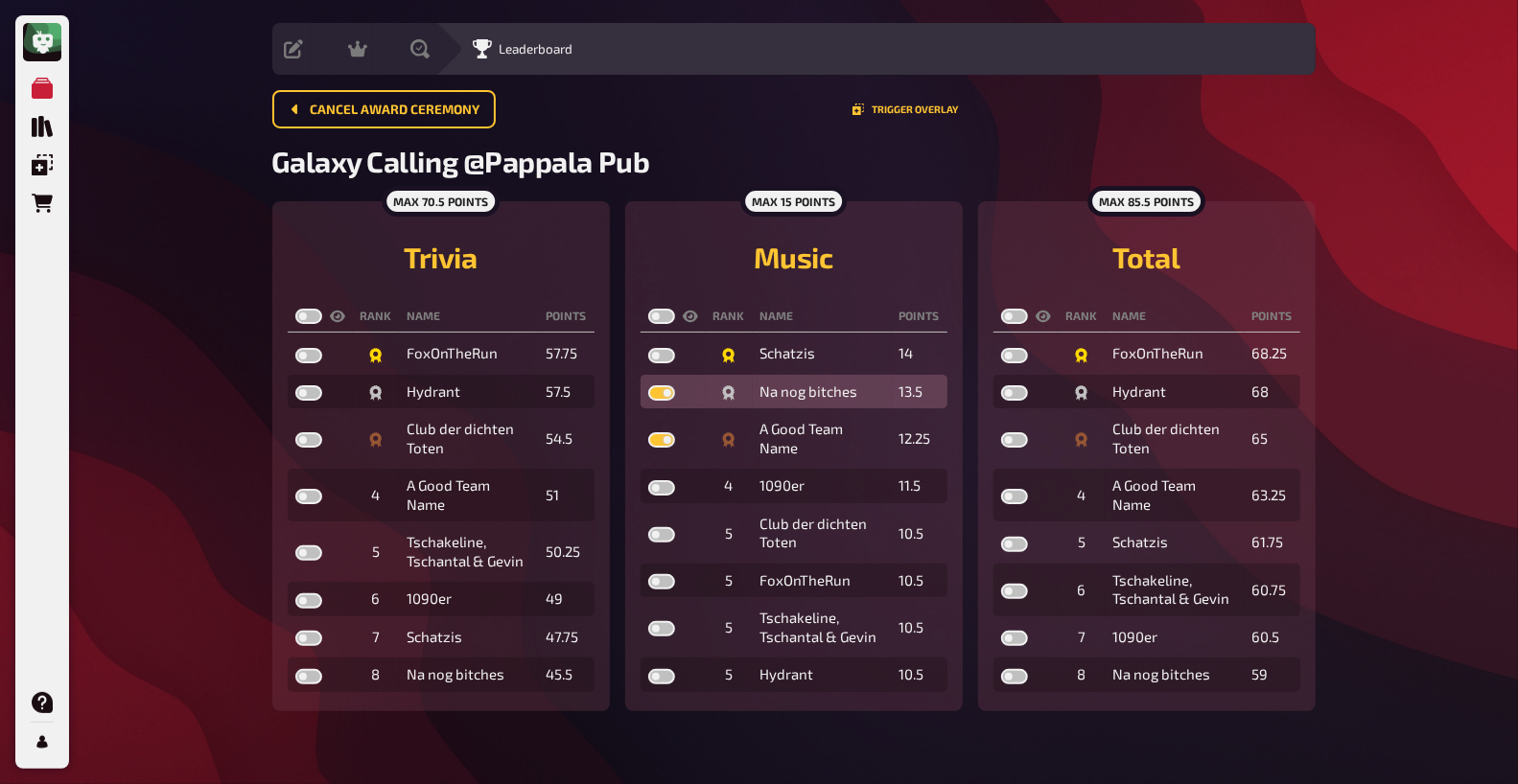 checkbox on "true" 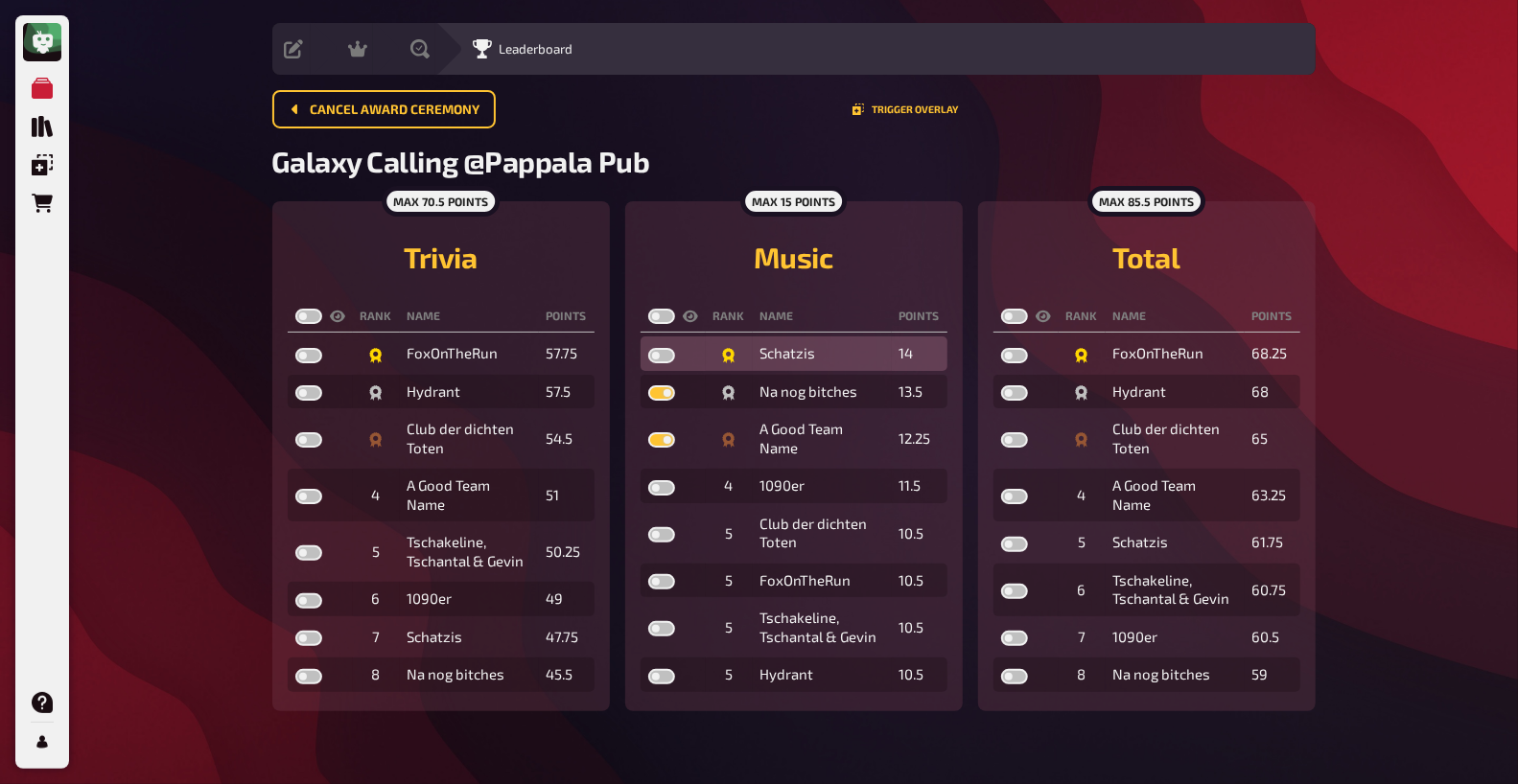 click at bounding box center [662, 356] 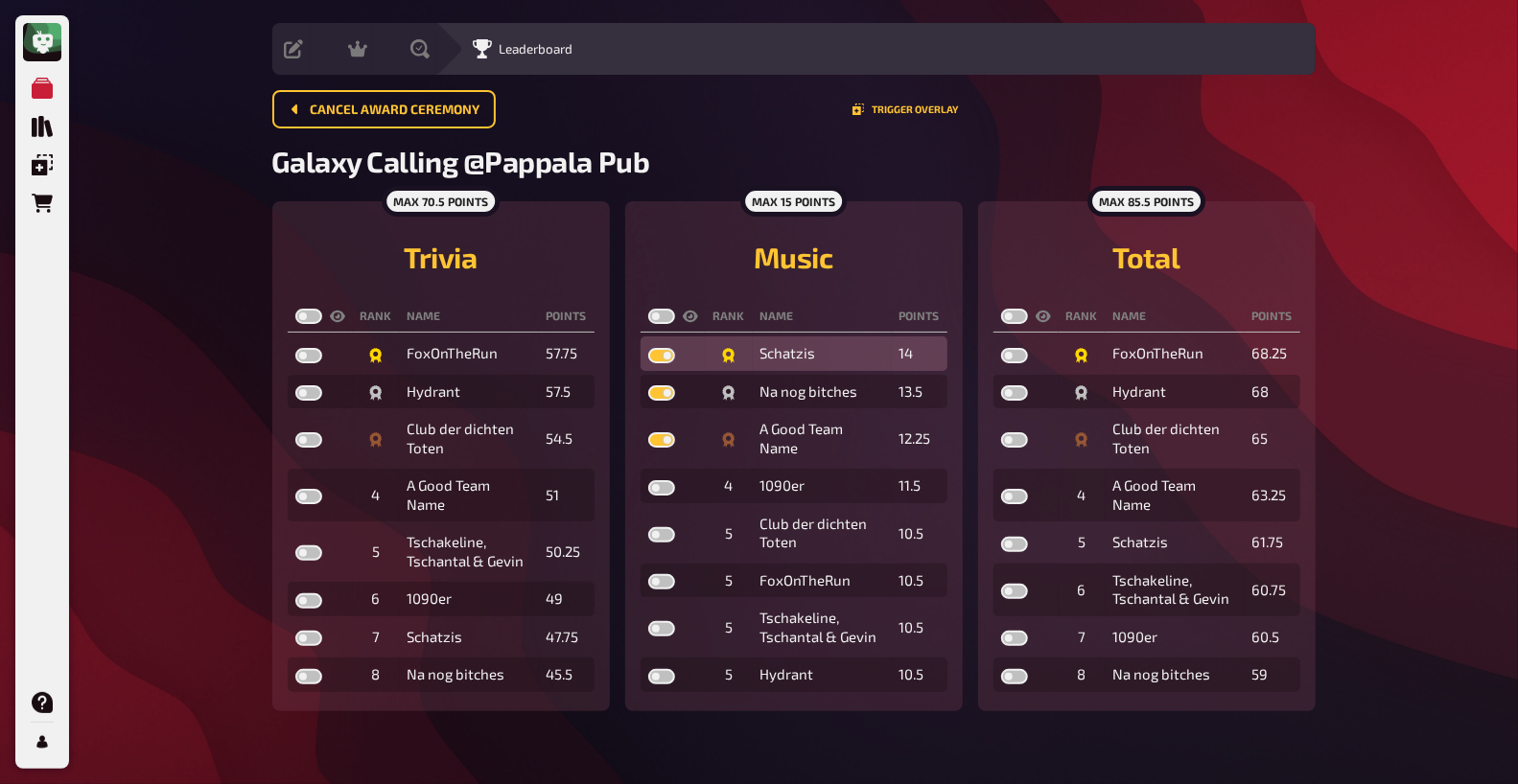 checkbox on "true" 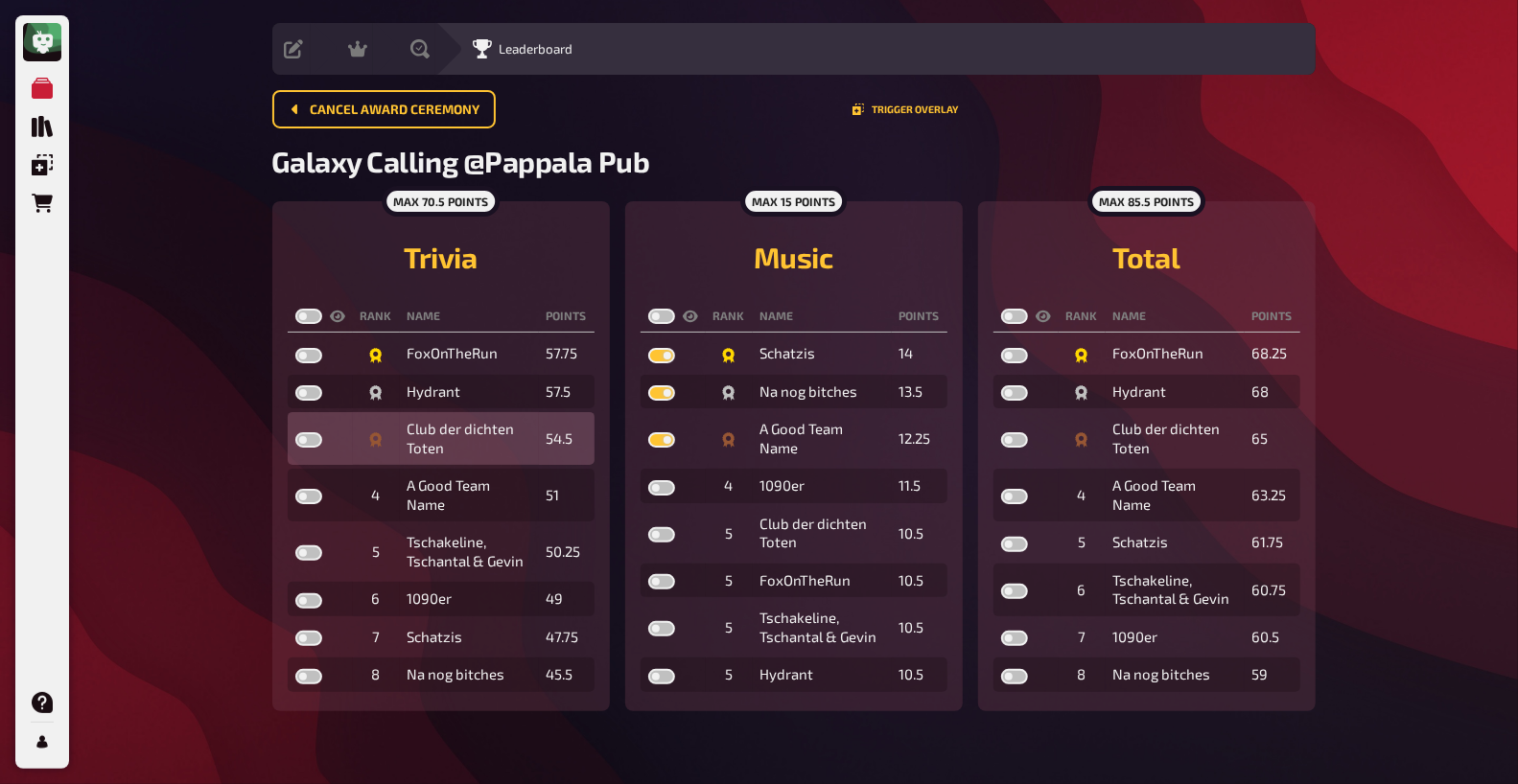 click at bounding box center (309, 440) 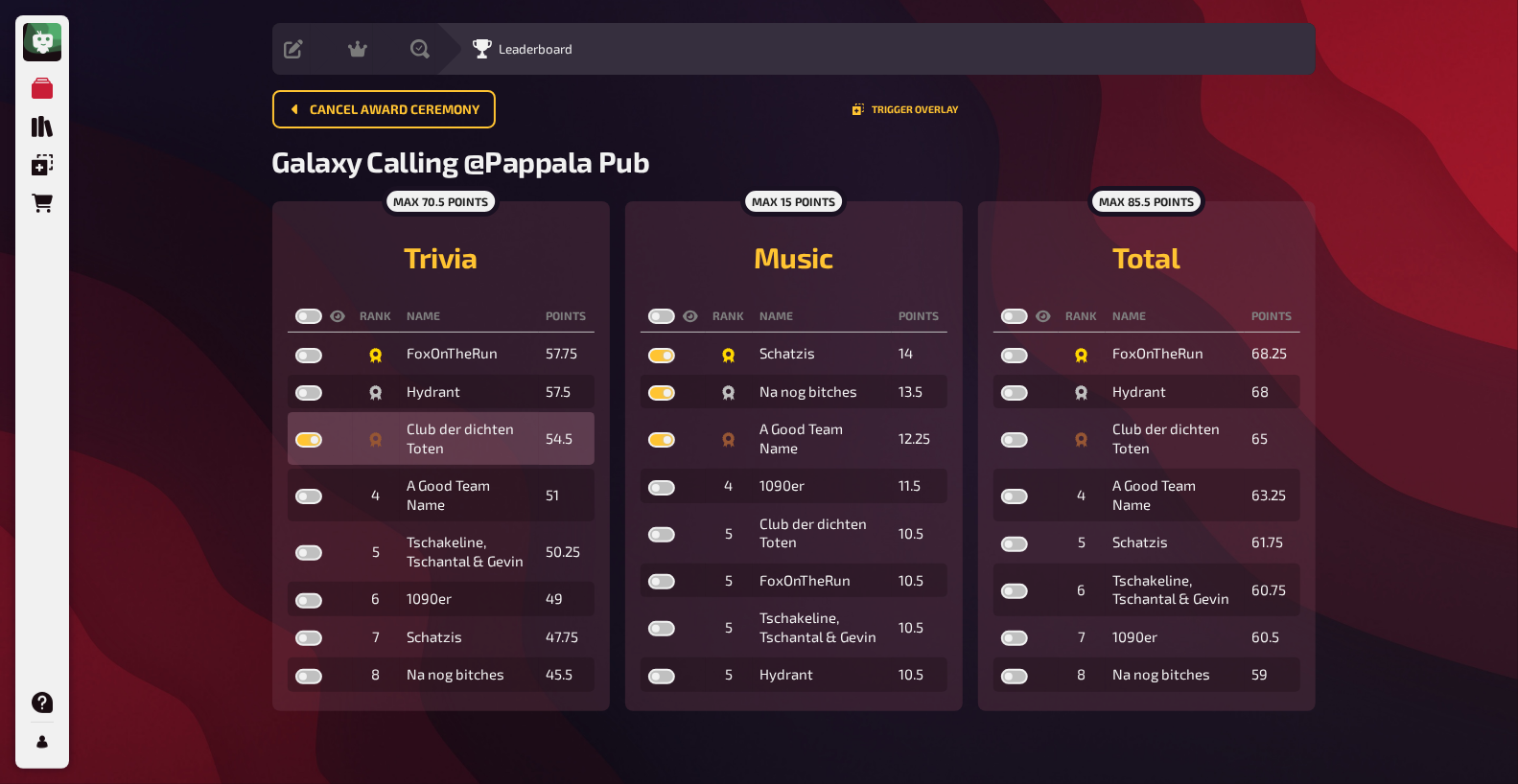 checkbox on "true" 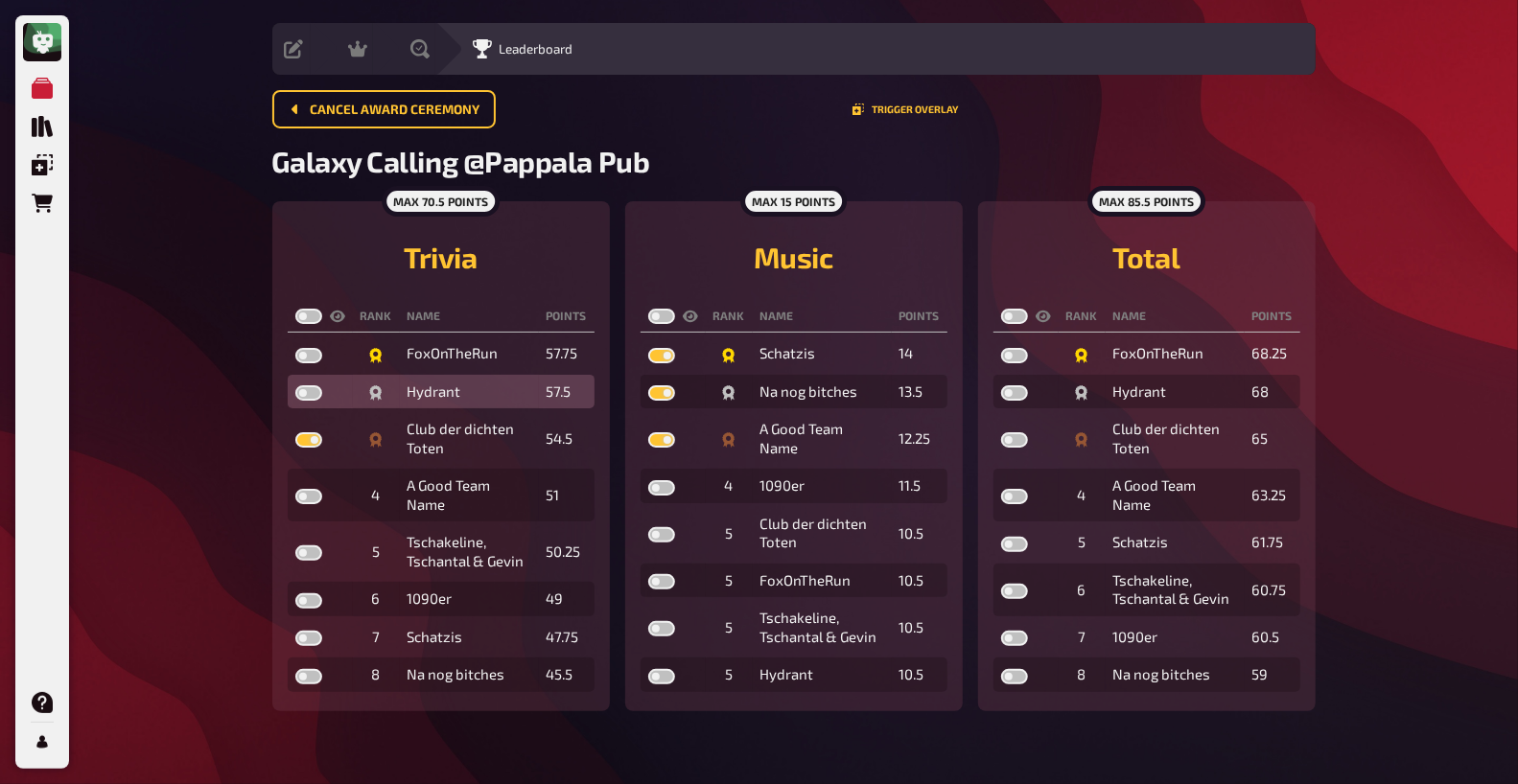 click at bounding box center [309, 393] 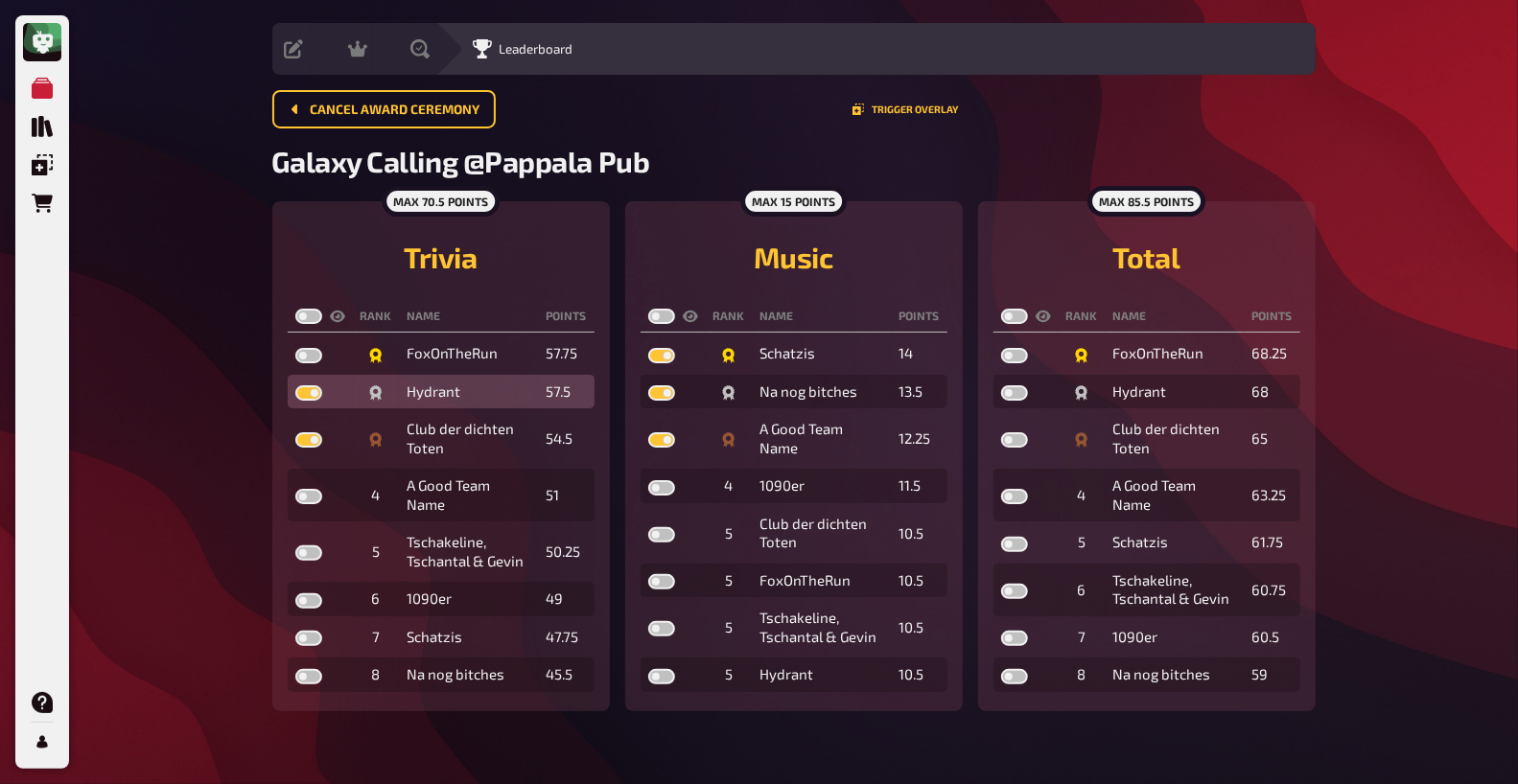 checkbox on "true" 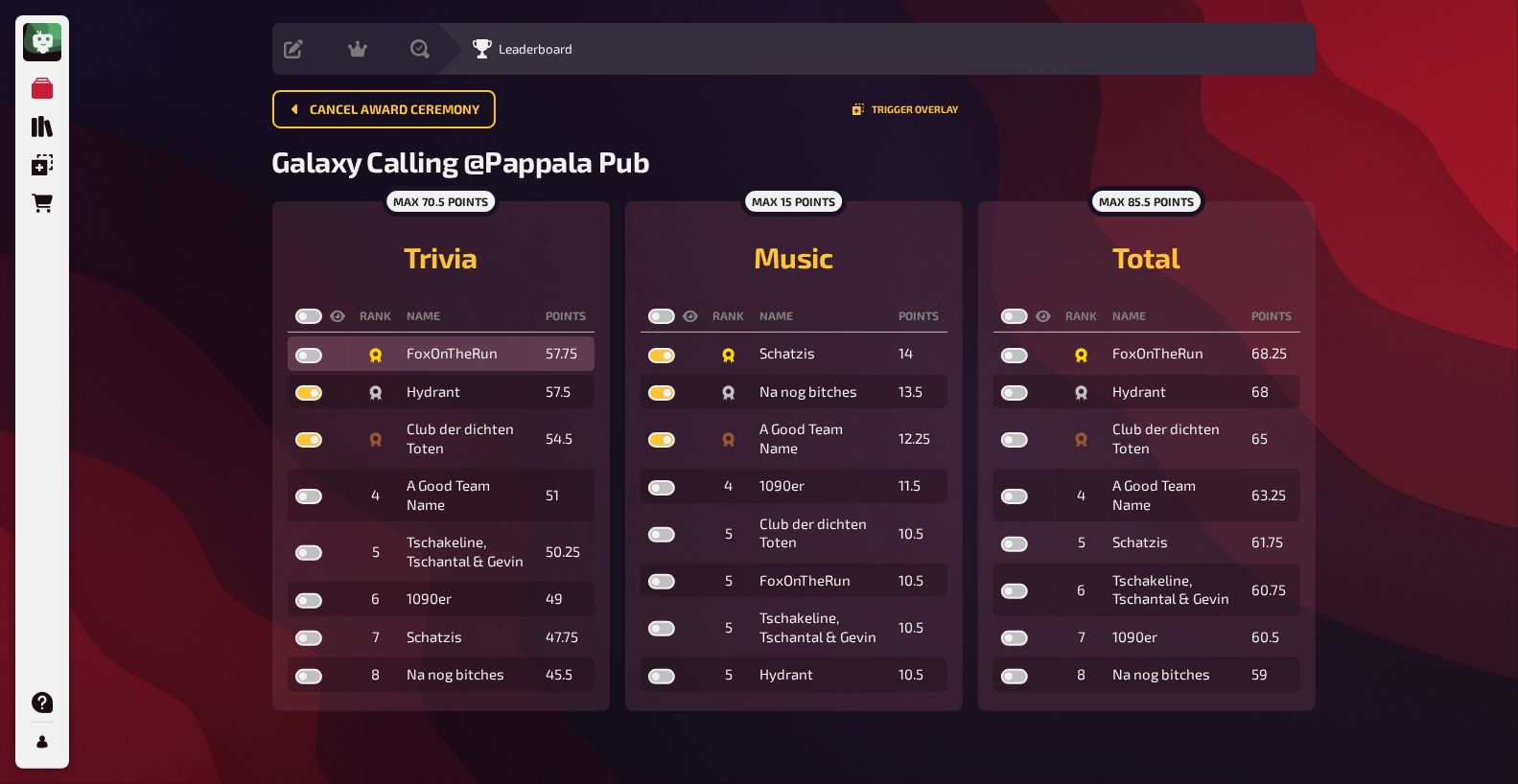 click at bounding box center (309, 356) 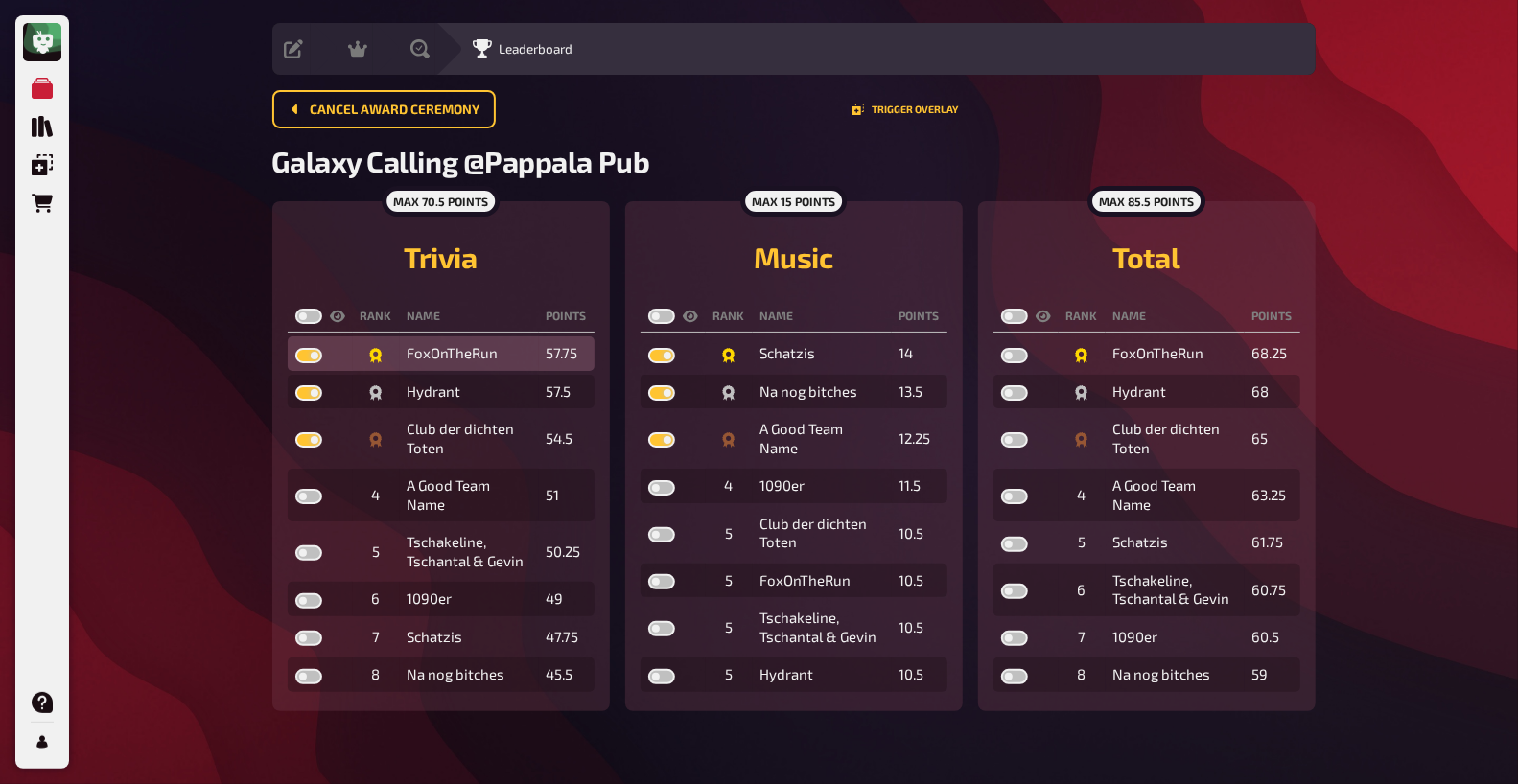 checkbox on "true" 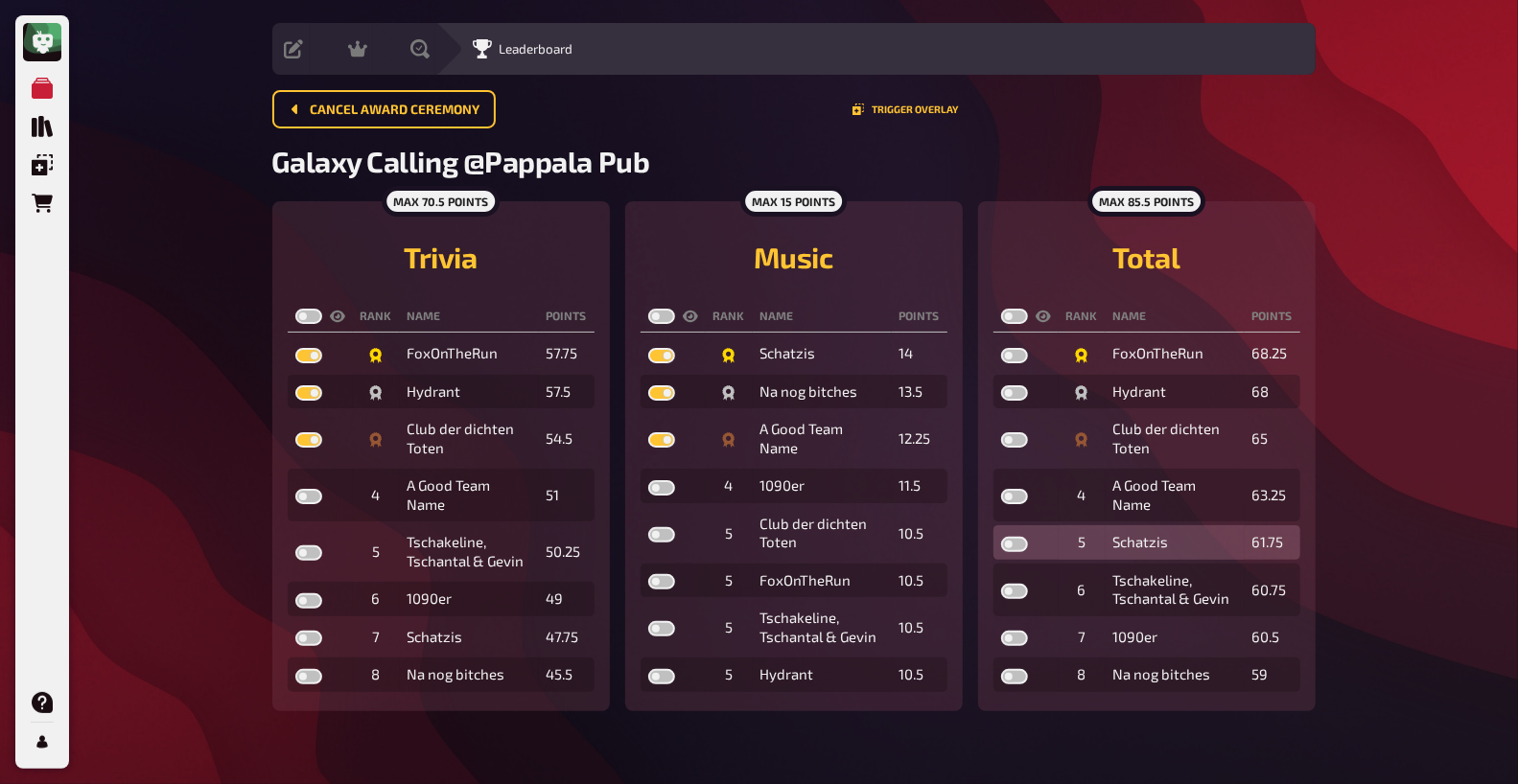 click at bounding box center (1015, 544) 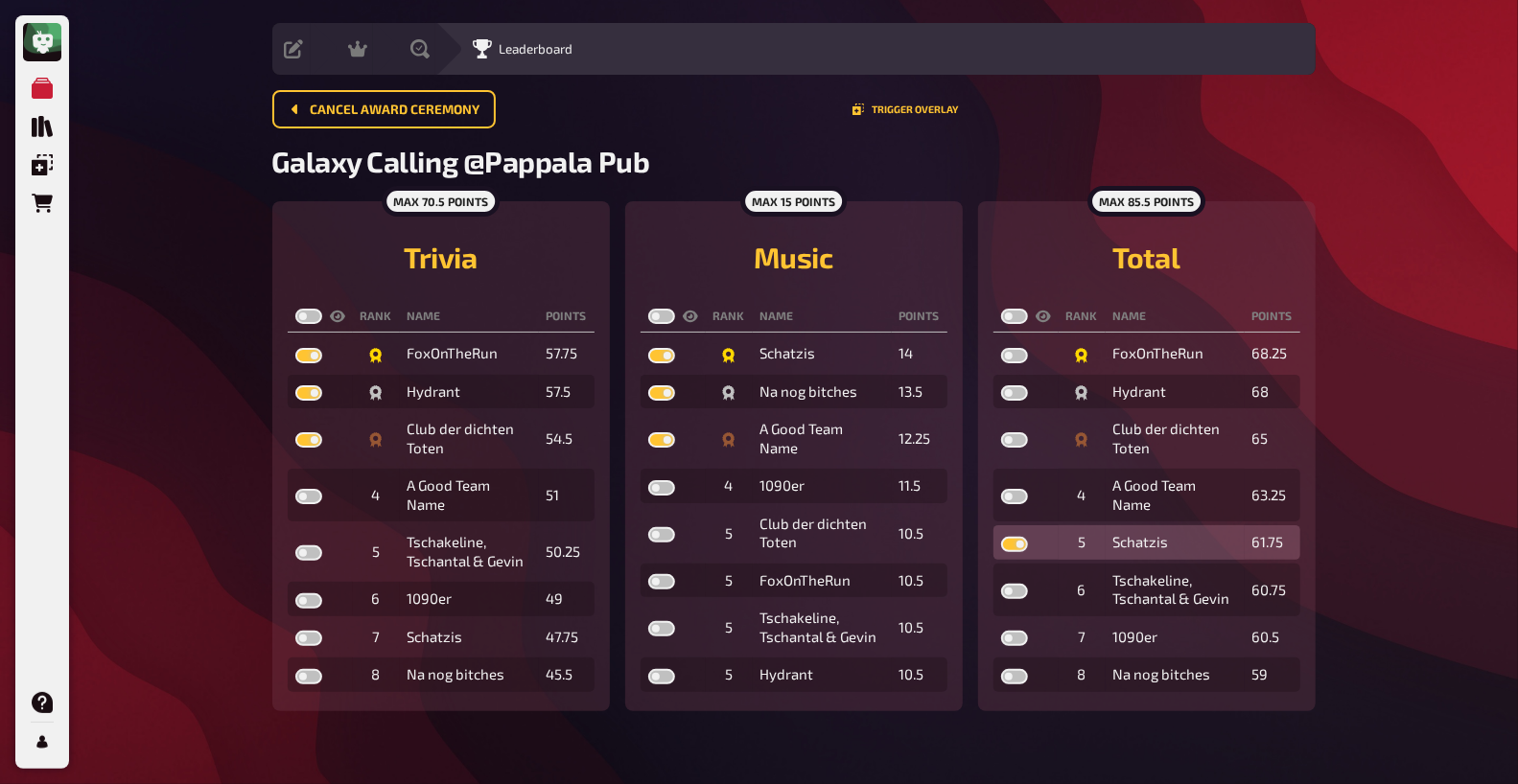 checkbox on "true" 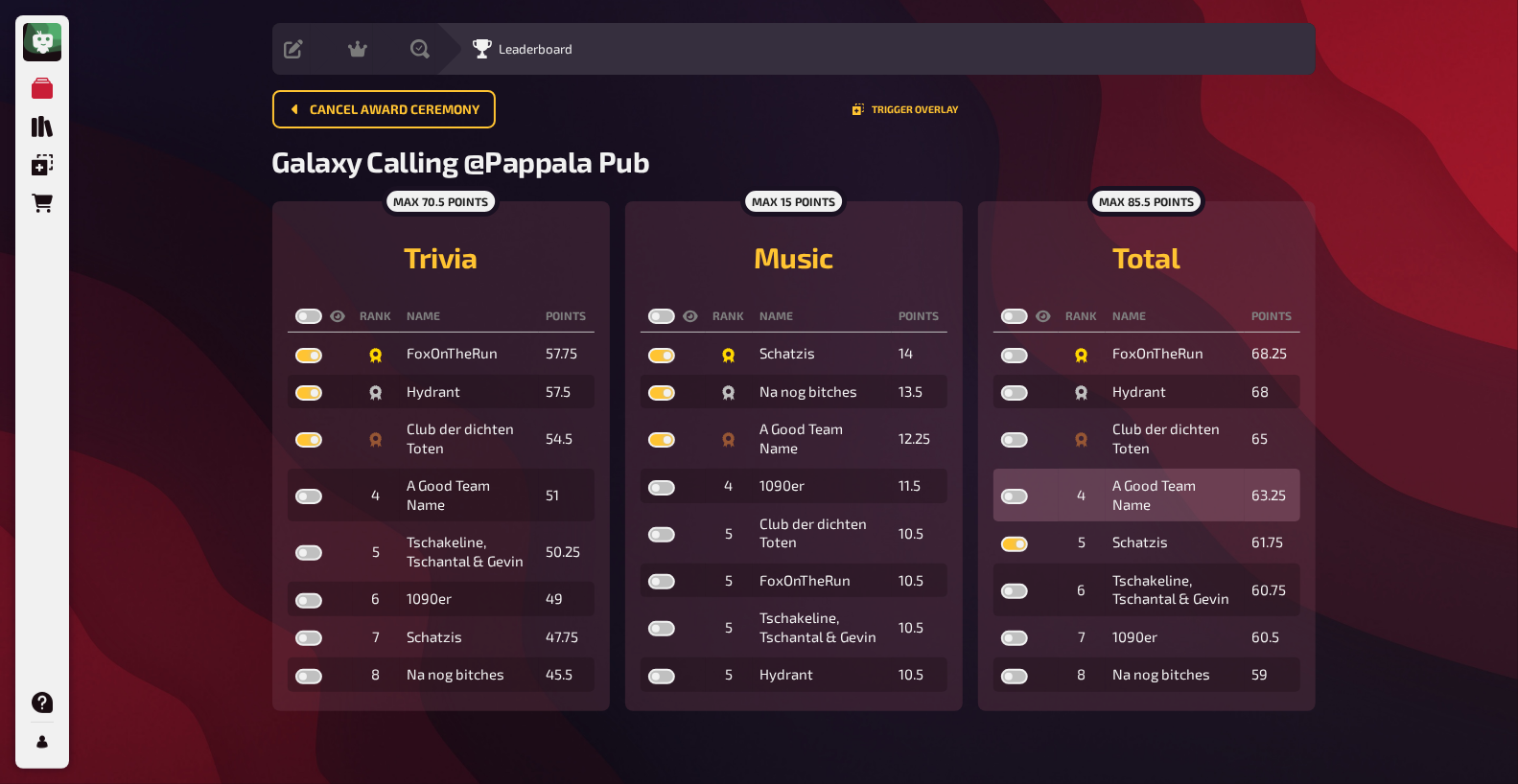 click at bounding box center (1015, 496) 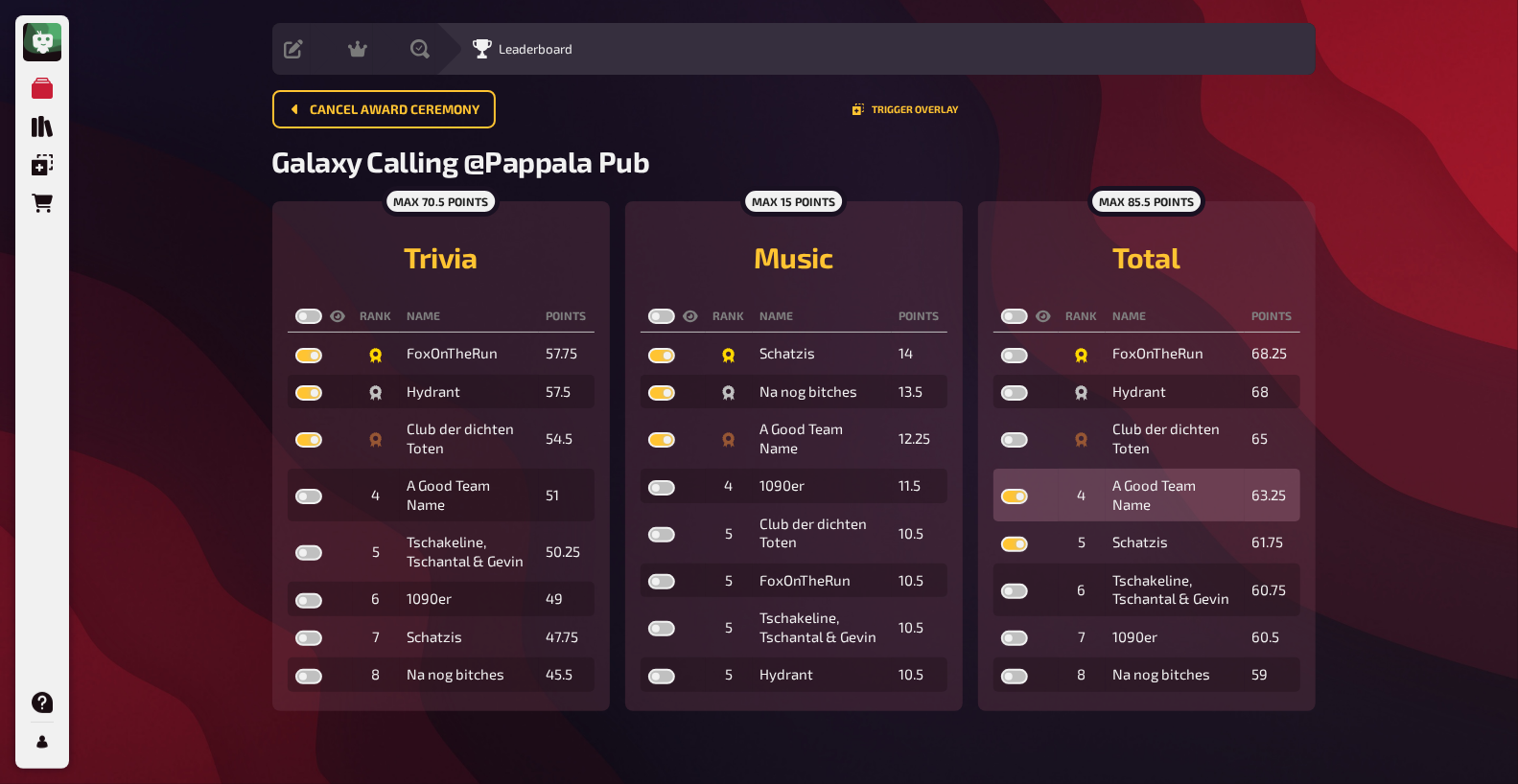 checkbox on "true" 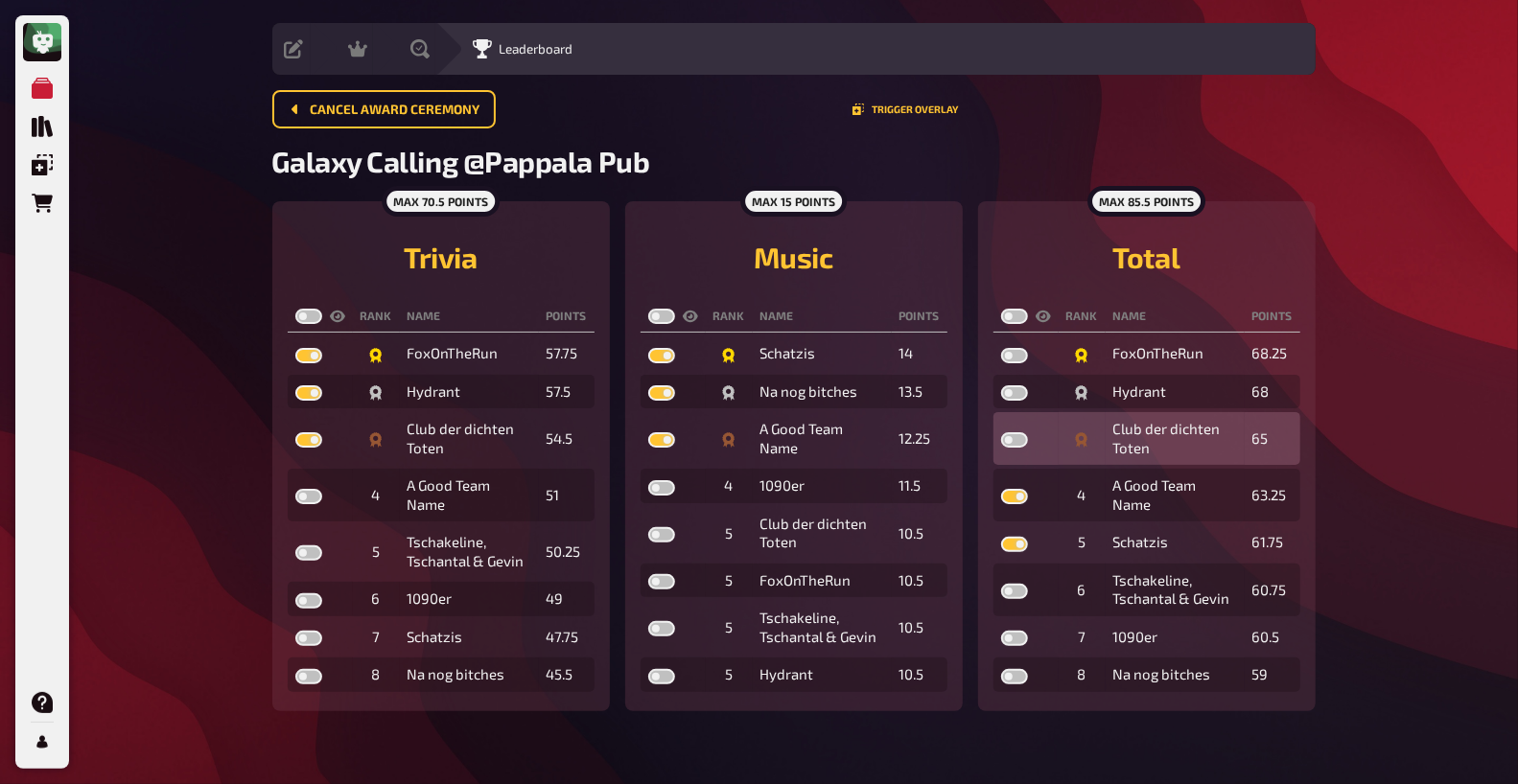 click at bounding box center (1015, 440) 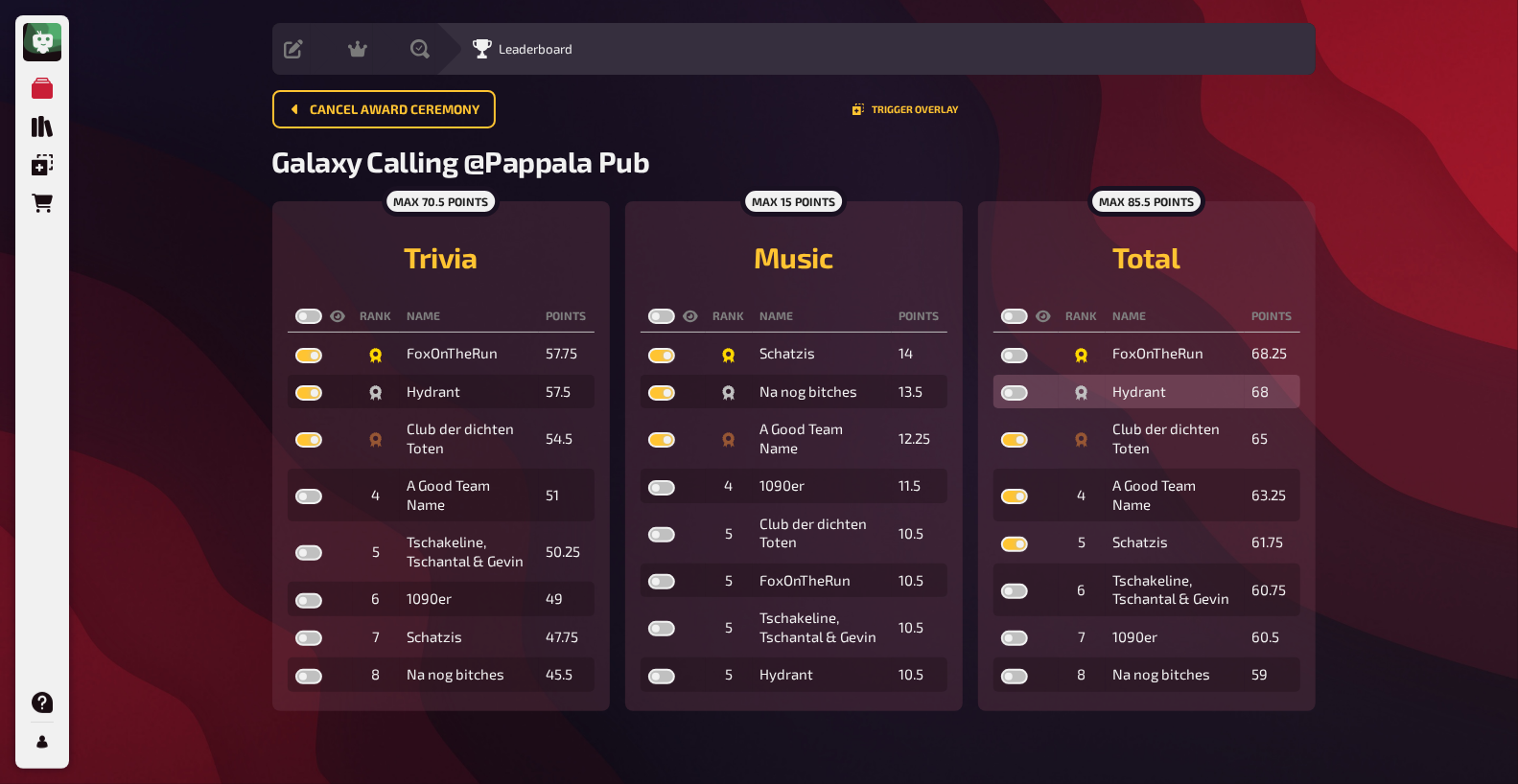 click at bounding box center [1015, 393] 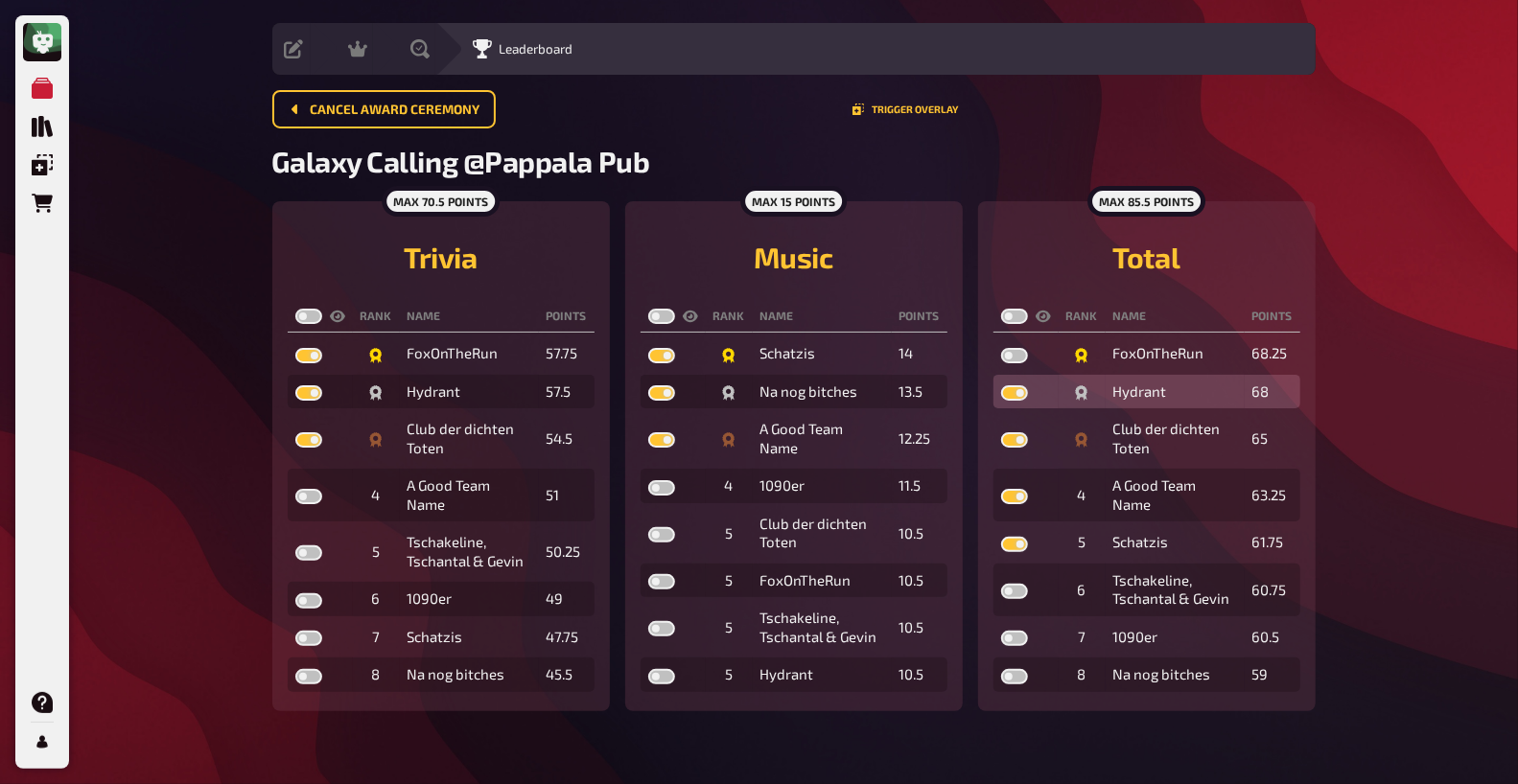 checkbox on "true" 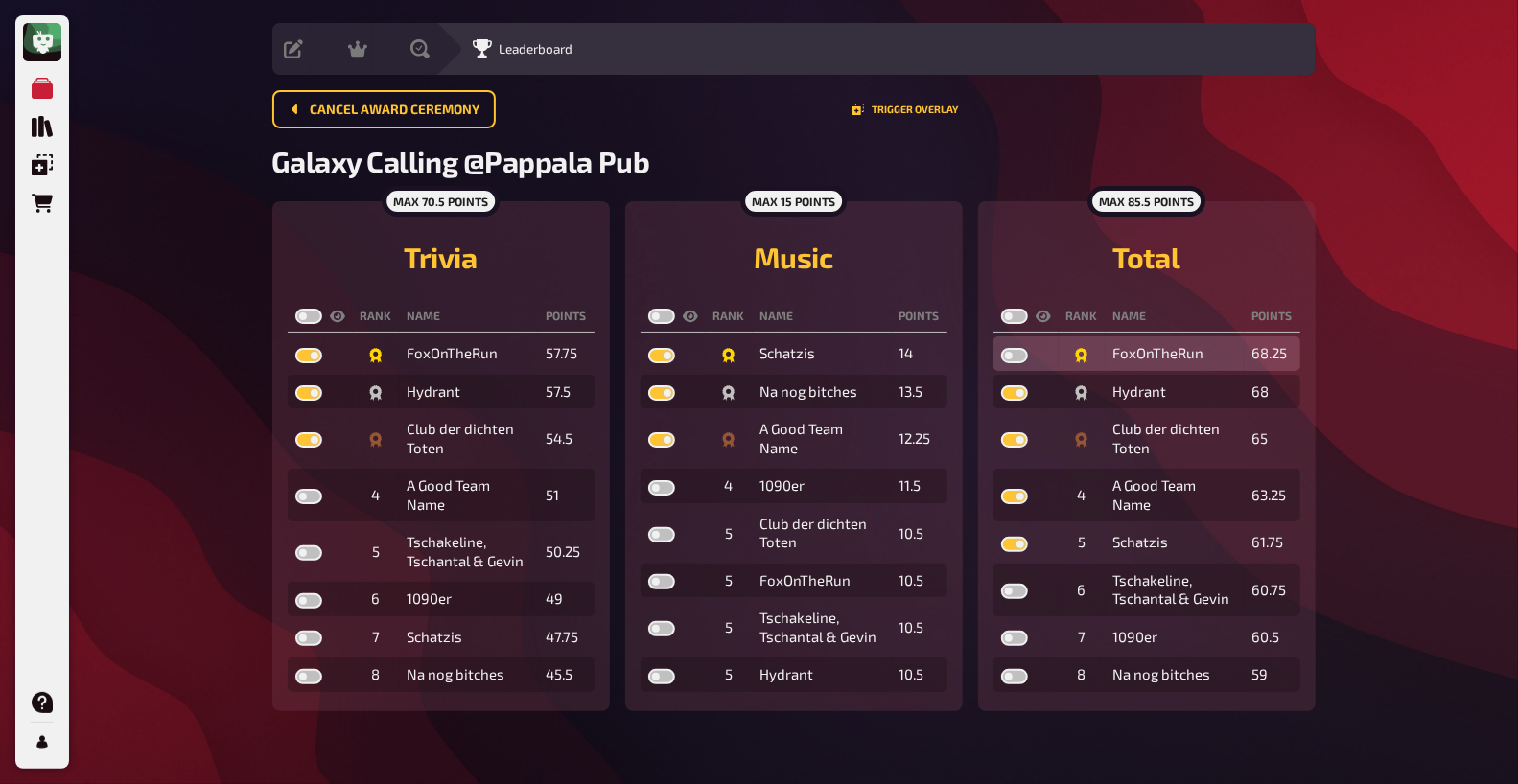 click at bounding box center (1015, 356) 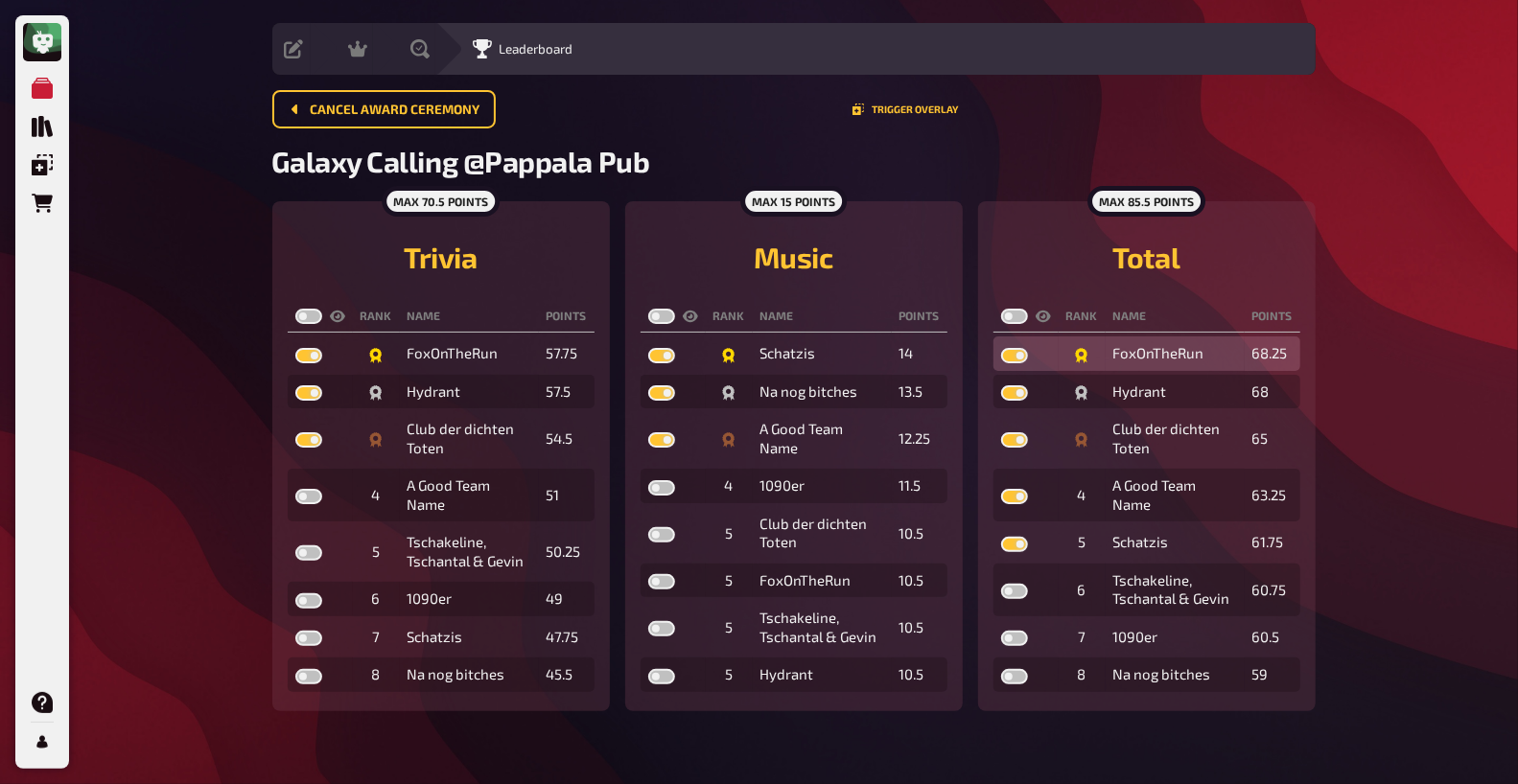 checkbox on "true" 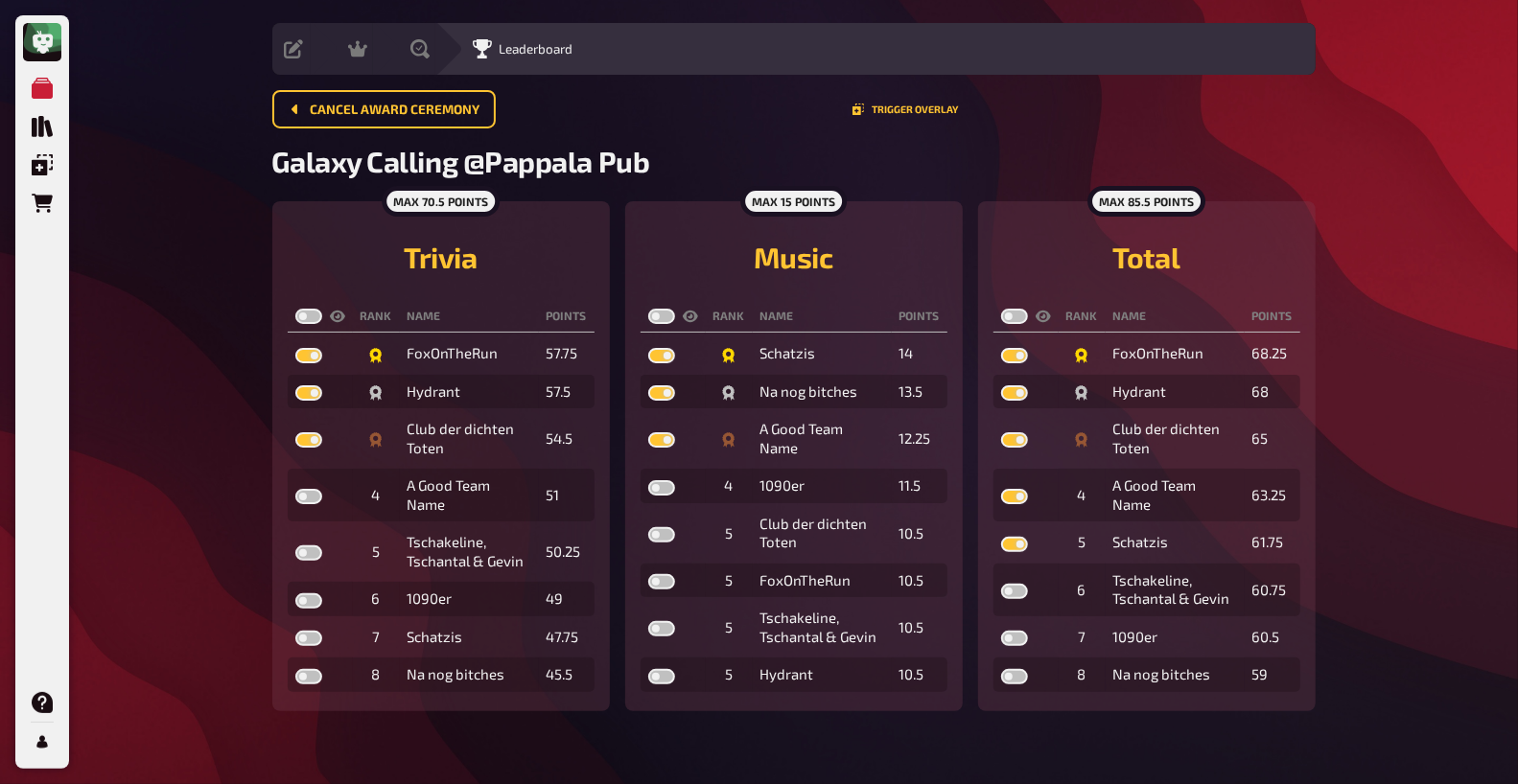 click at bounding box center [1015, 316] 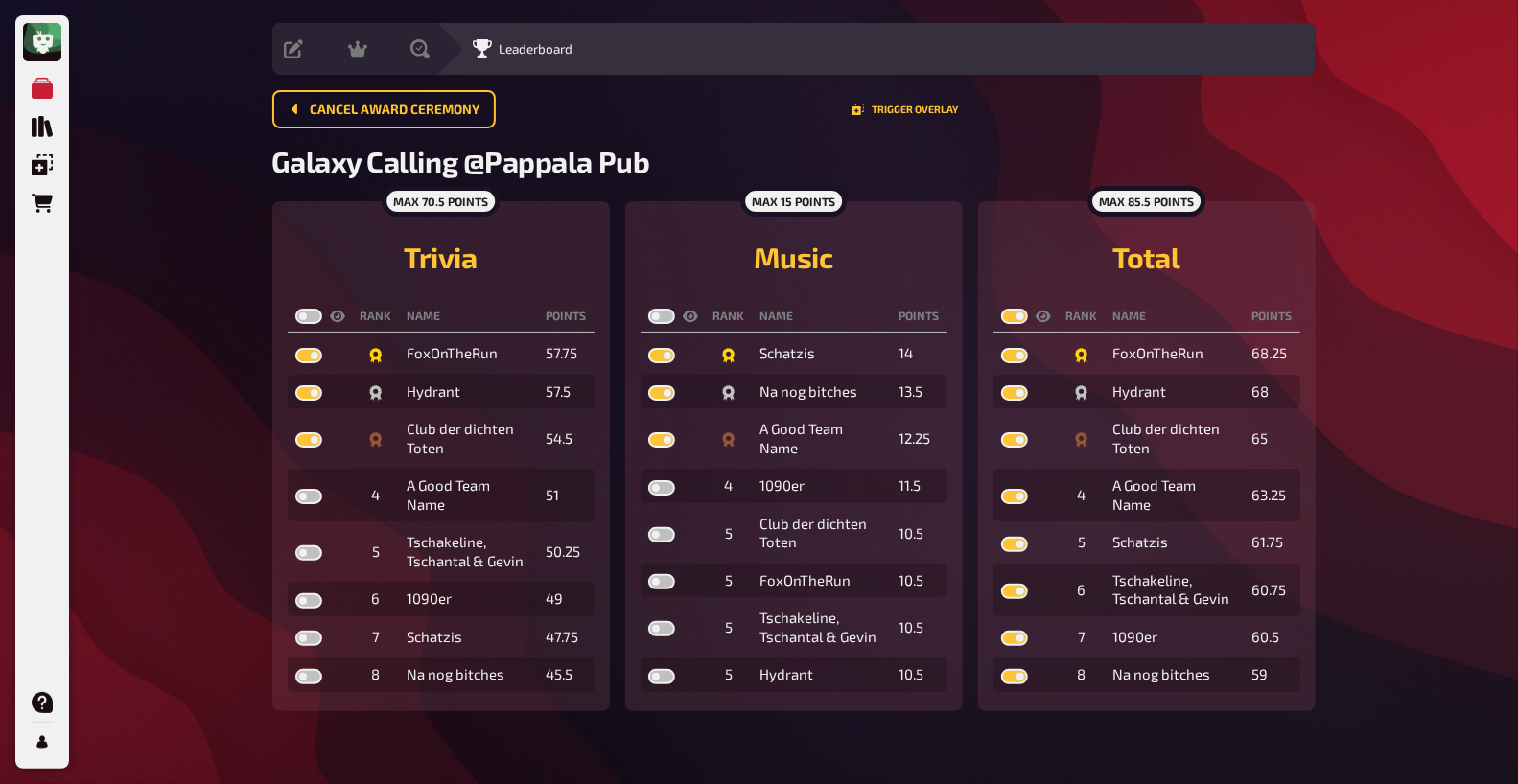 checkbox on "true" 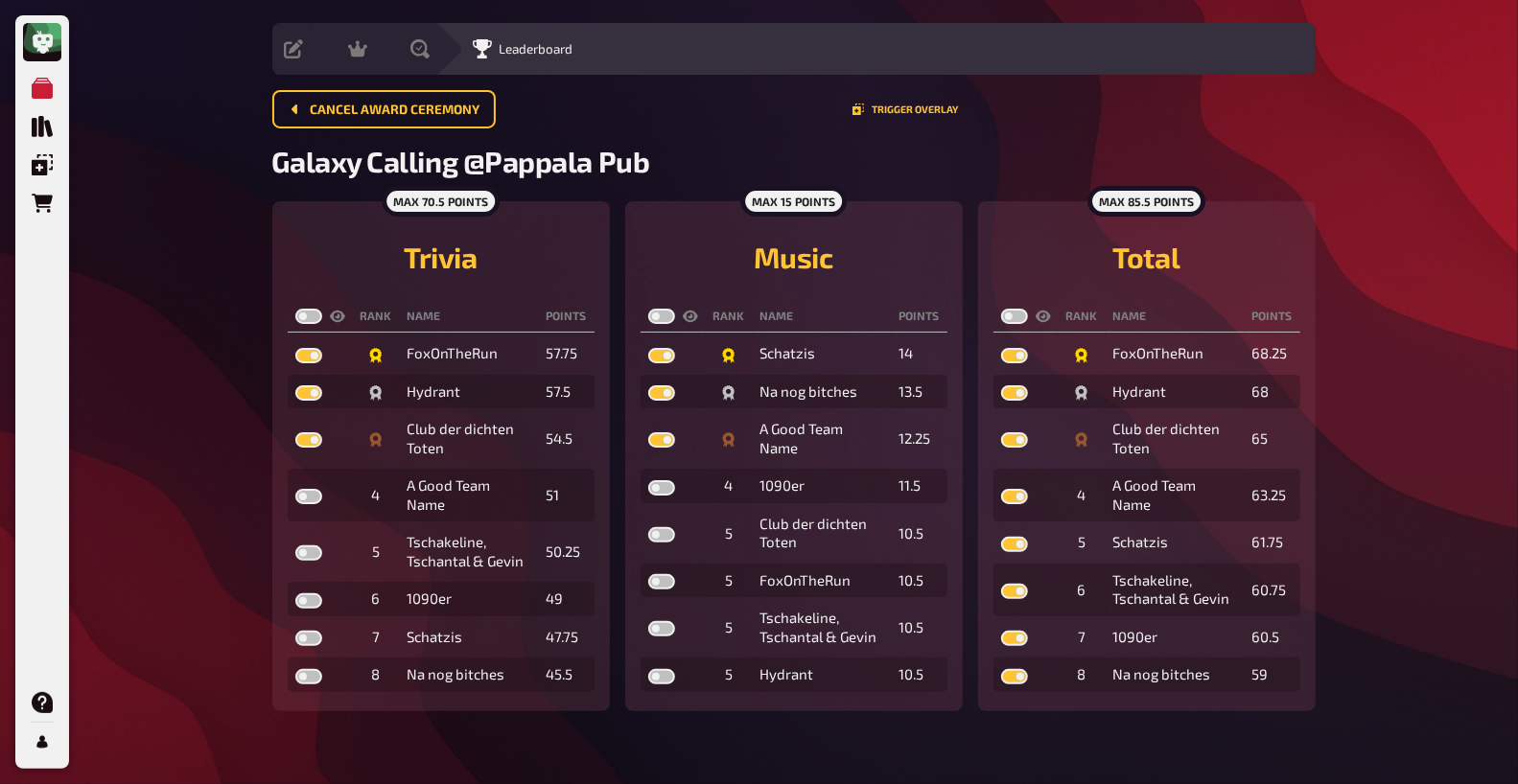 checkbox on "false" 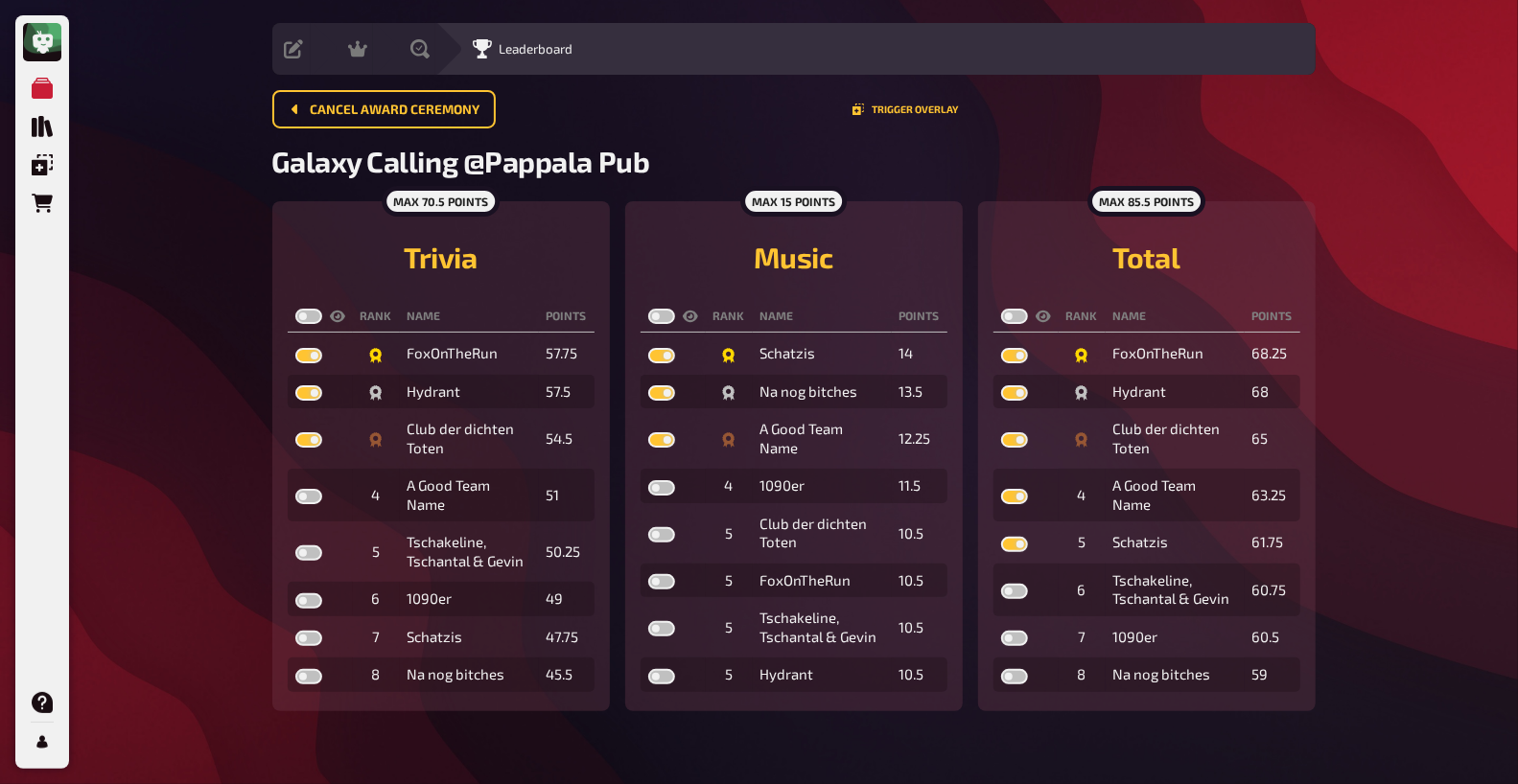 checkbox on "true" 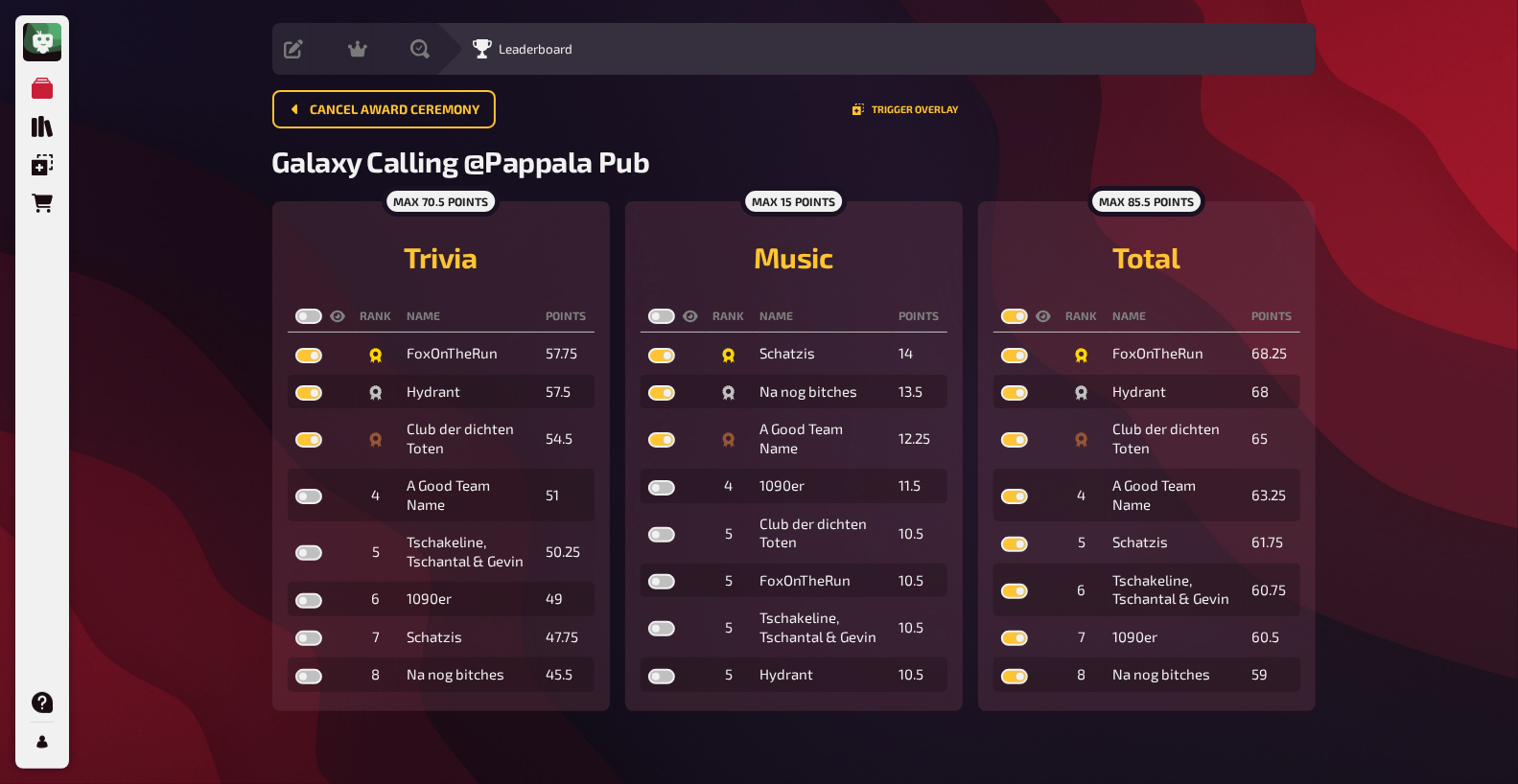 click at bounding box center (662, 316) 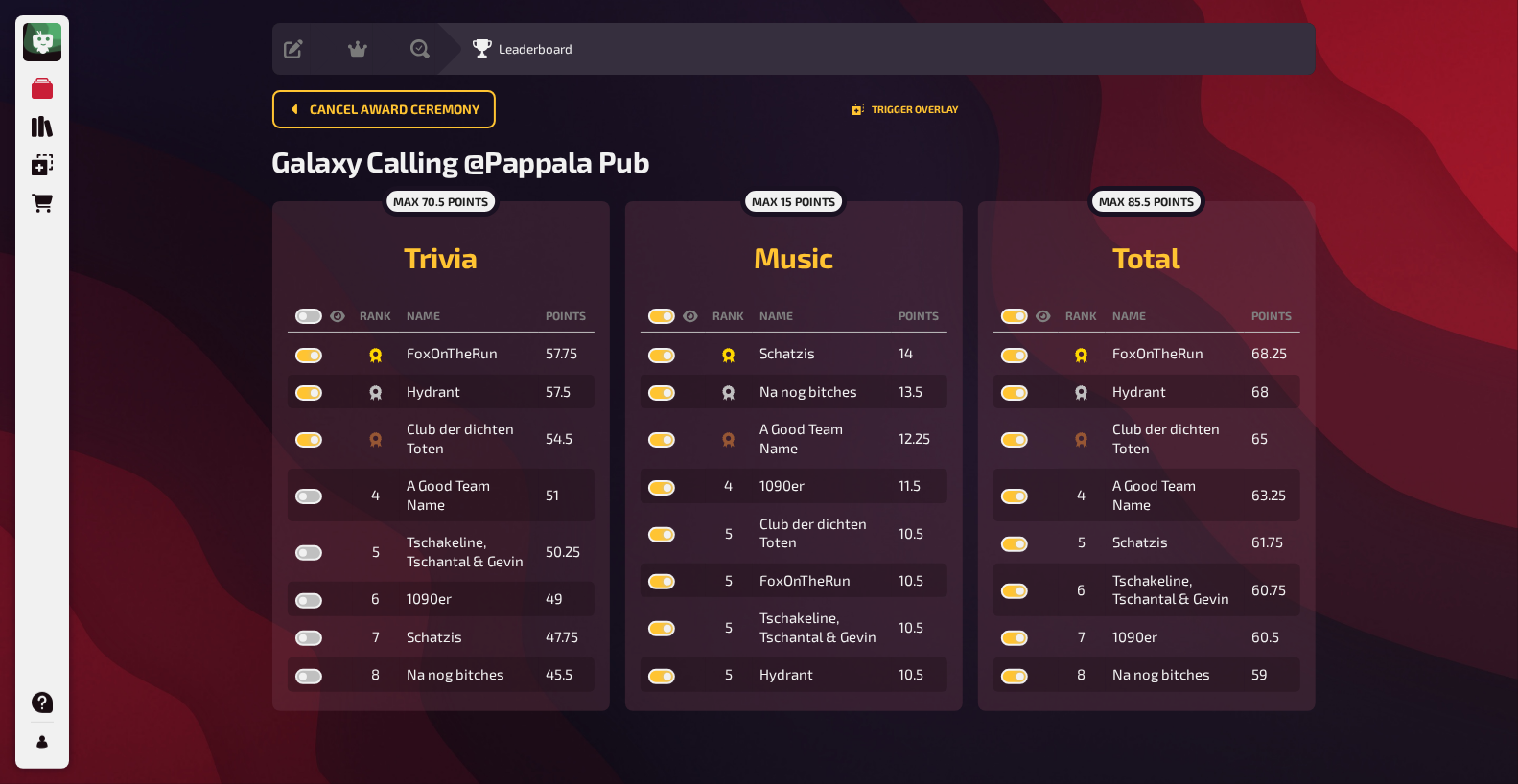 checkbox on "true" 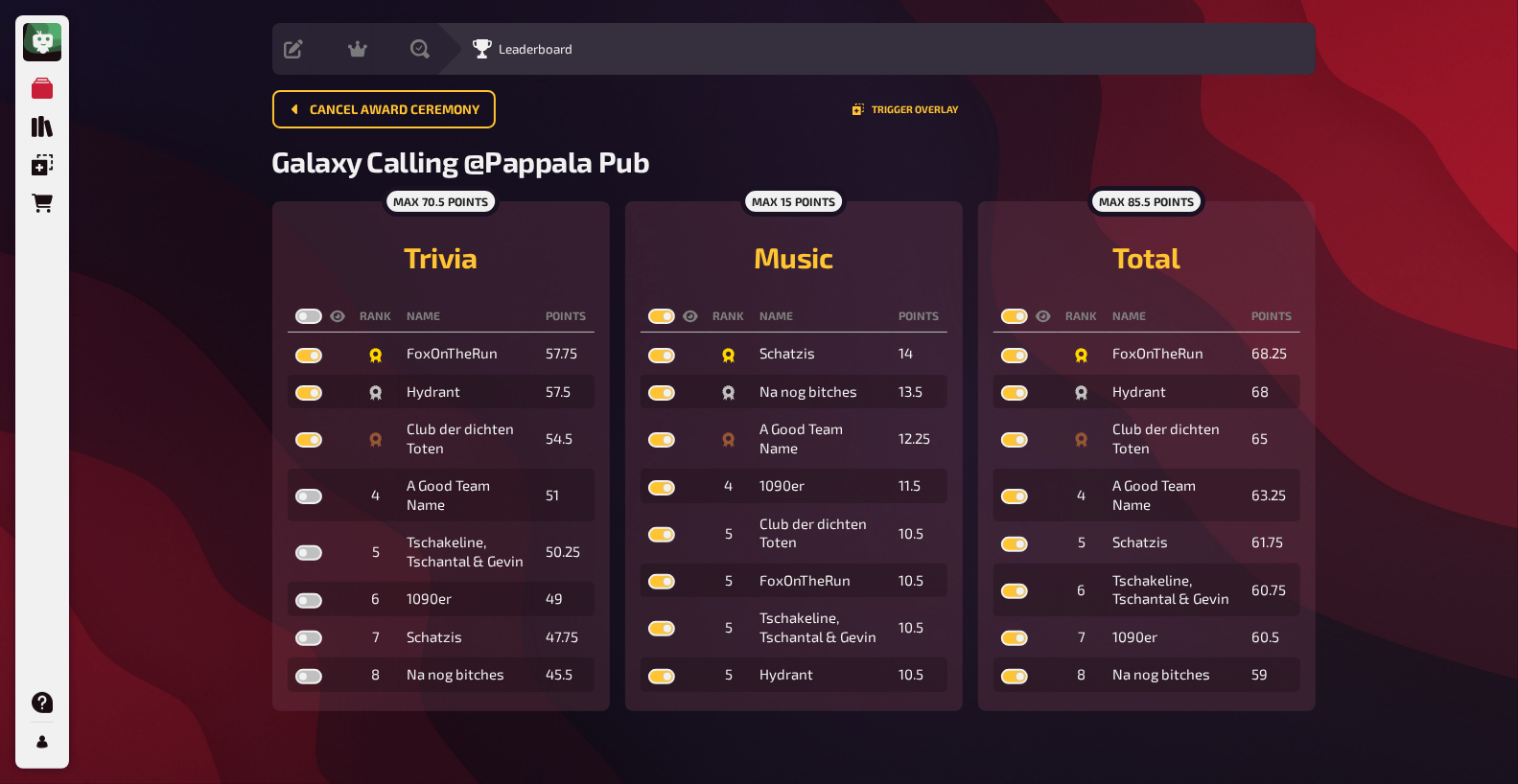 click at bounding box center [309, 316] 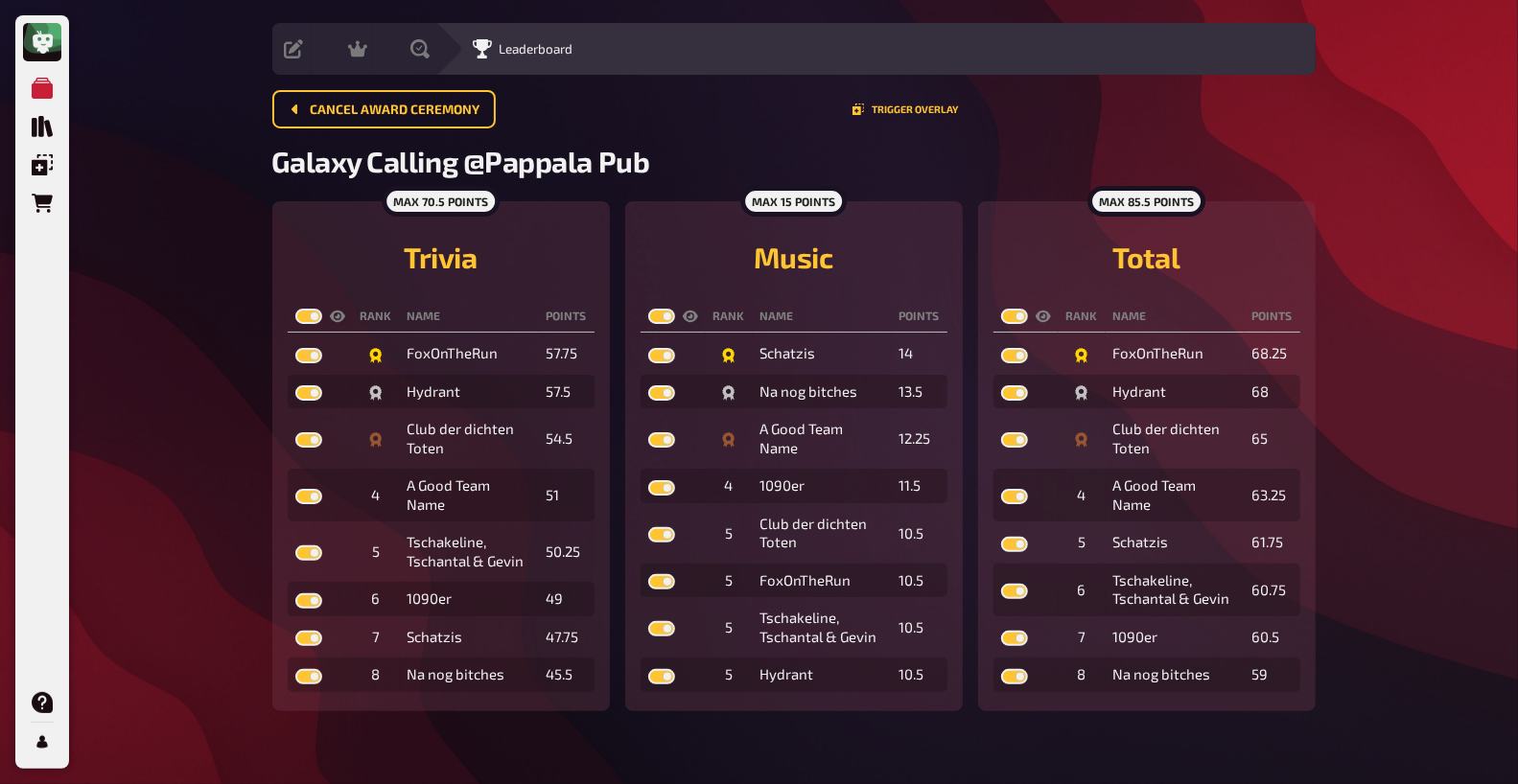 checkbox on "true" 